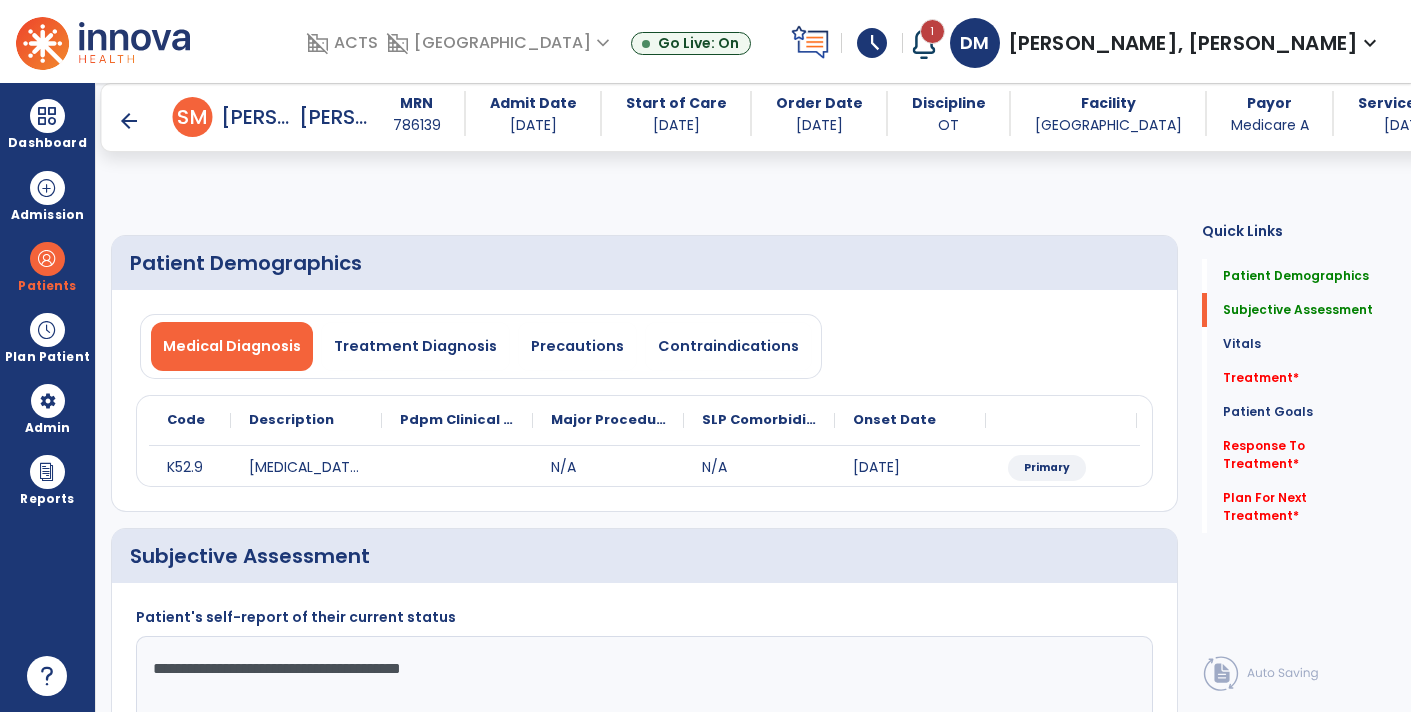 select on "*" 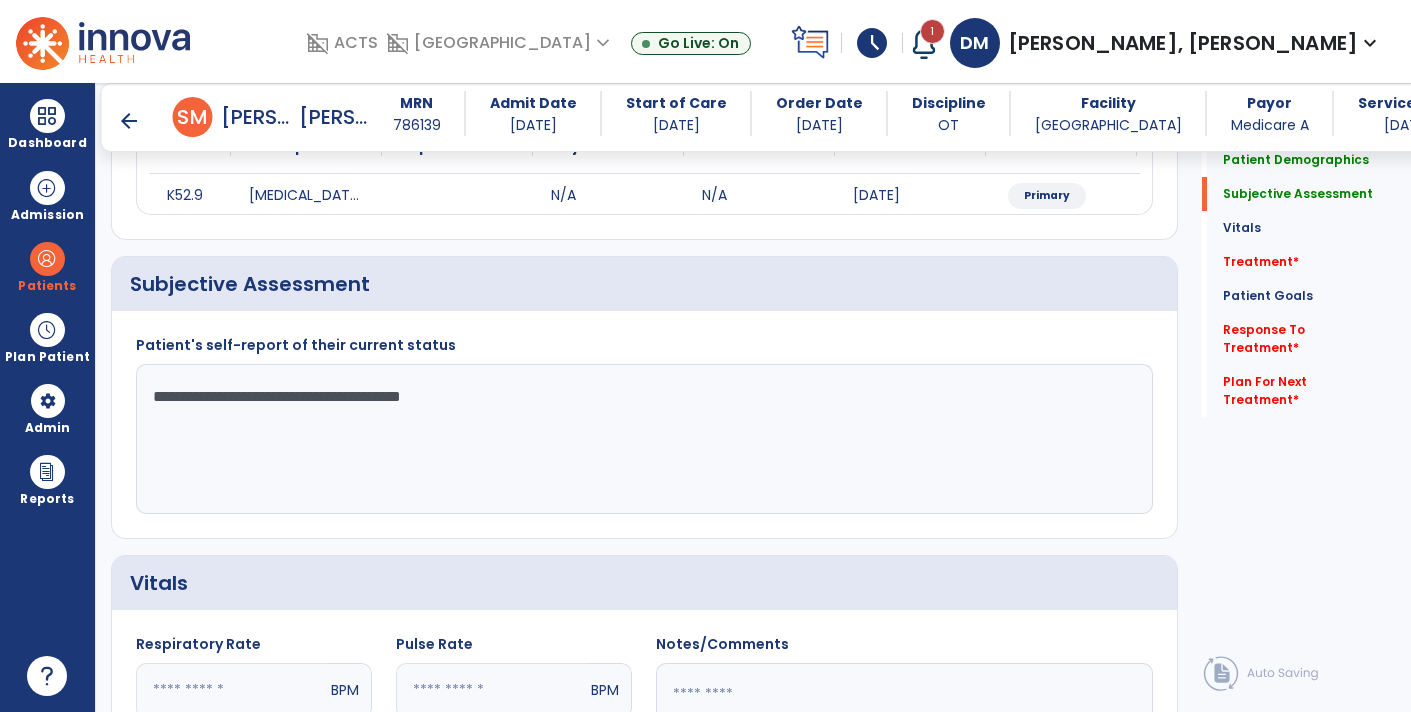 click on "**********" 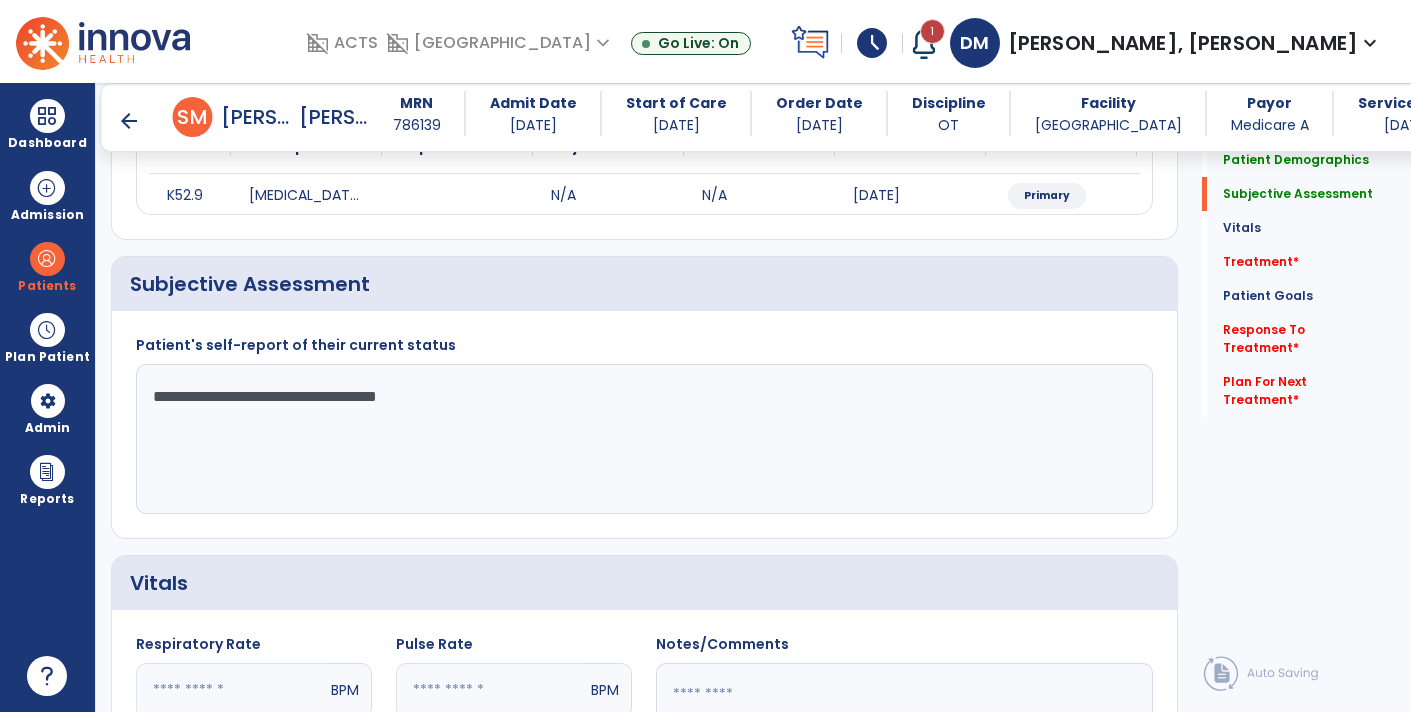 click on "**********" 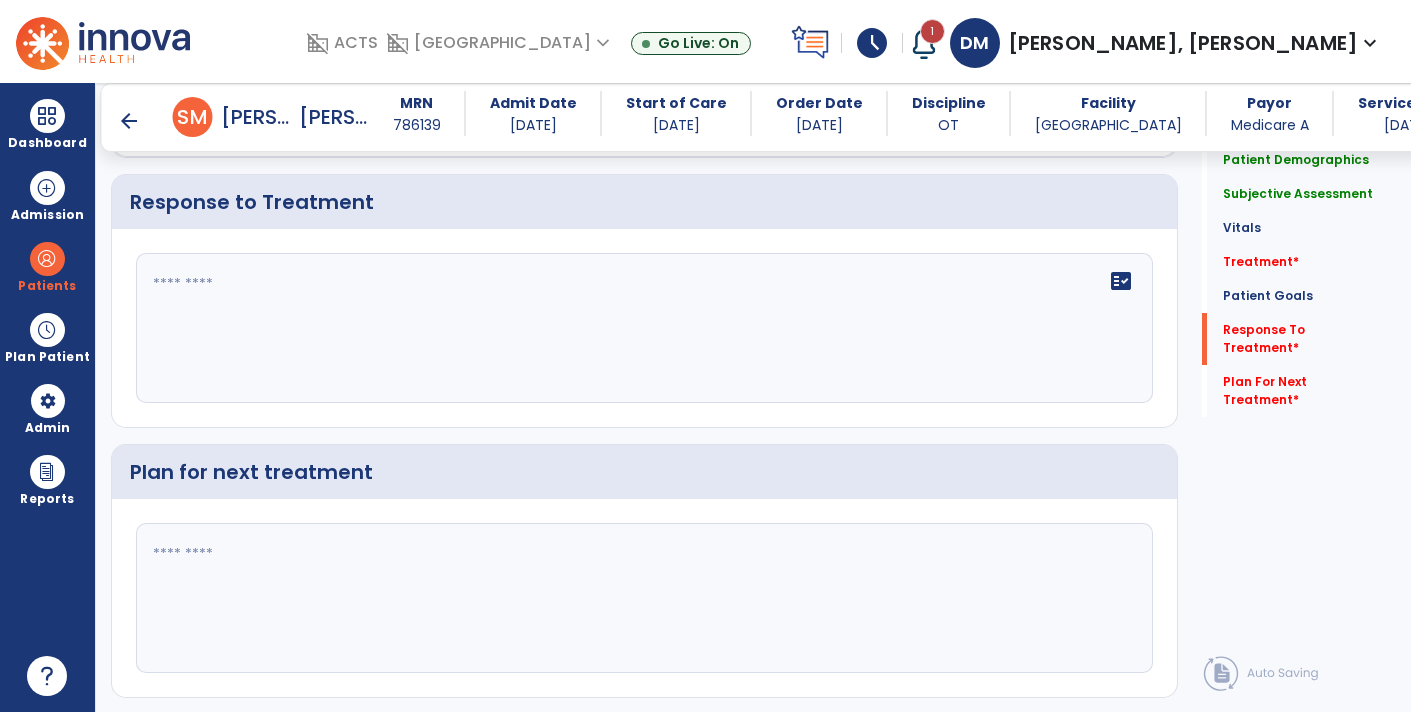 scroll, scrollTop: 2474, scrollLeft: 0, axis: vertical 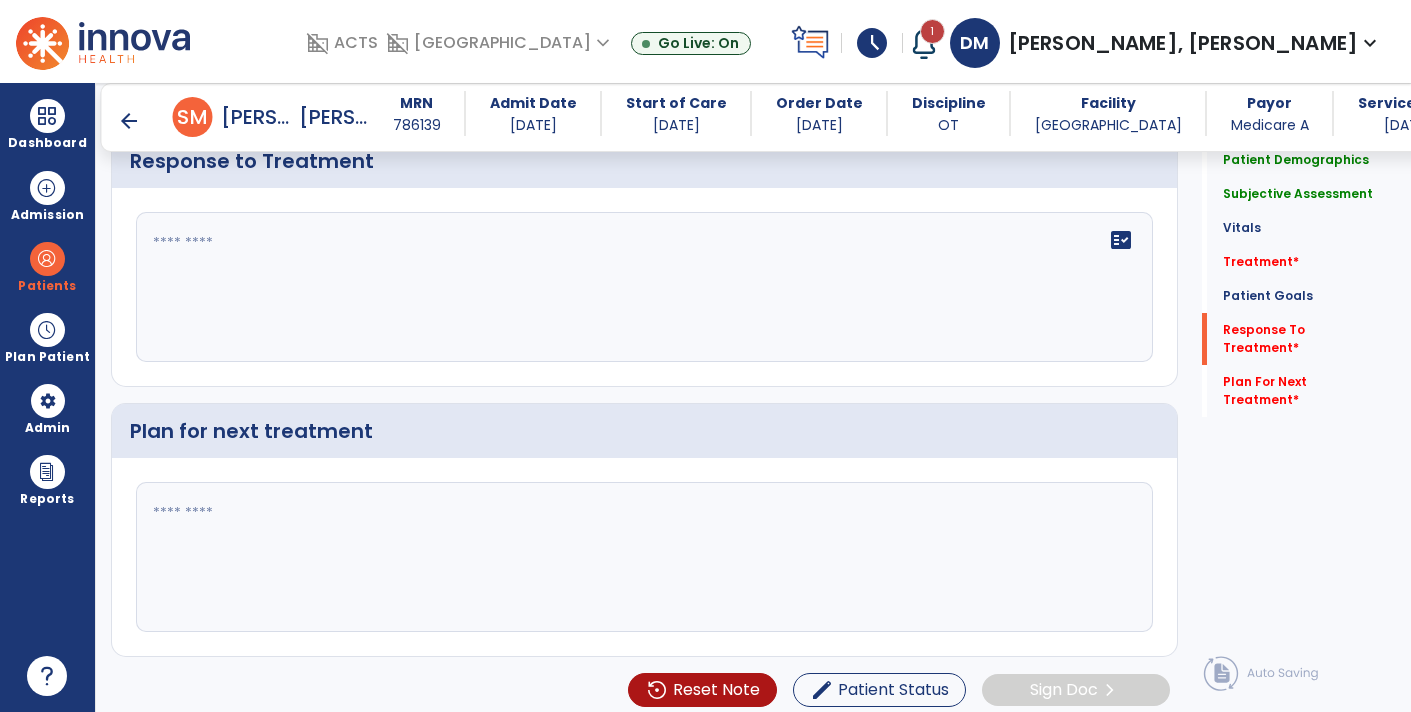 type on "**********" 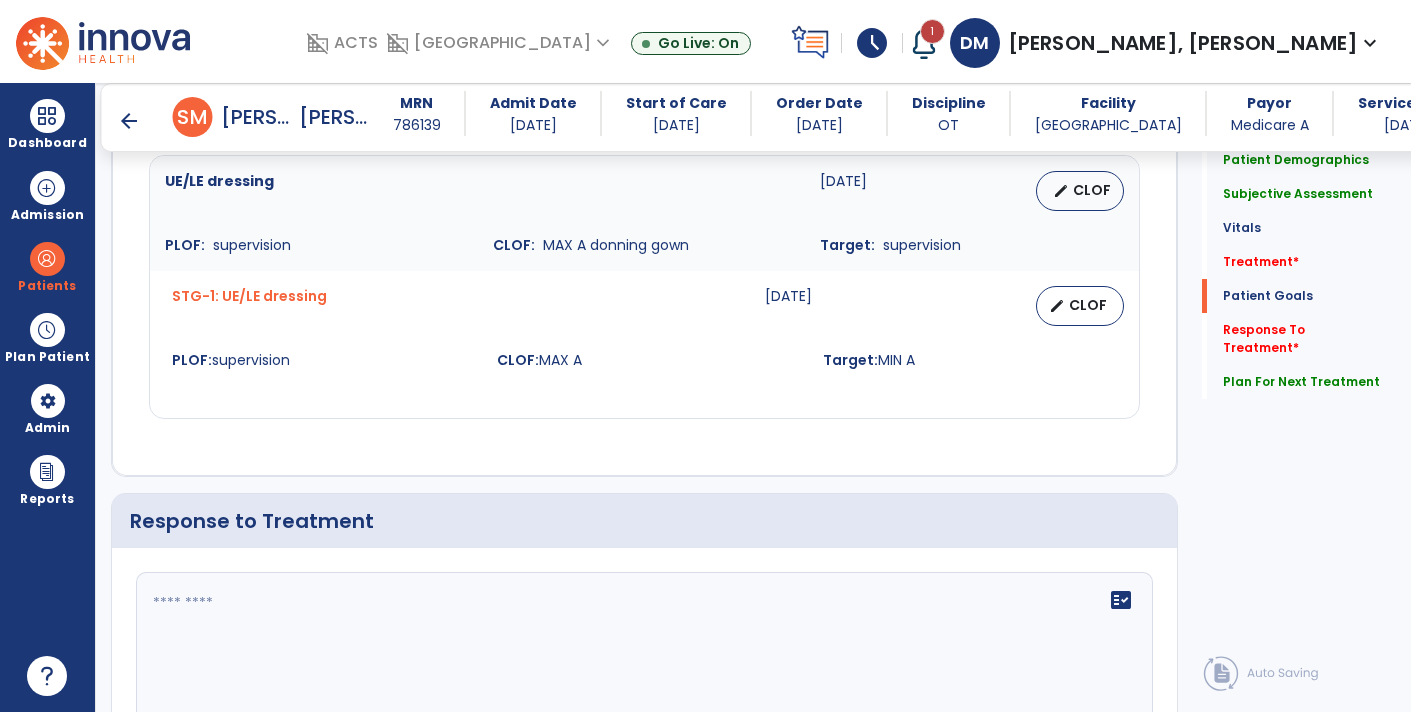 scroll, scrollTop: 2101, scrollLeft: 0, axis: vertical 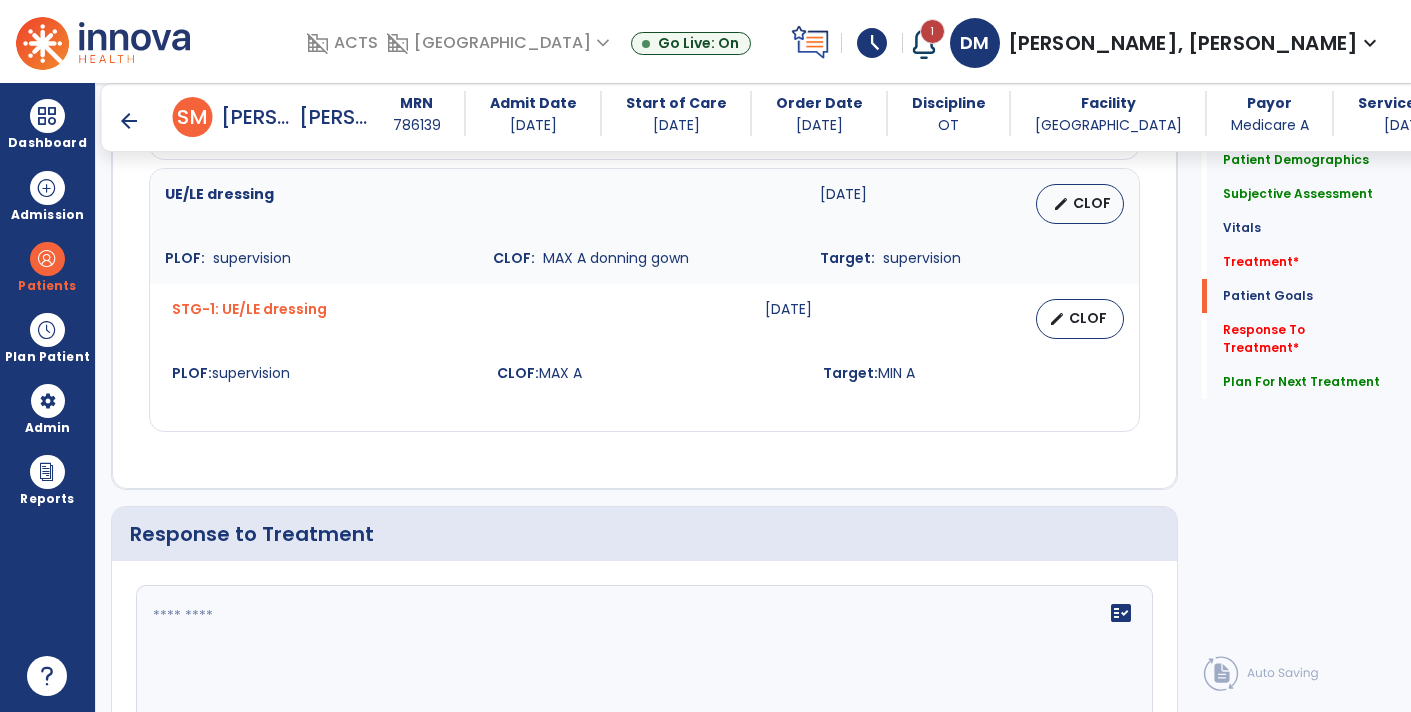 type on "**********" 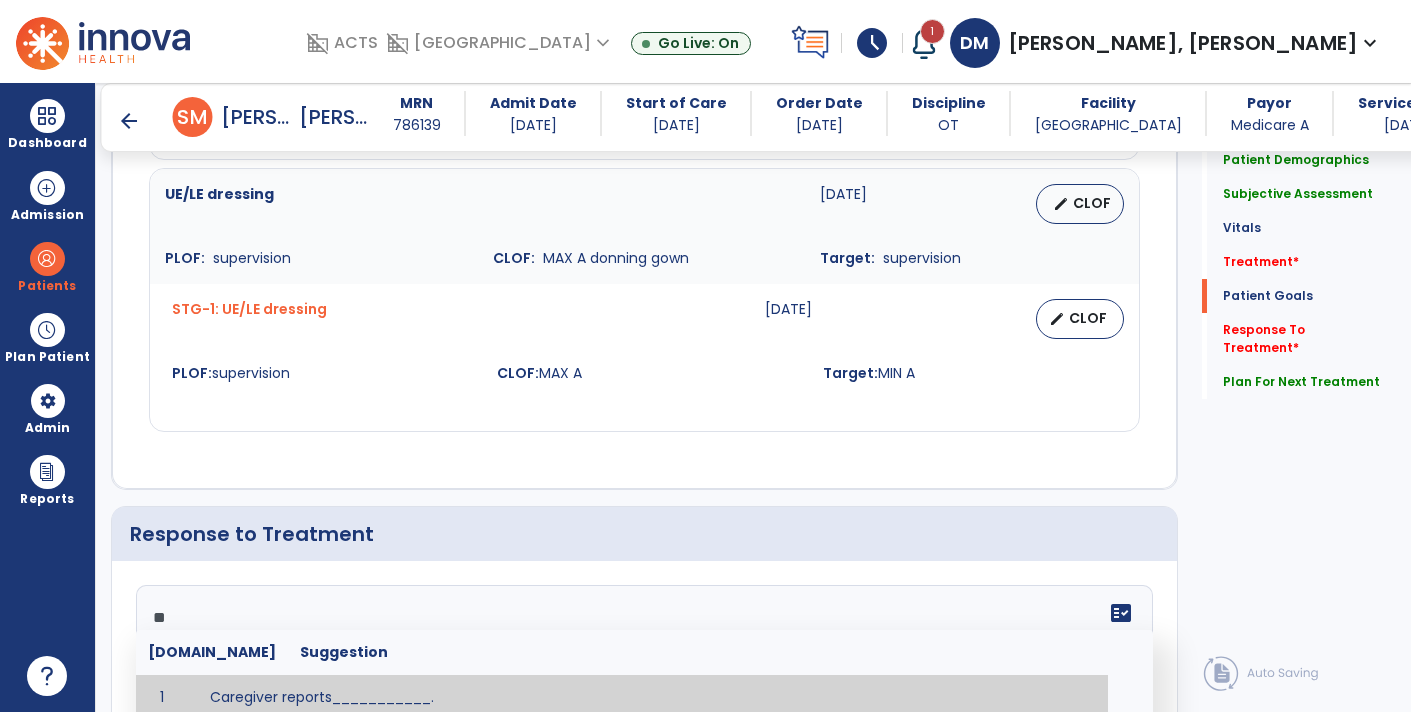 type on "*" 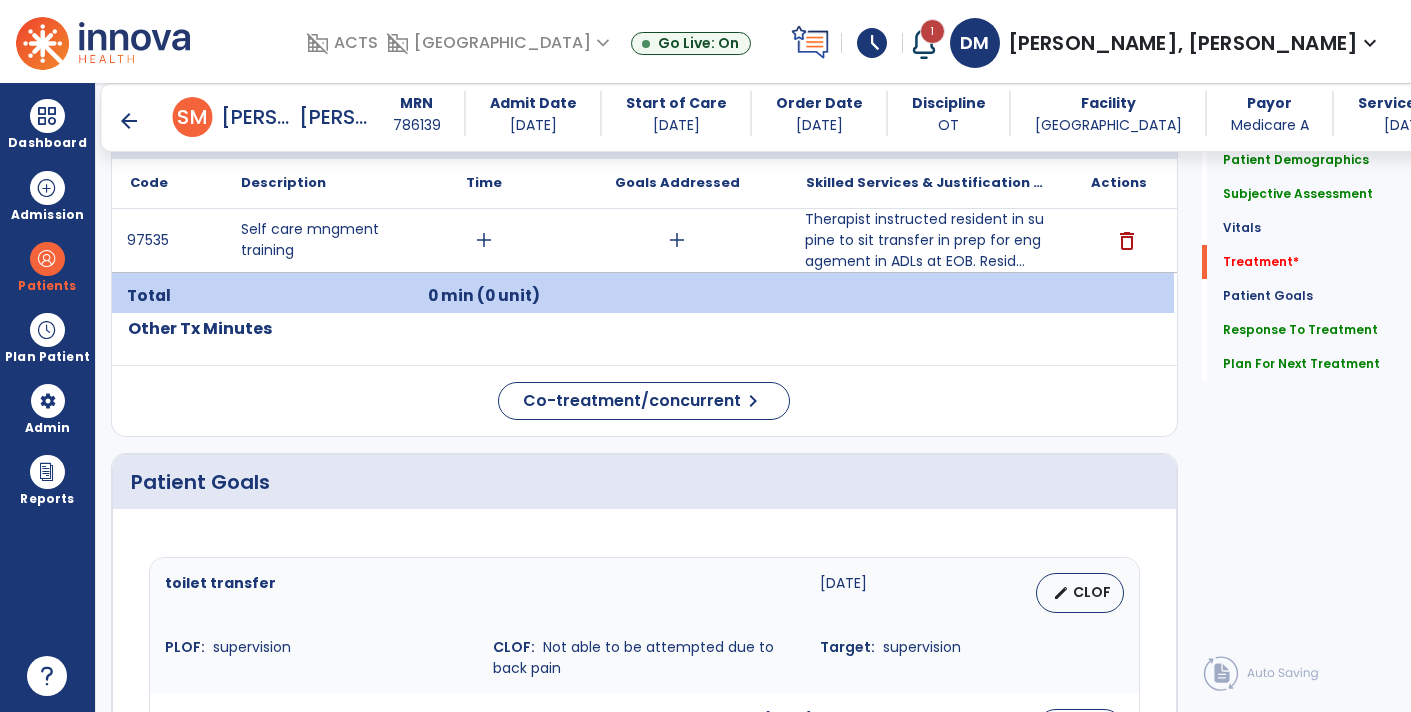 scroll, scrollTop: 1142, scrollLeft: 0, axis: vertical 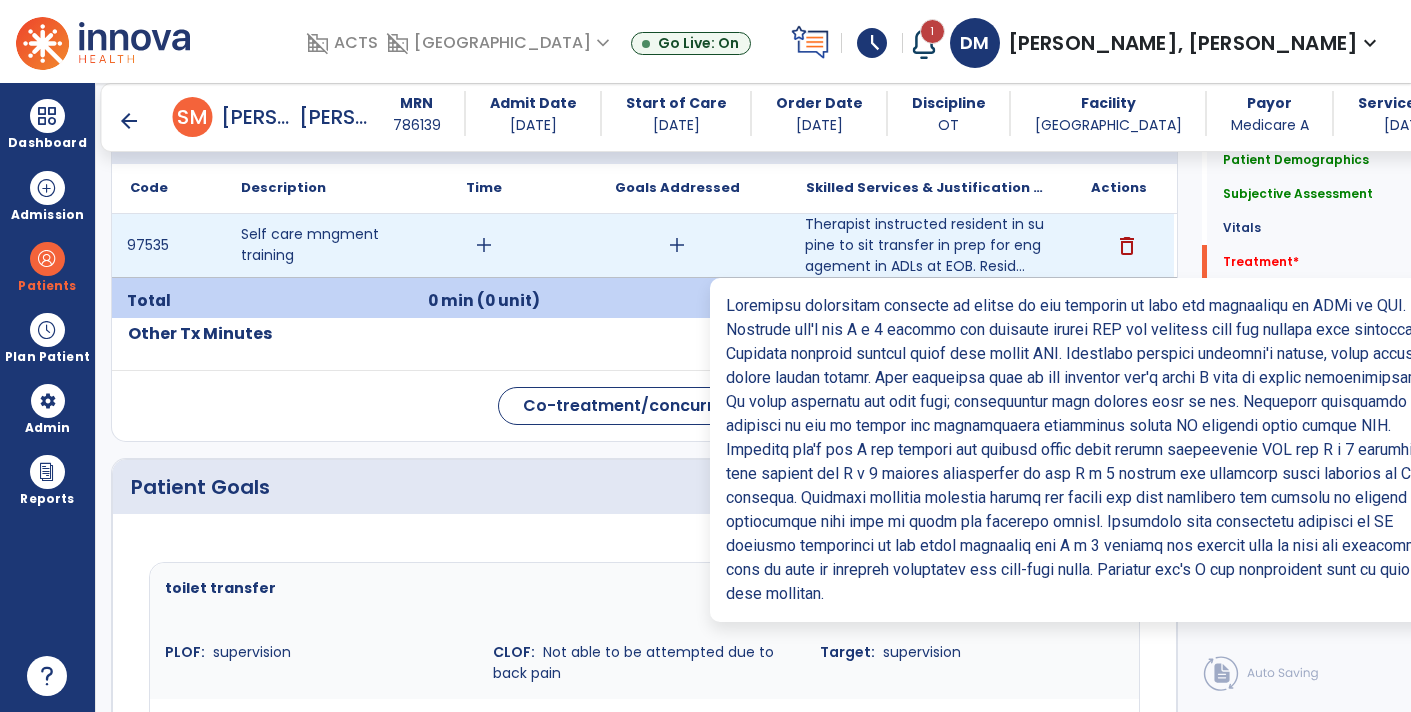 type on "**********" 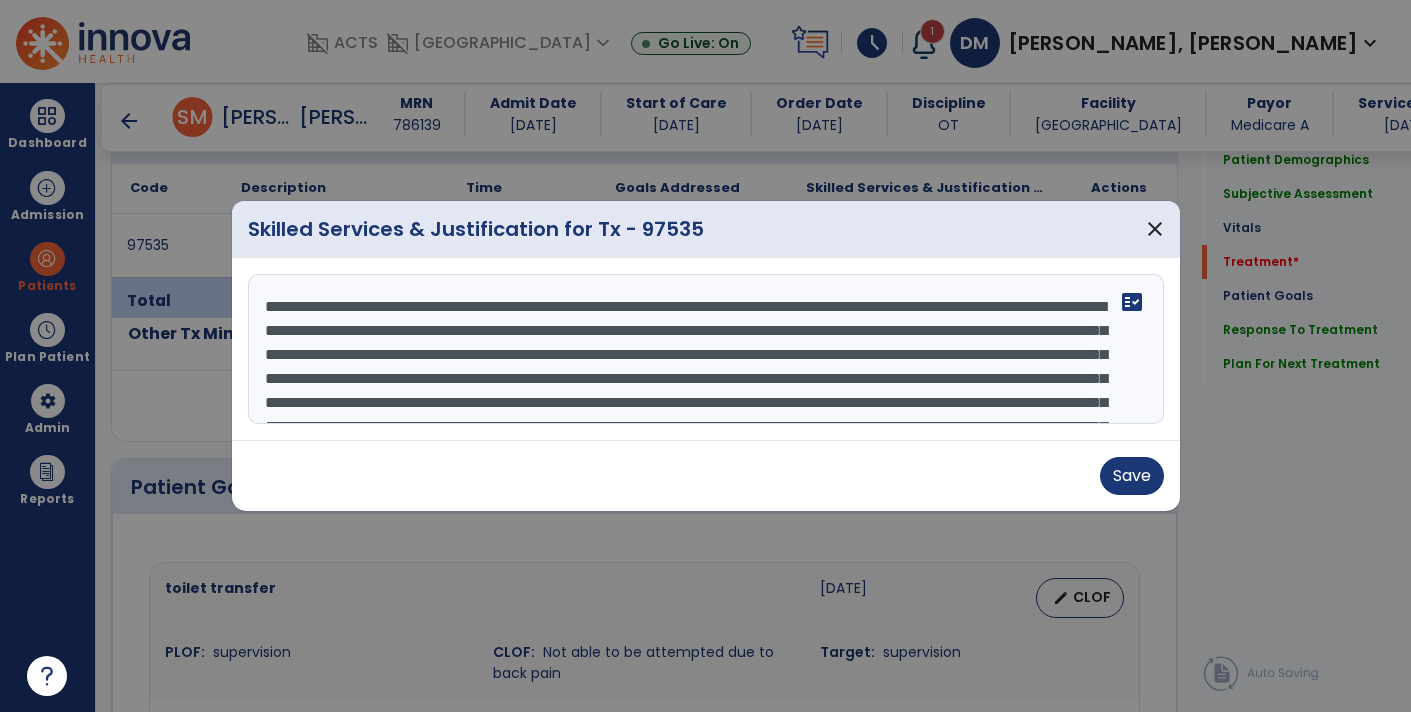 scroll, scrollTop: 5, scrollLeft: 0, axis: vertical 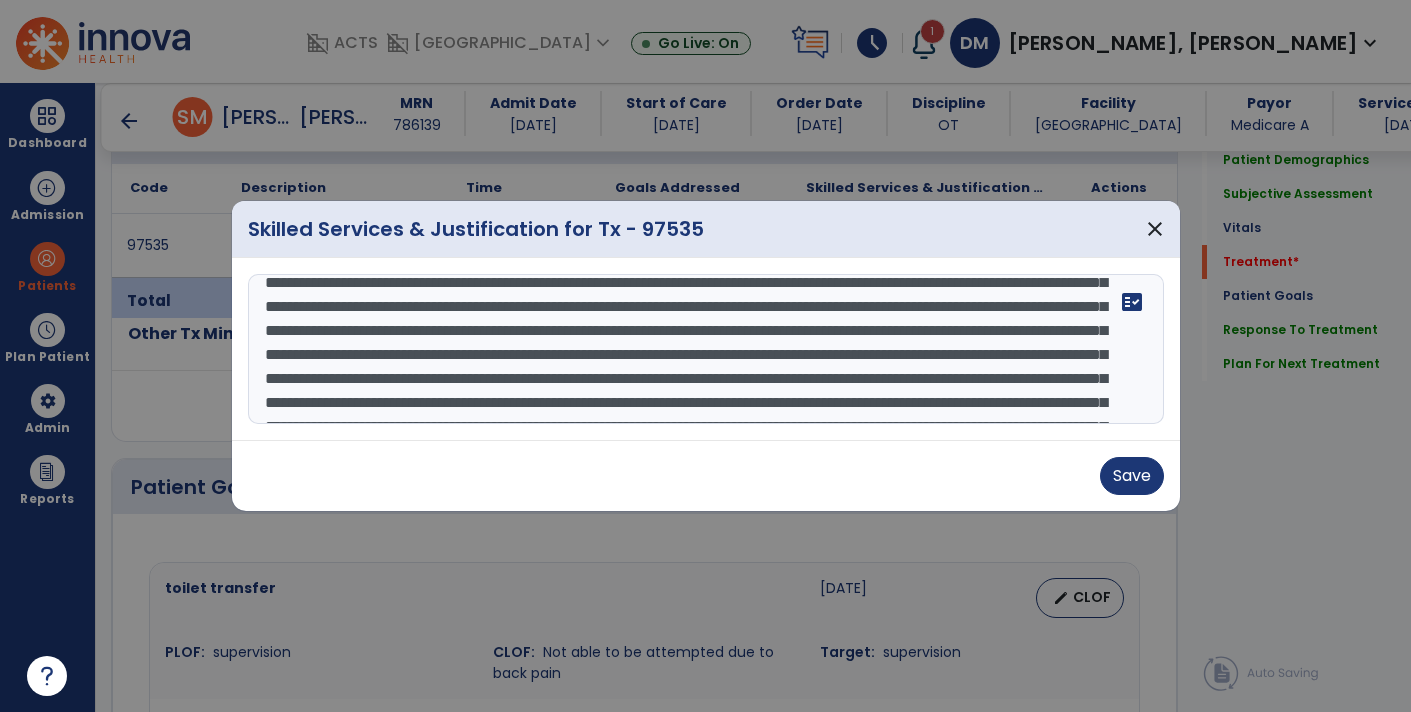 drag, startPoint x: 1000, startPoint y: 347, endPoint x: 766, endPoint y: 355, distance: 234.13672 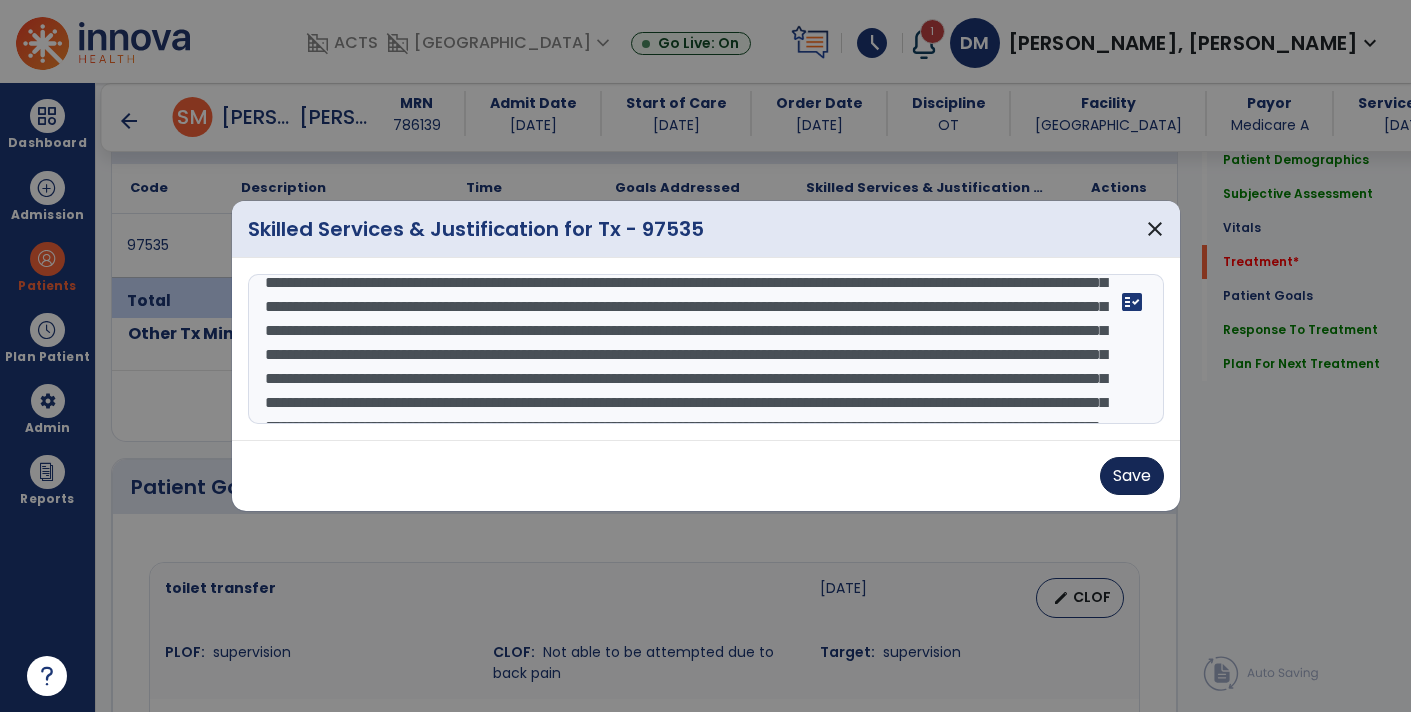 type on "**********" 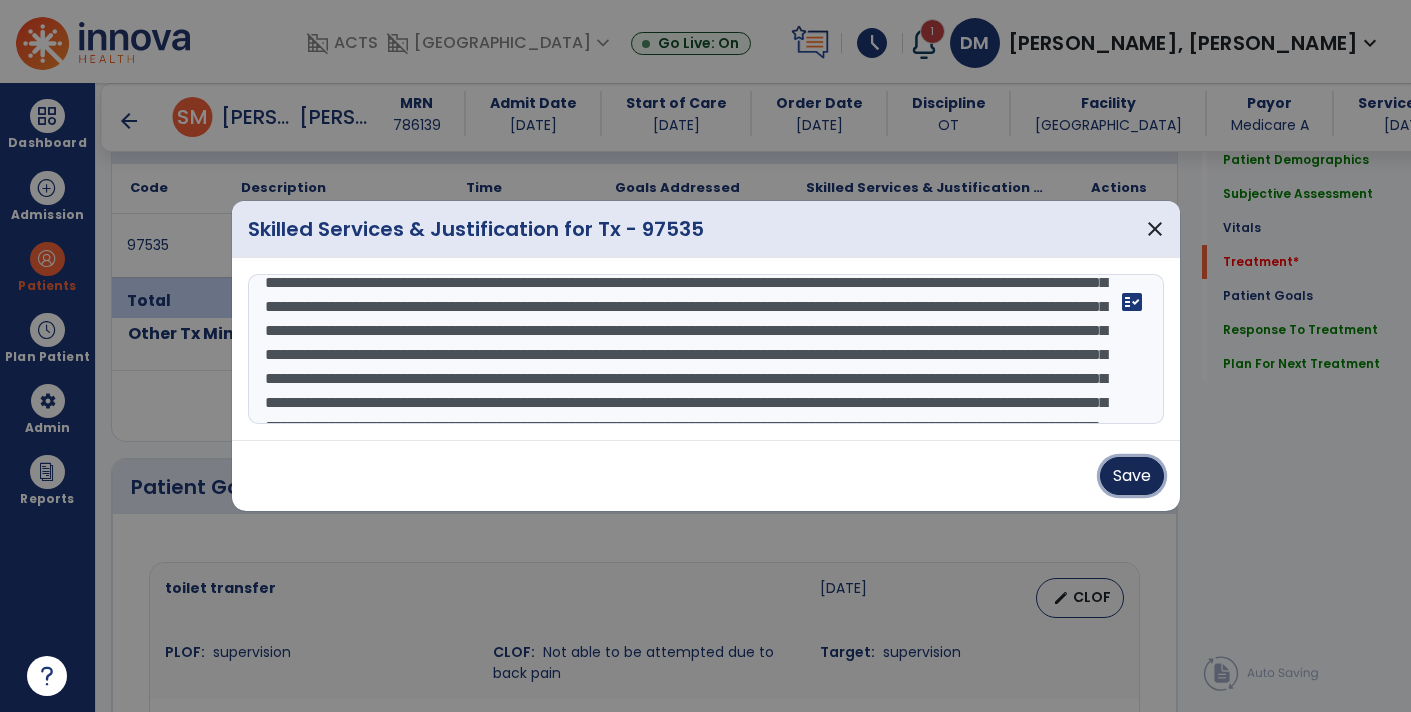click on "Save" at bounding box center [1132, 476] 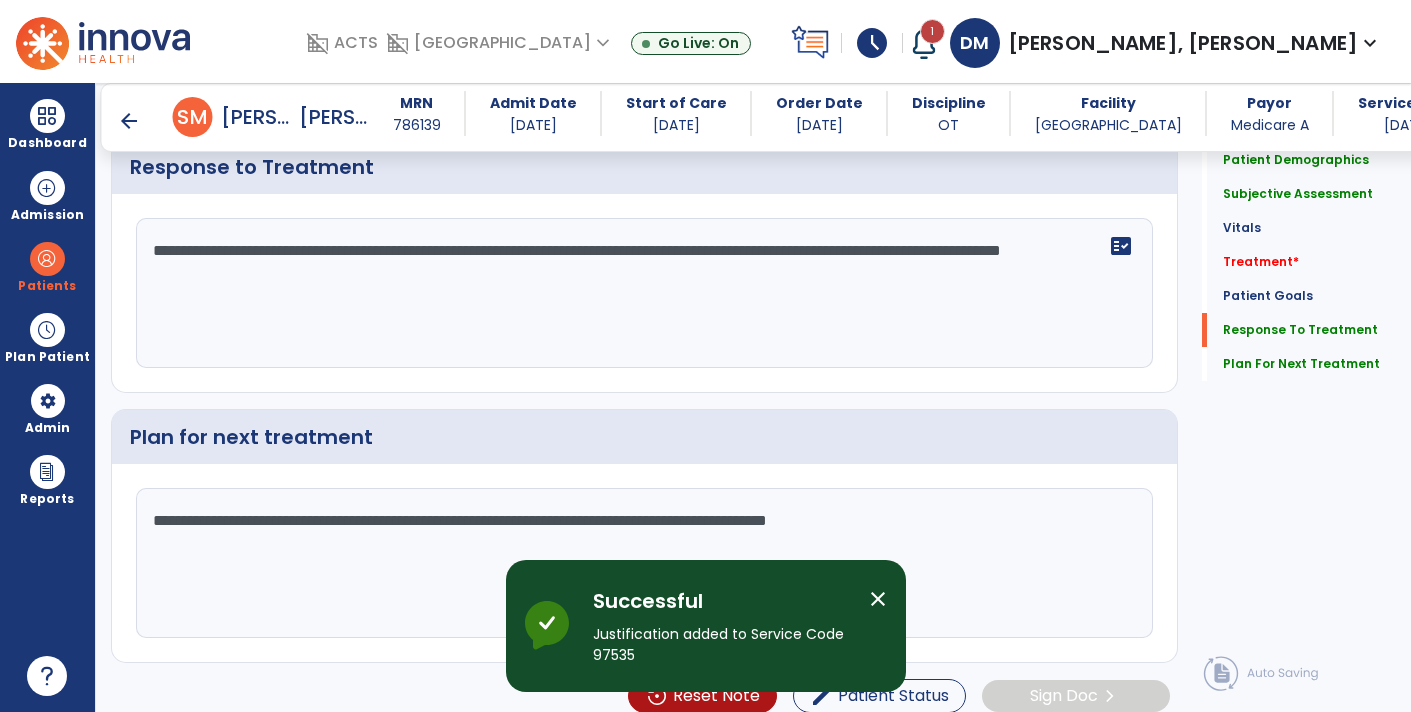 scroll, scrollTop: 2474, scrollLeft: 0, axis: vertical 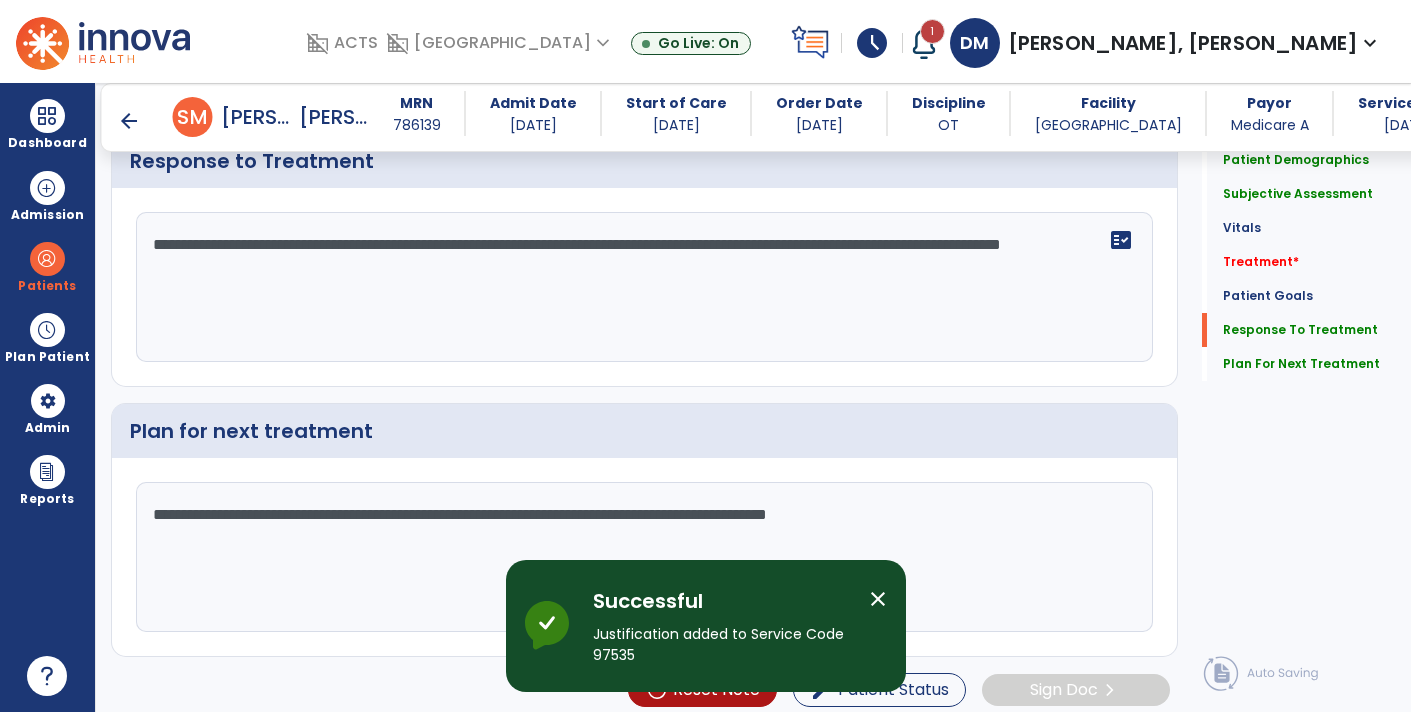 click on "**********" 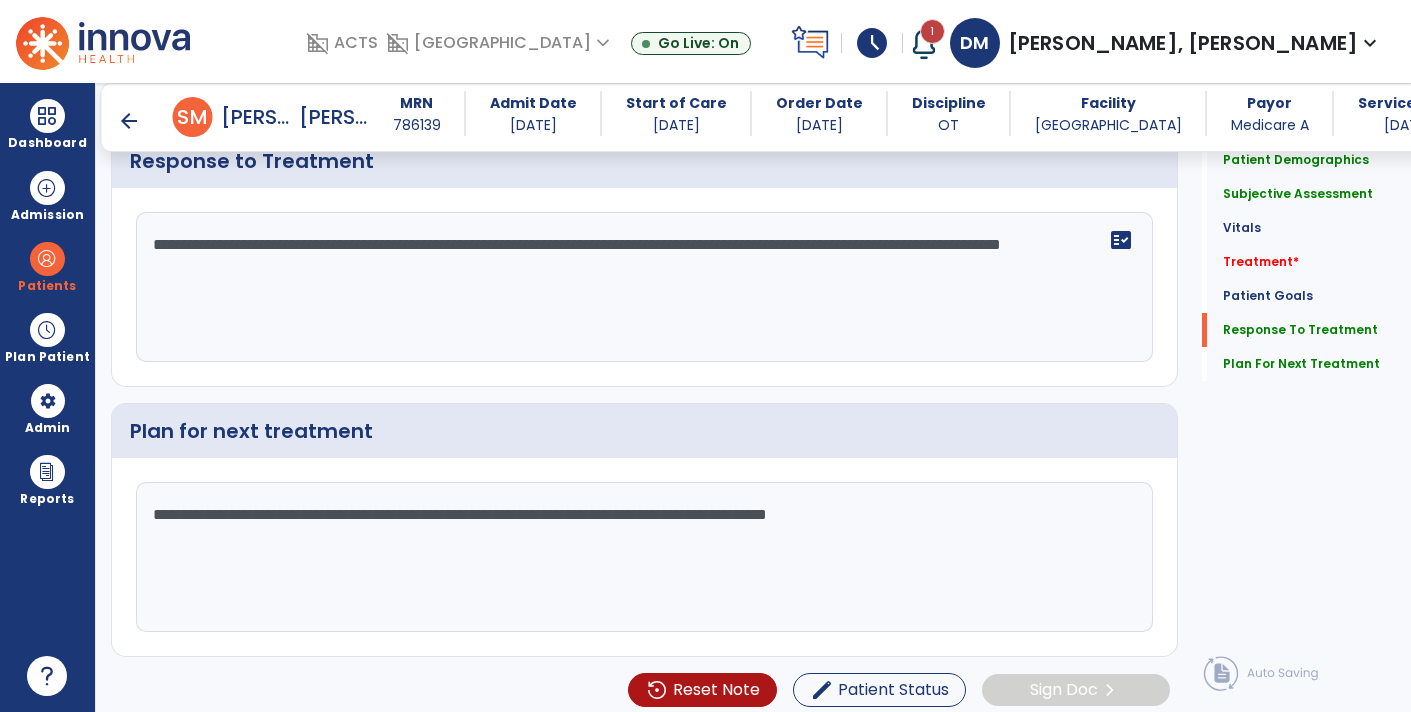paste on "**********" 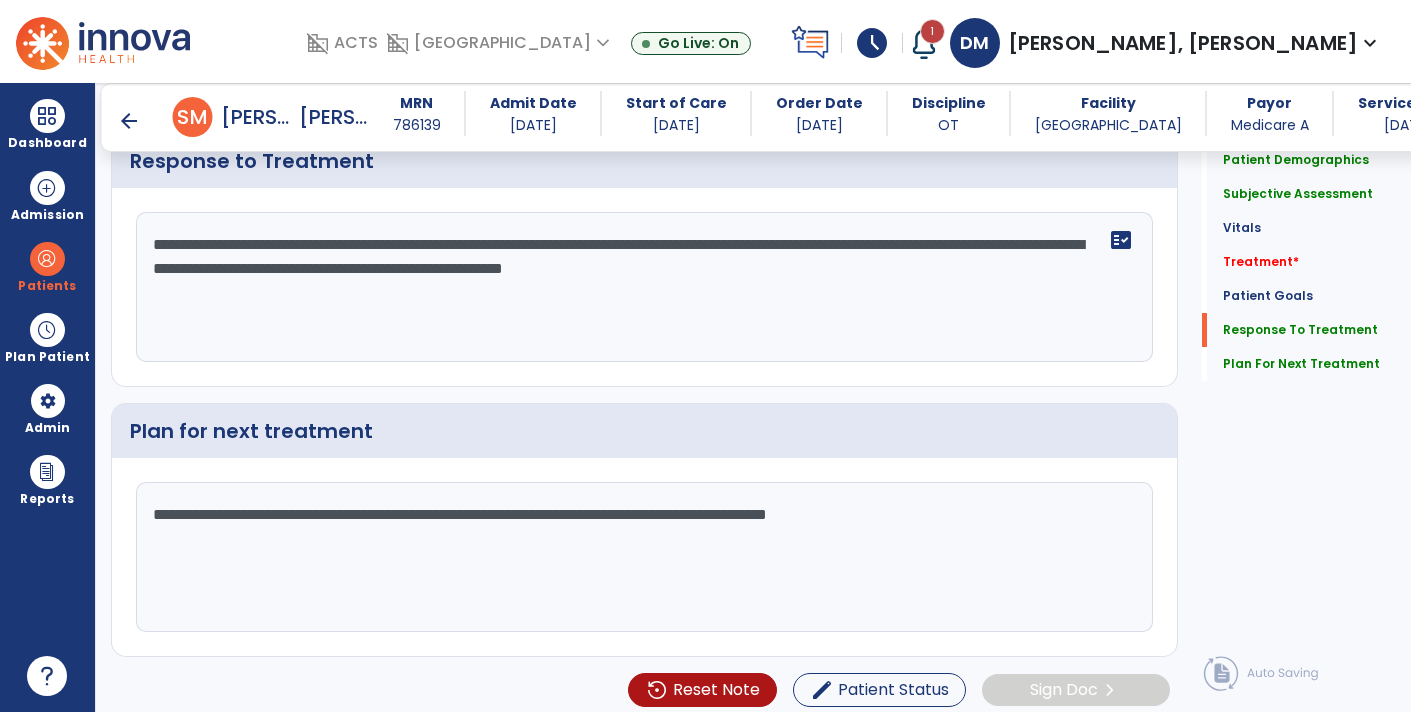 click on "**********" 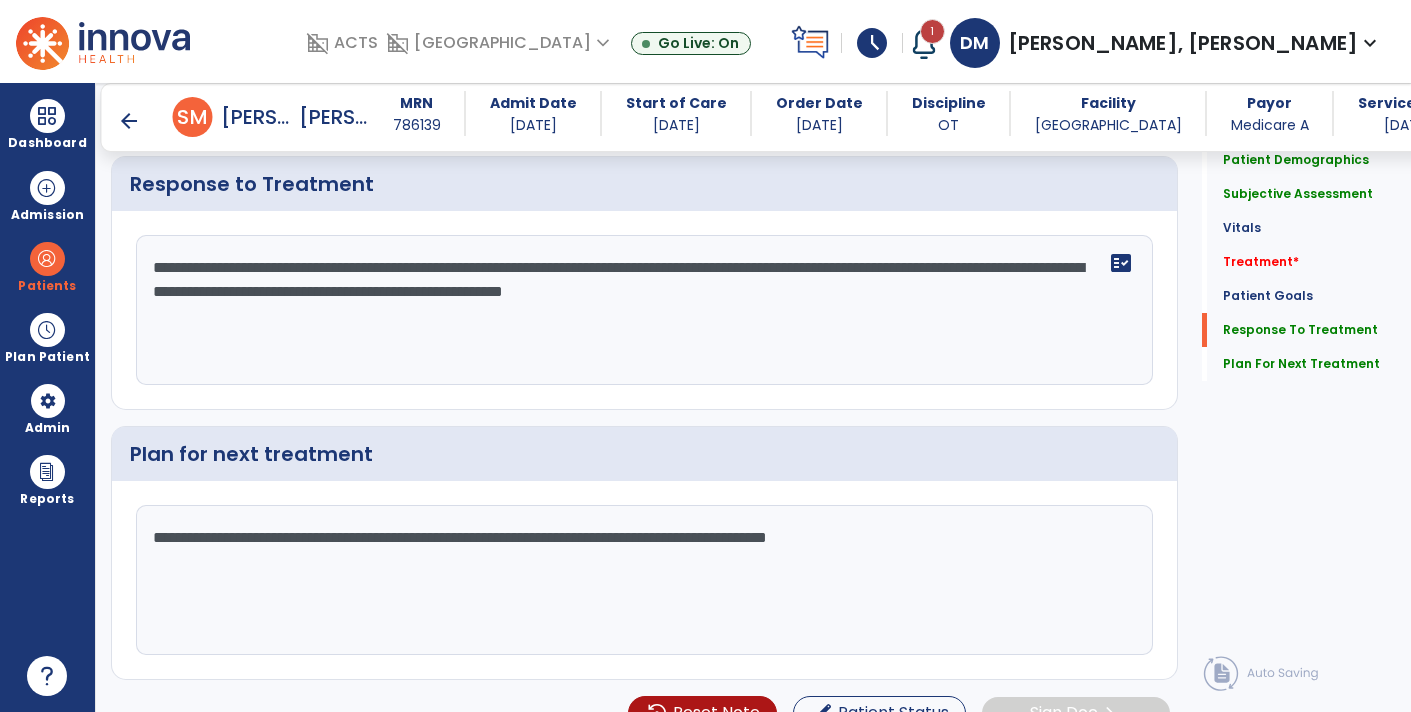scroll, scrollTop: 2474, scrollLeft: 0, axis: vertical 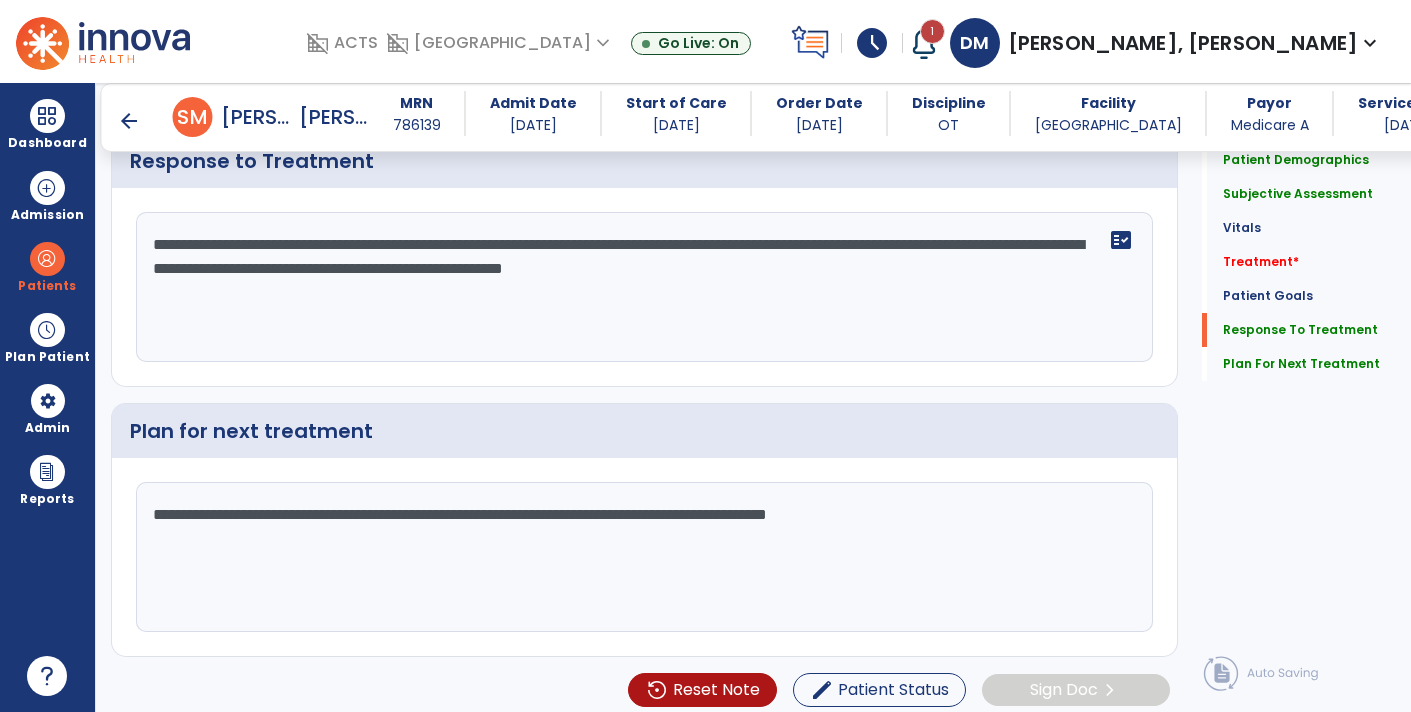 click on "**********" 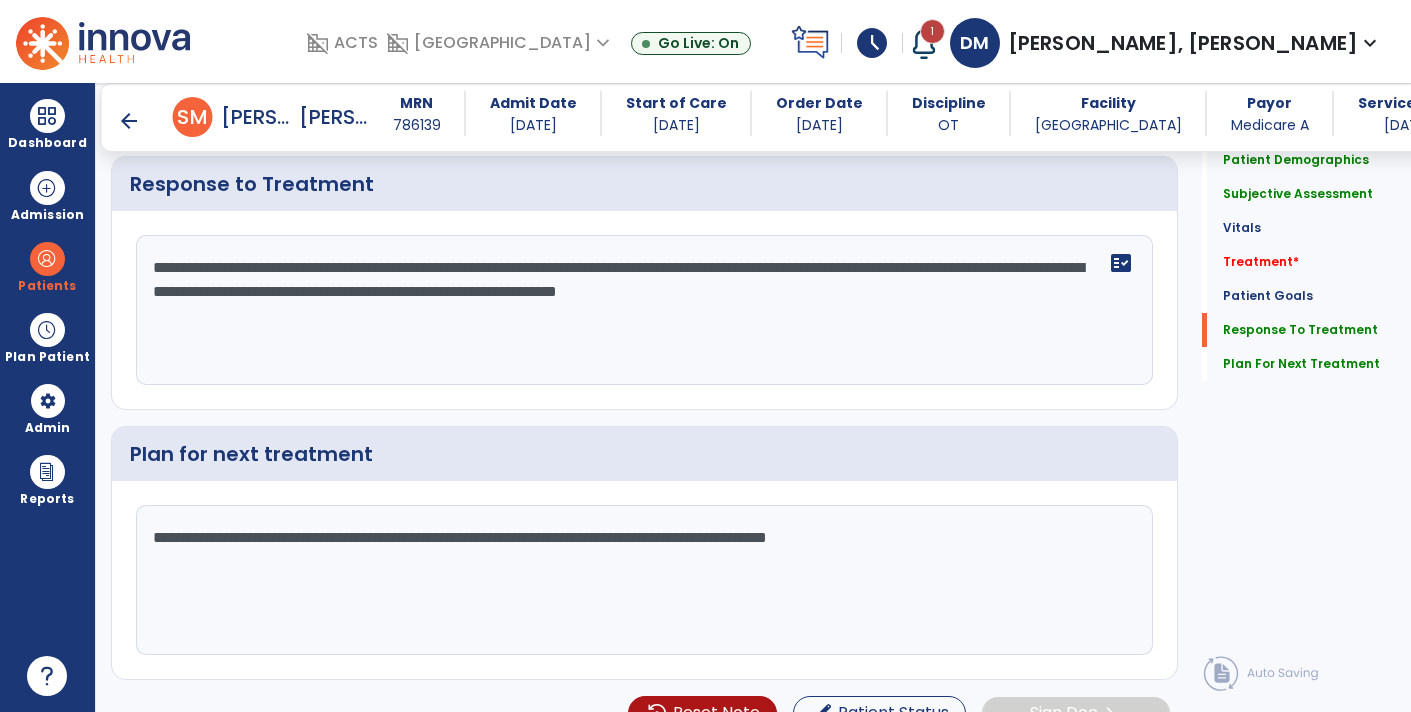 scroll, scrollTop: 2474, scrollLeft: 0, axis: vertical 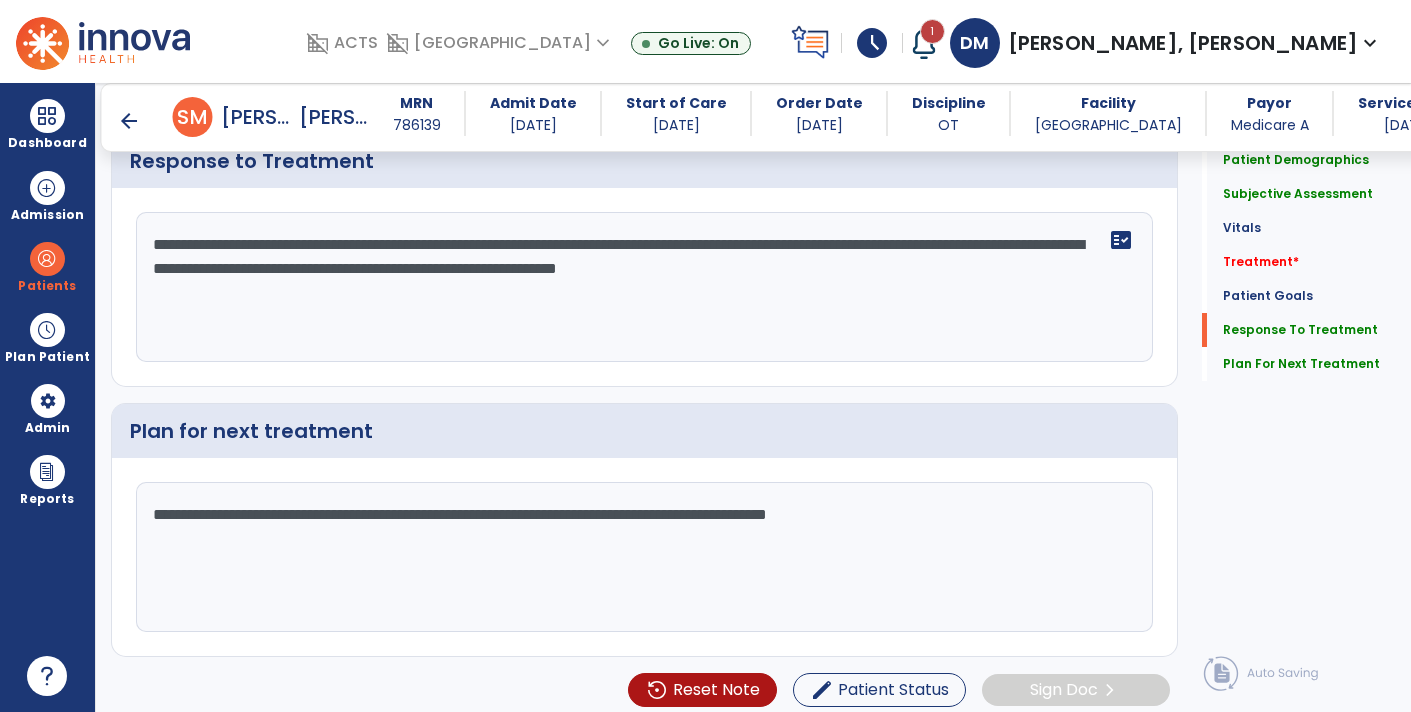 click on "**********" 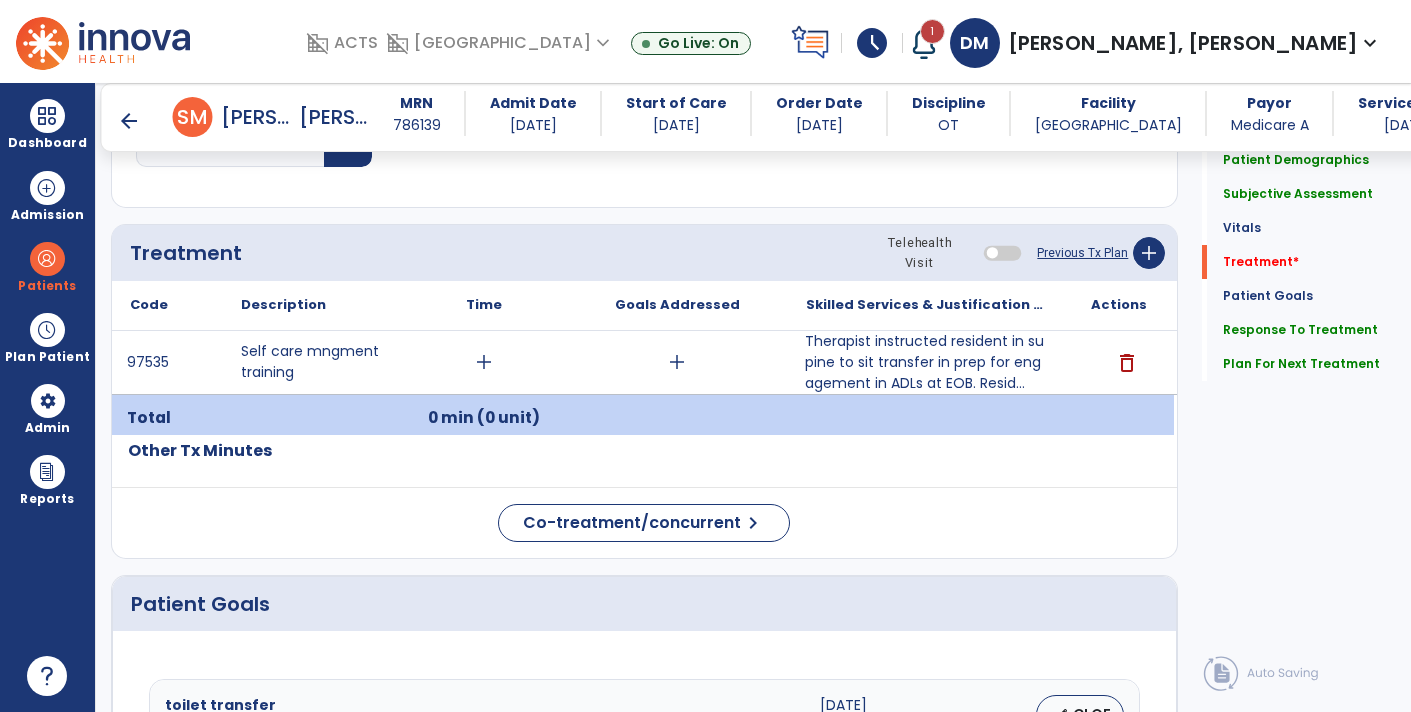 scroll, scrollTop: 1028, scrollLeft: 0, axis: vertical 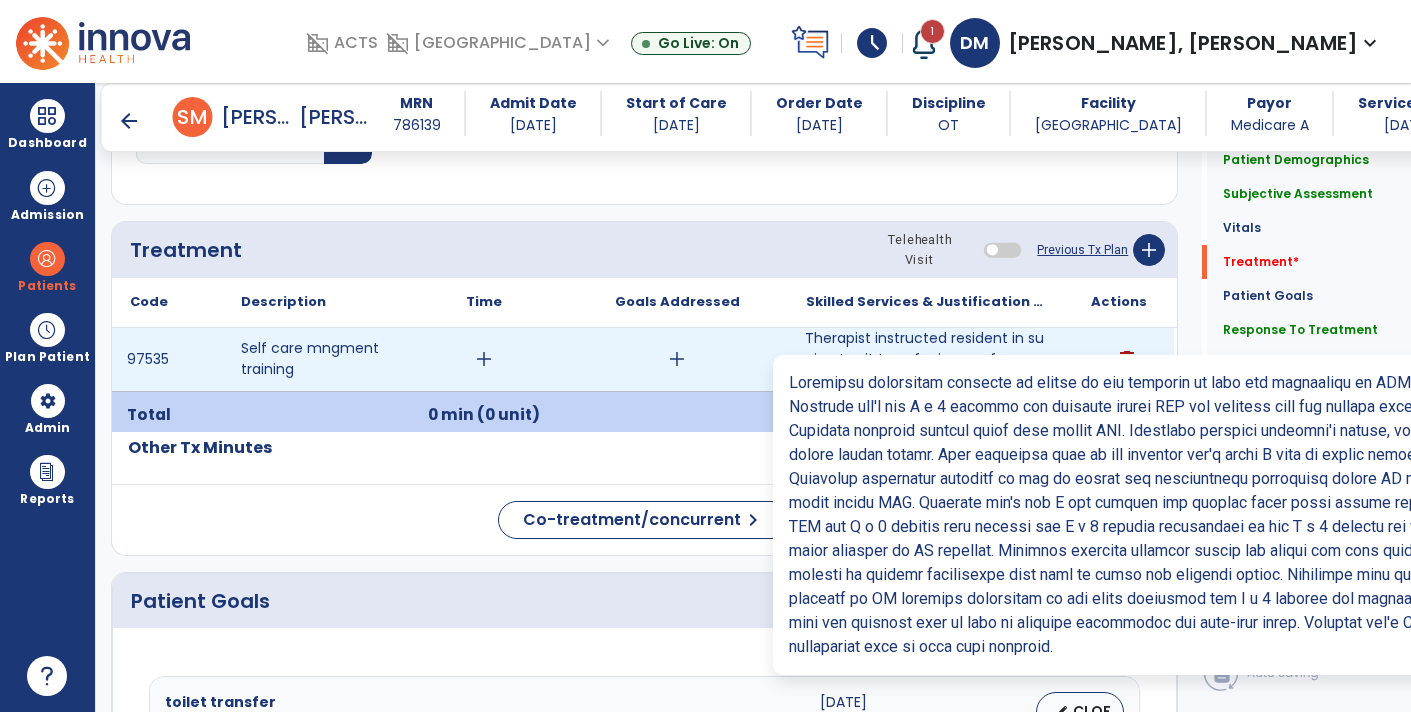 type on "**********" 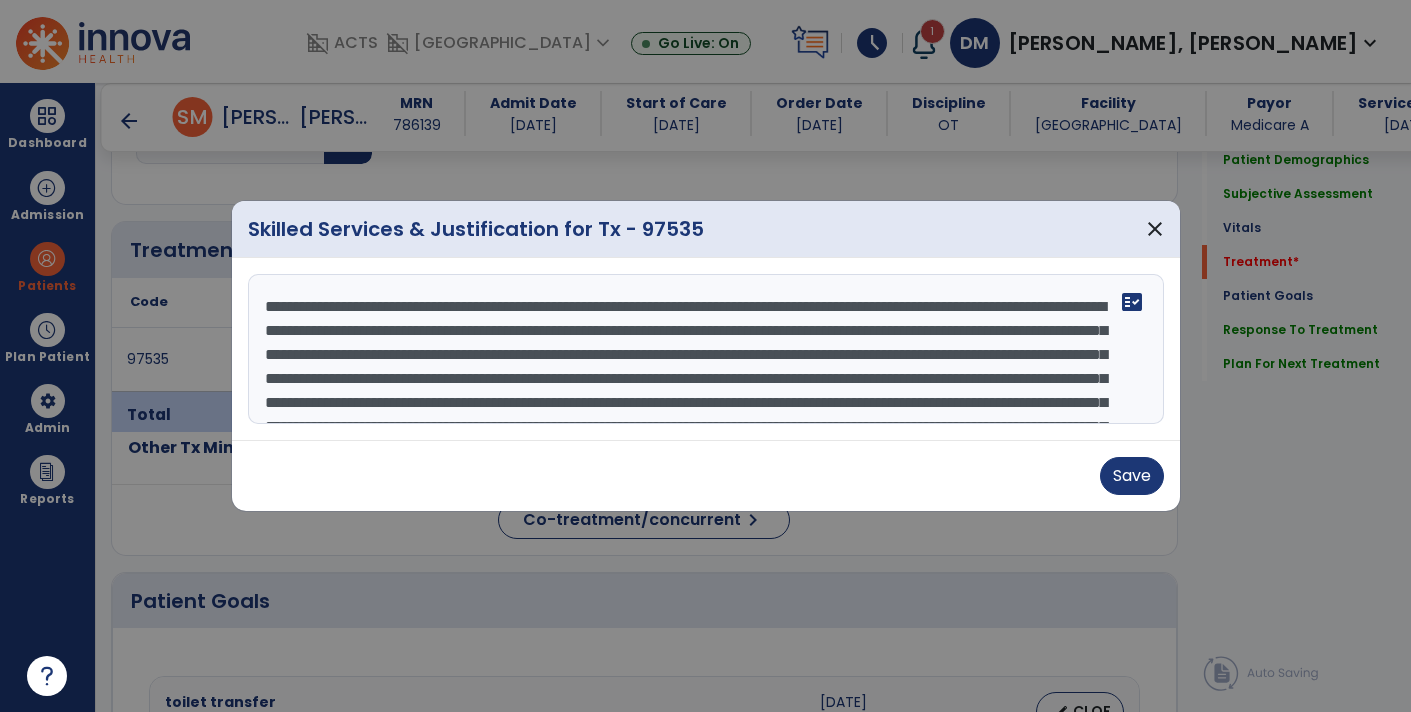 scroll, scrollTop: 56, scrollLeft: 0, axis: vertical 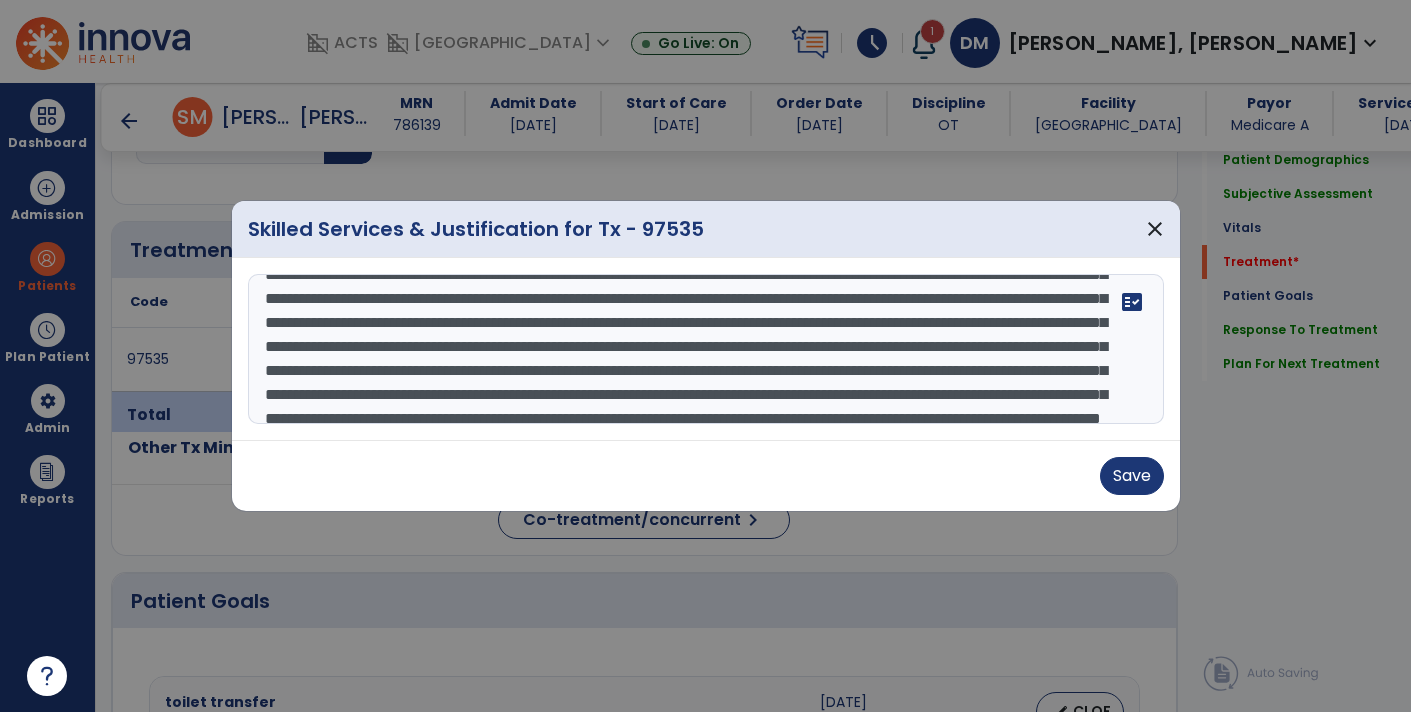 drag, startPoint x: 377, startPoint y: 381, endPoint x: 1002, endPoint y: 324, distance: 627.5938 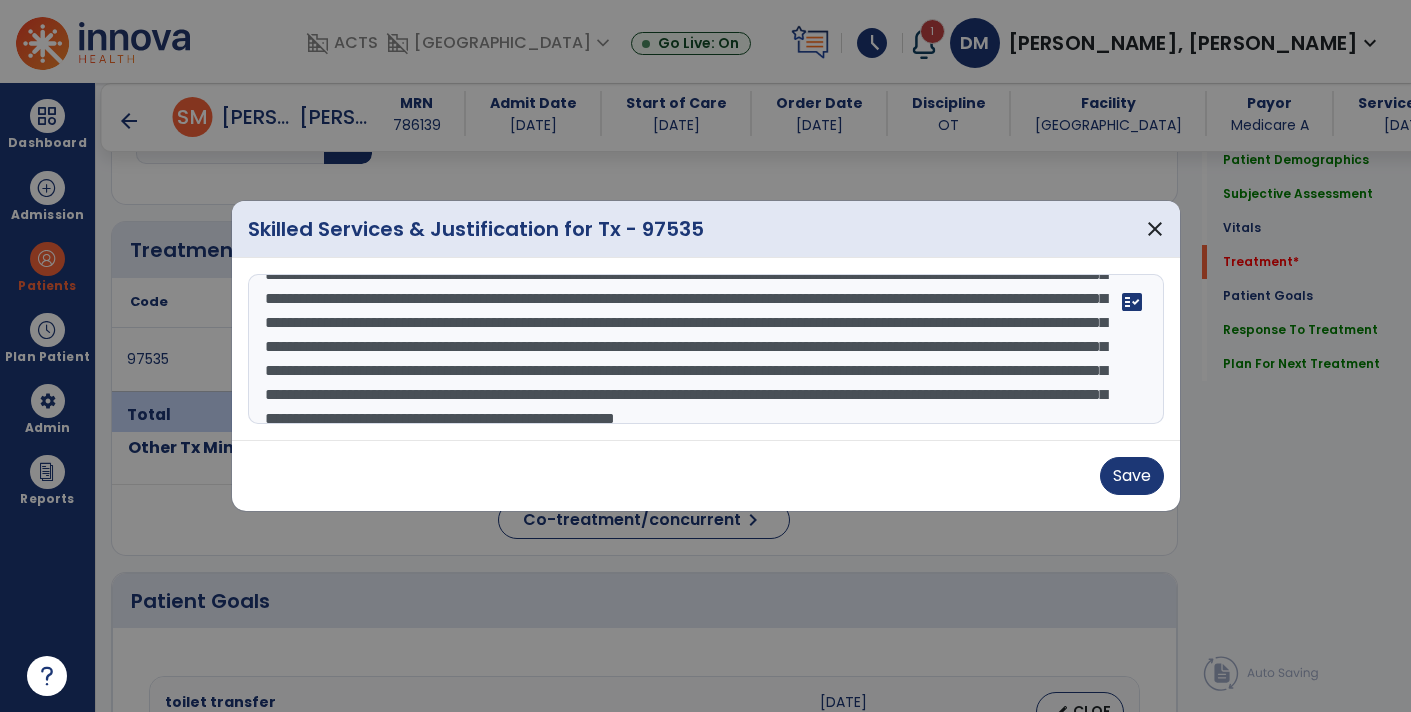click at bounding box center (706, 349) 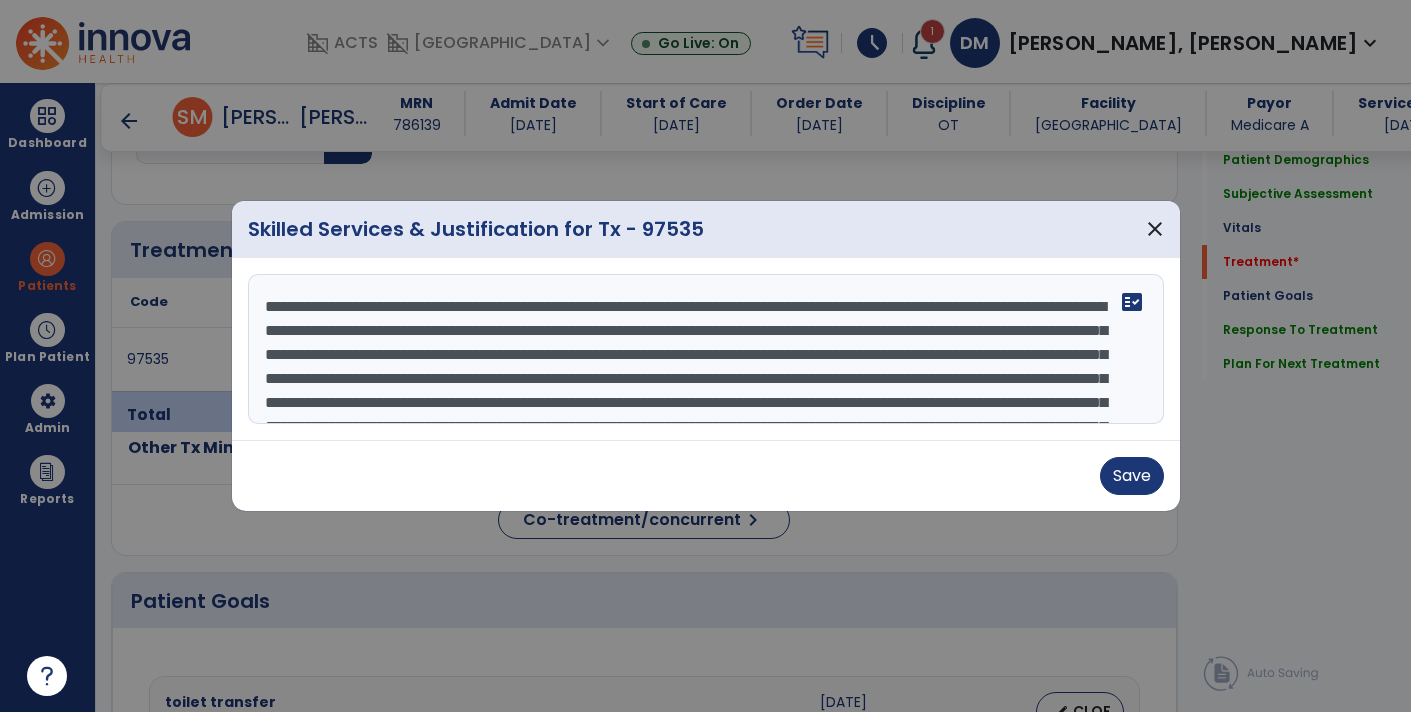 scroll, scrollTop: 144, scrollLeft: 0, axis: vertical 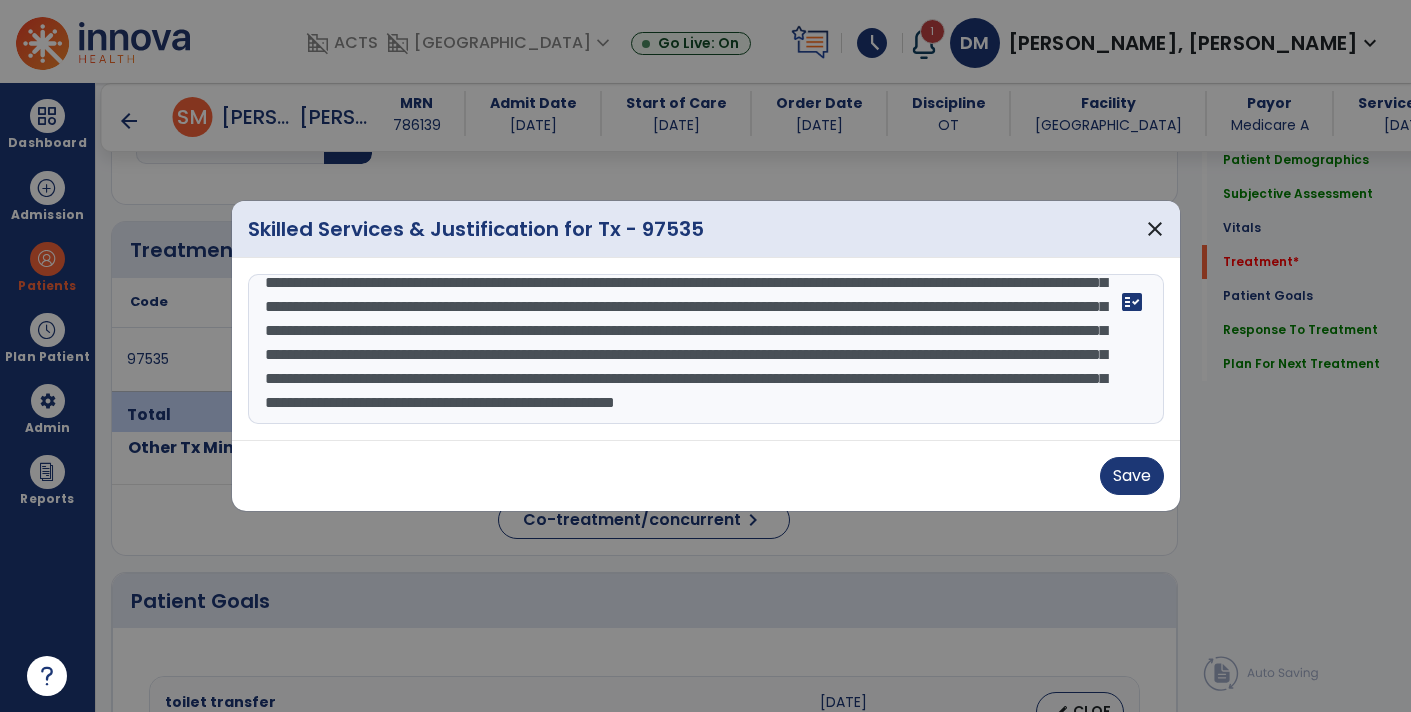 click at bounding box center (706, 349) 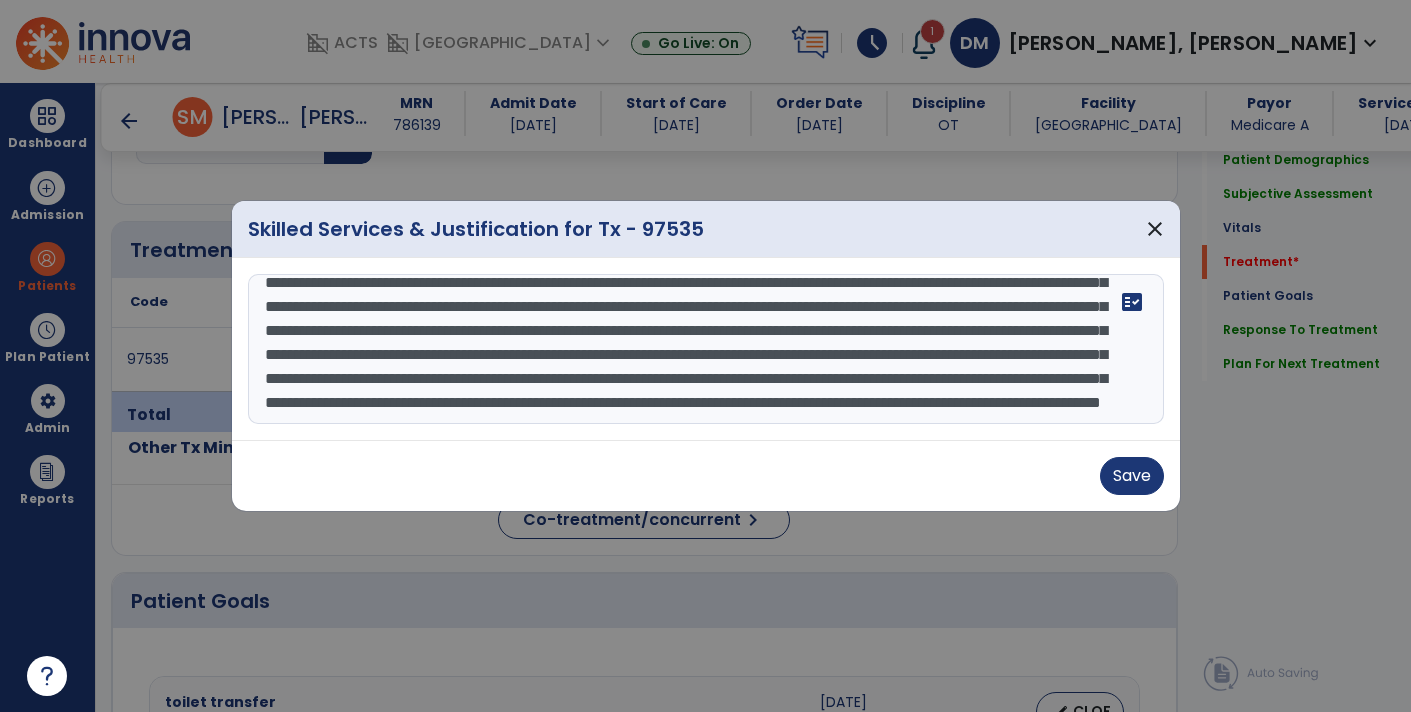scroll, scrollTop: 131, scrollLeft: 0, axis: vertical 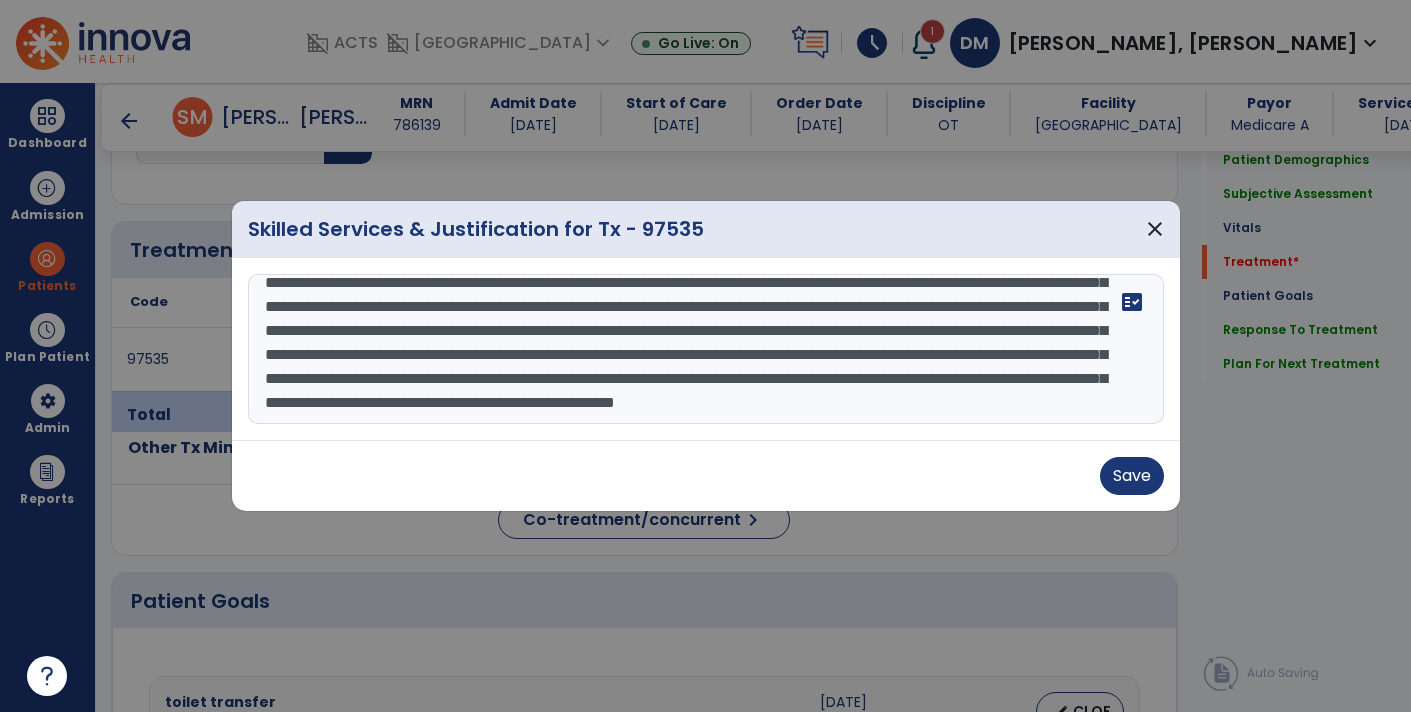 click at bounding box center [706, 349] 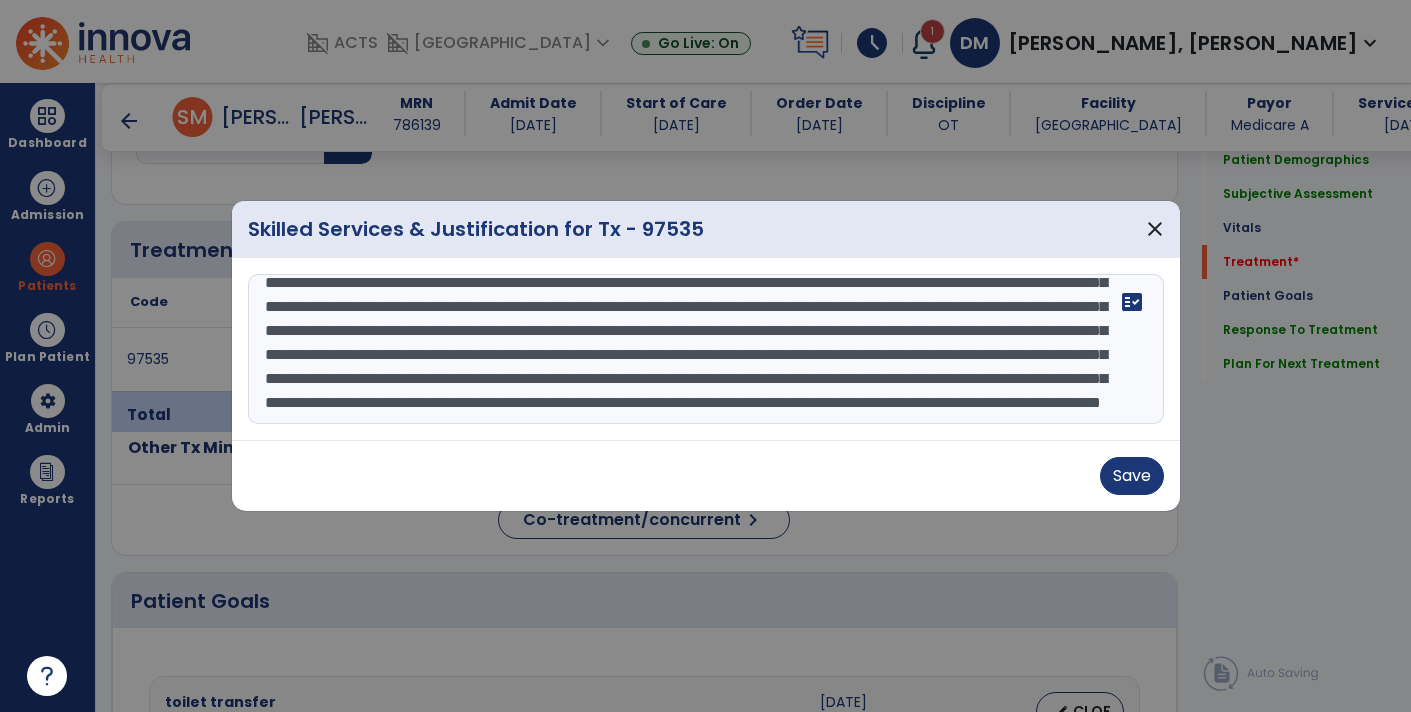 click at bounding box center (706, 349) 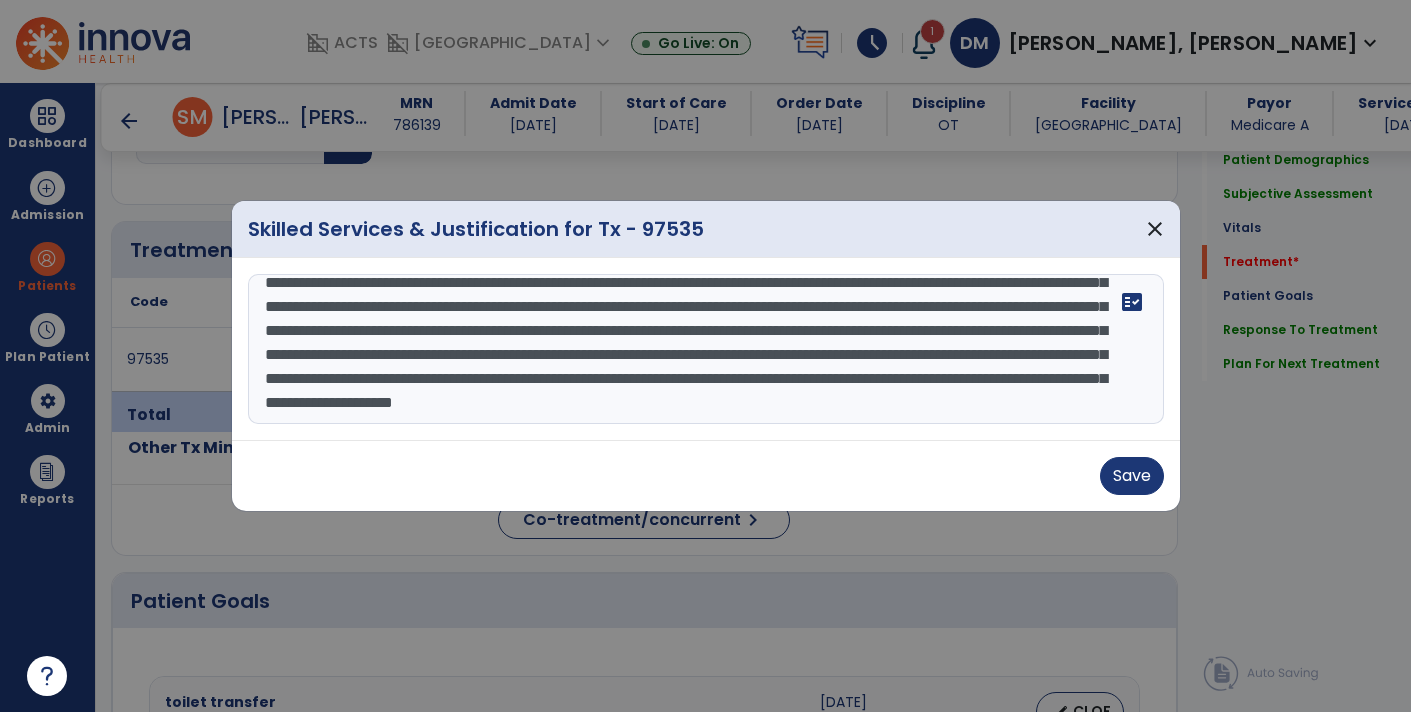 drag, startPoint x: 986, startPoint y: 376, endPoint x: 1103, endPoint y: 379, distance: 117.03845 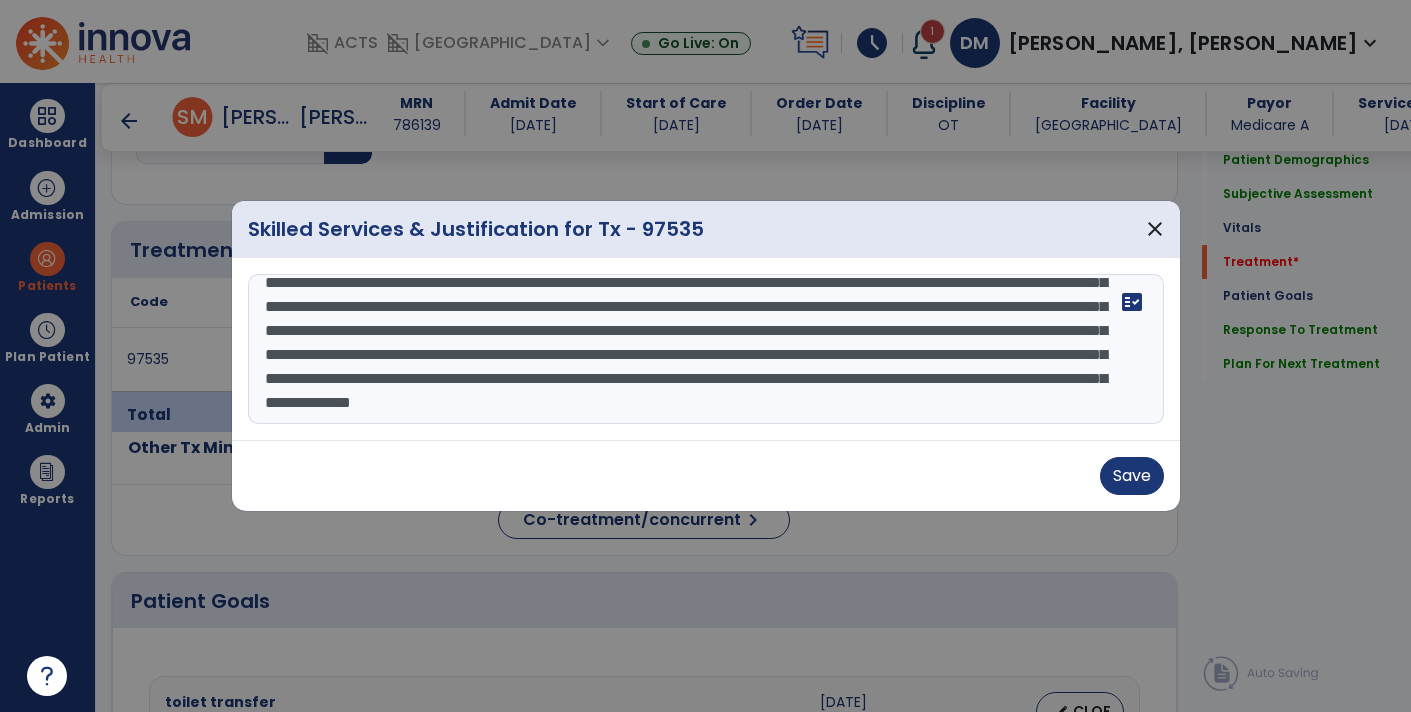 click at bounding box center [706, 349] 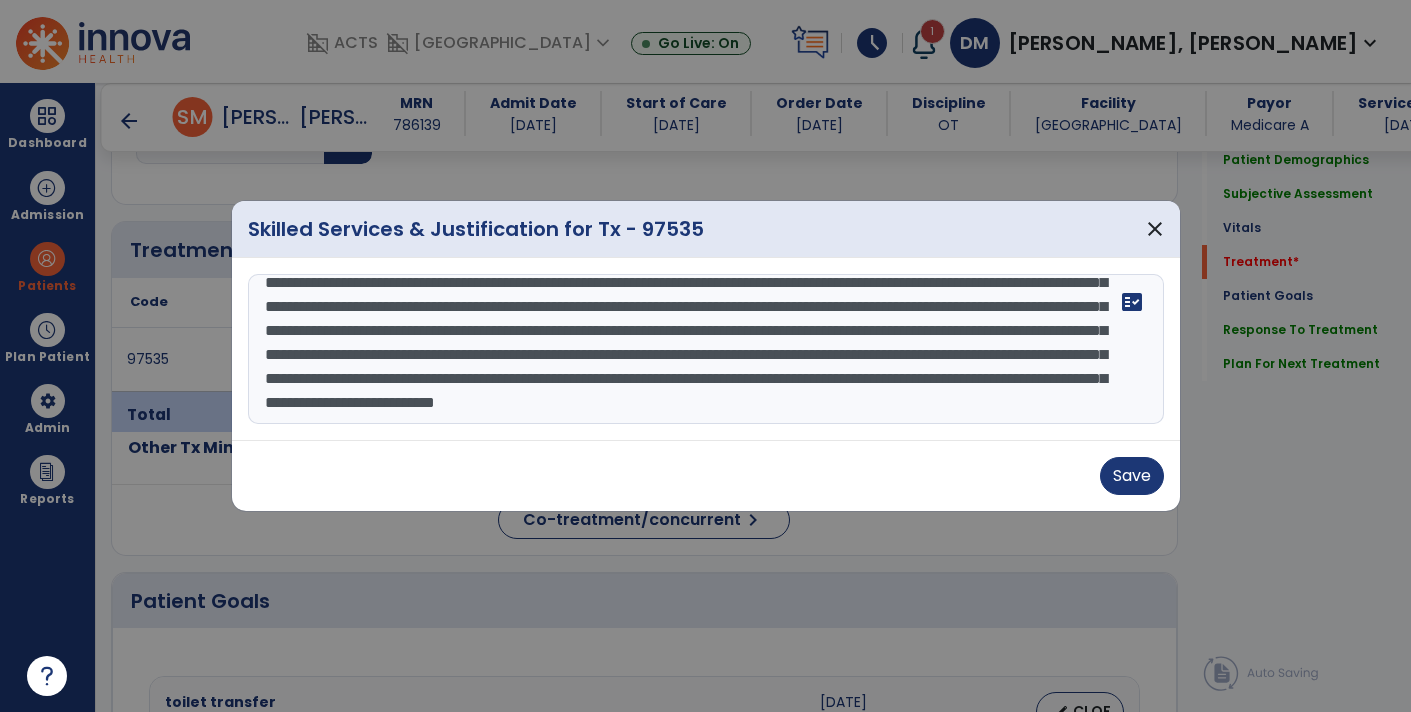 click at bounding box center [706, 349] 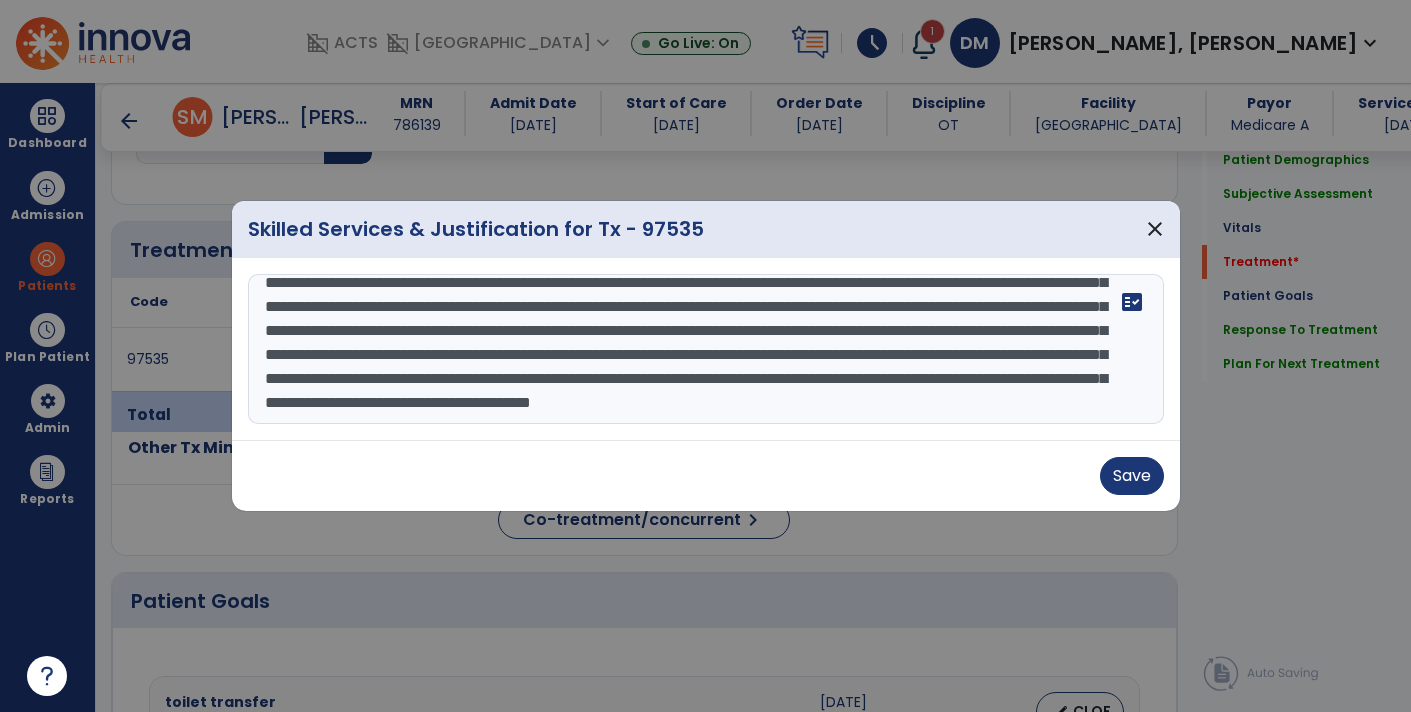 click at bounding box center (706, 349) 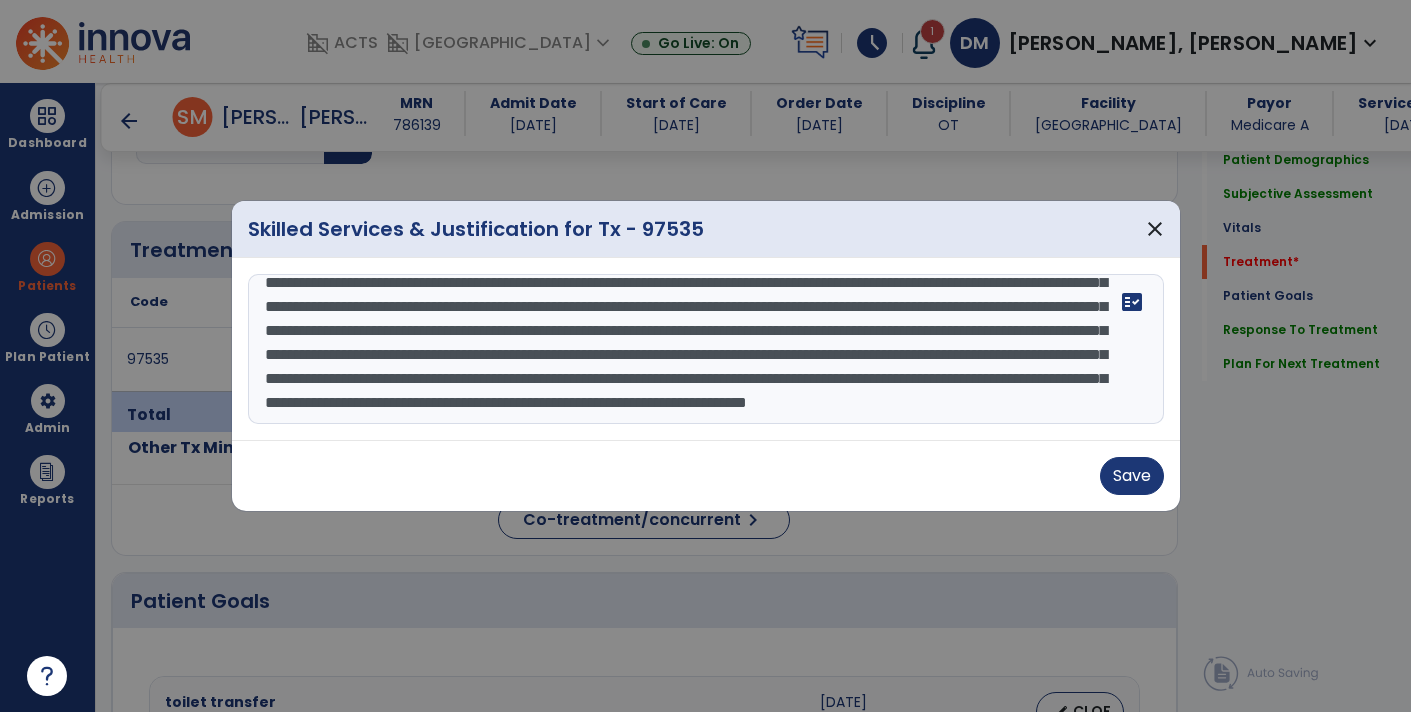 click at bounding box center (706, 349) 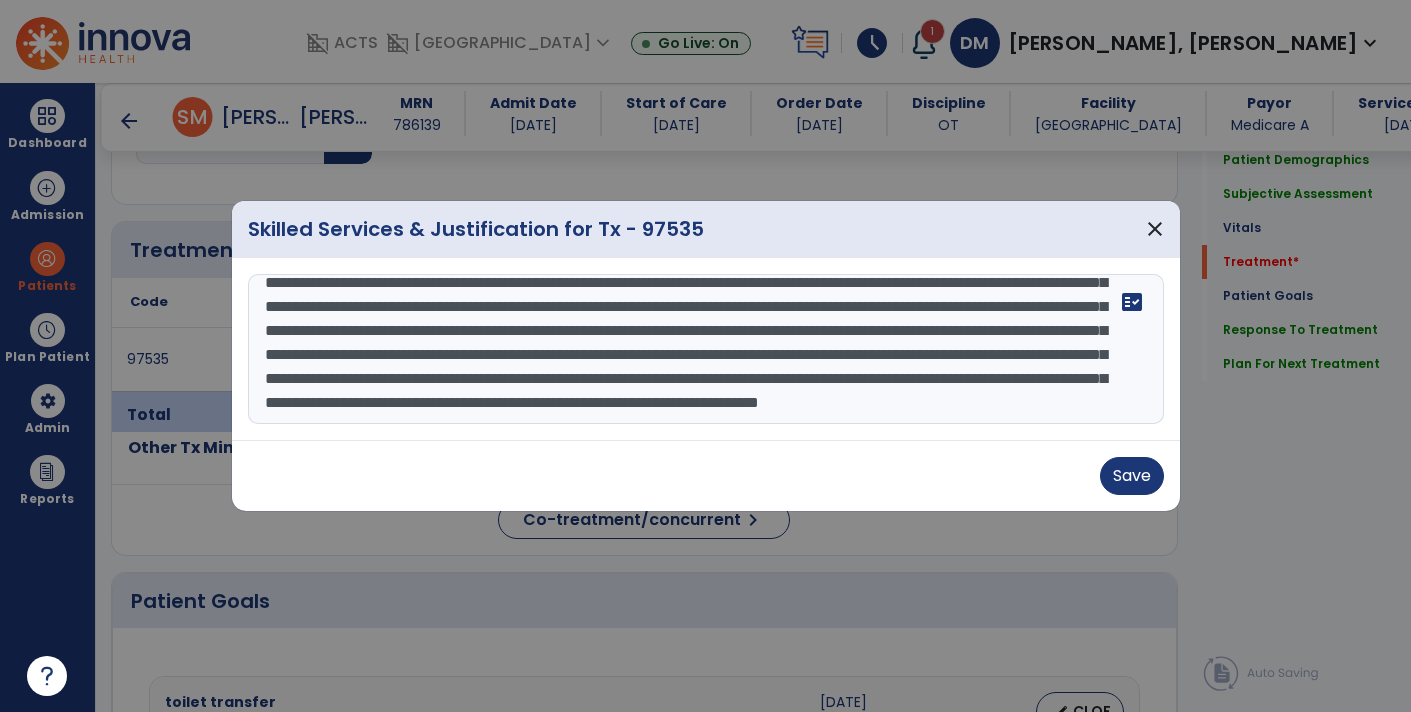 scroll, scrollTop: 168, scrollLeft: 0, axis: vertical 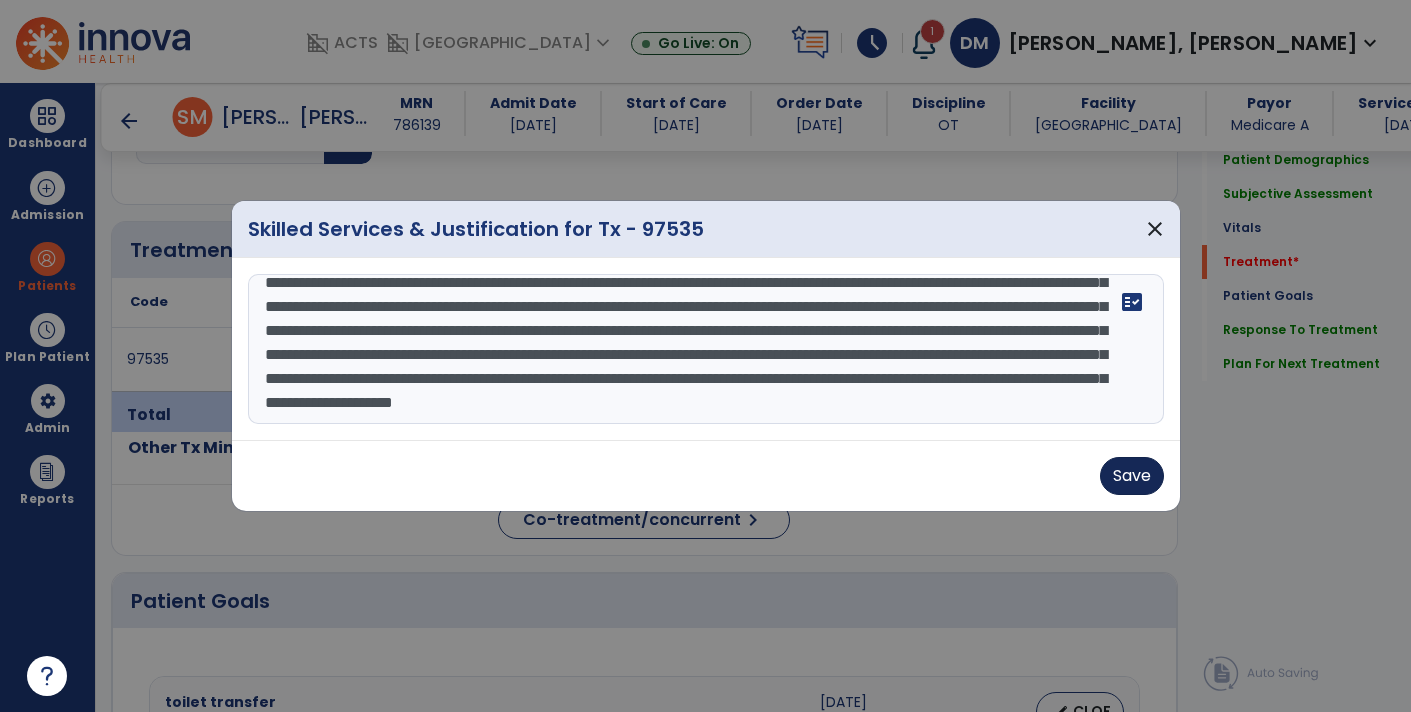 type on "**********" 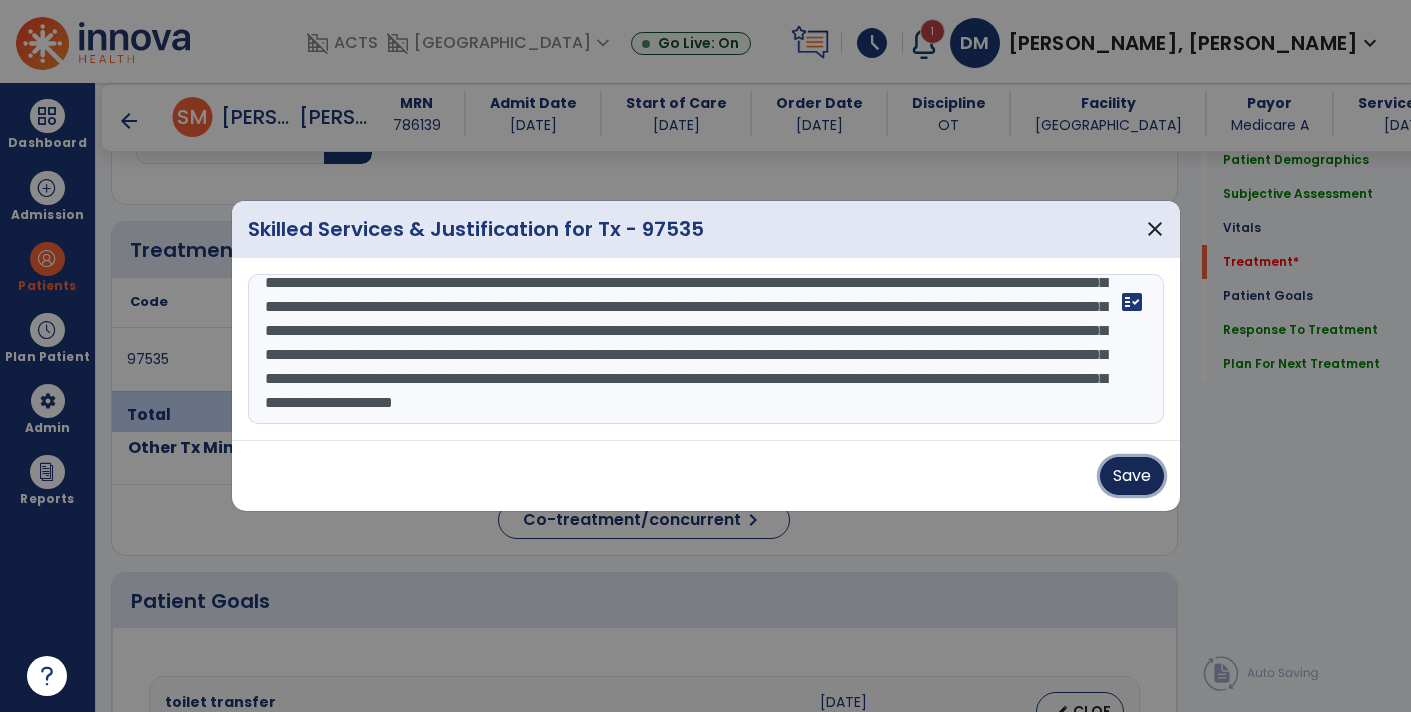 click on "Save" at bounding box center [1132, 476] 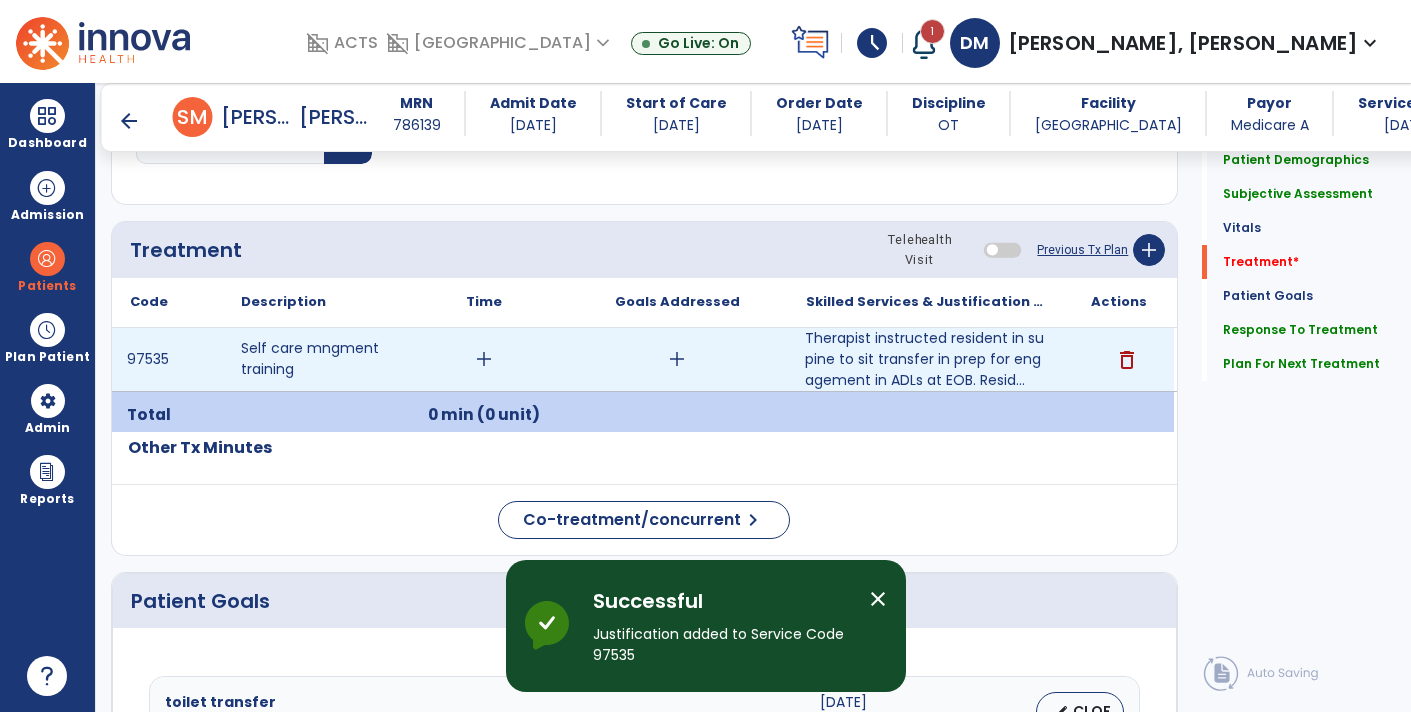 click on "add" at bounding box center (484, 359) 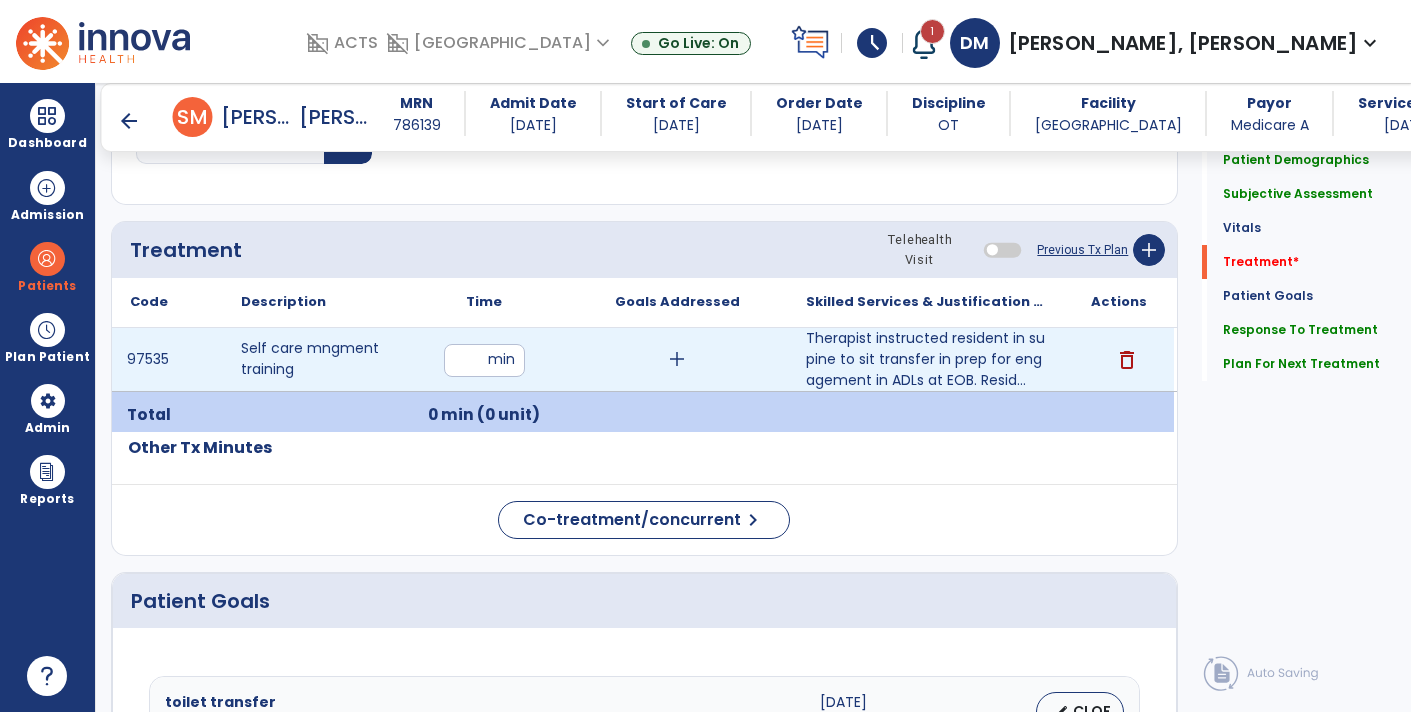 type on "**" 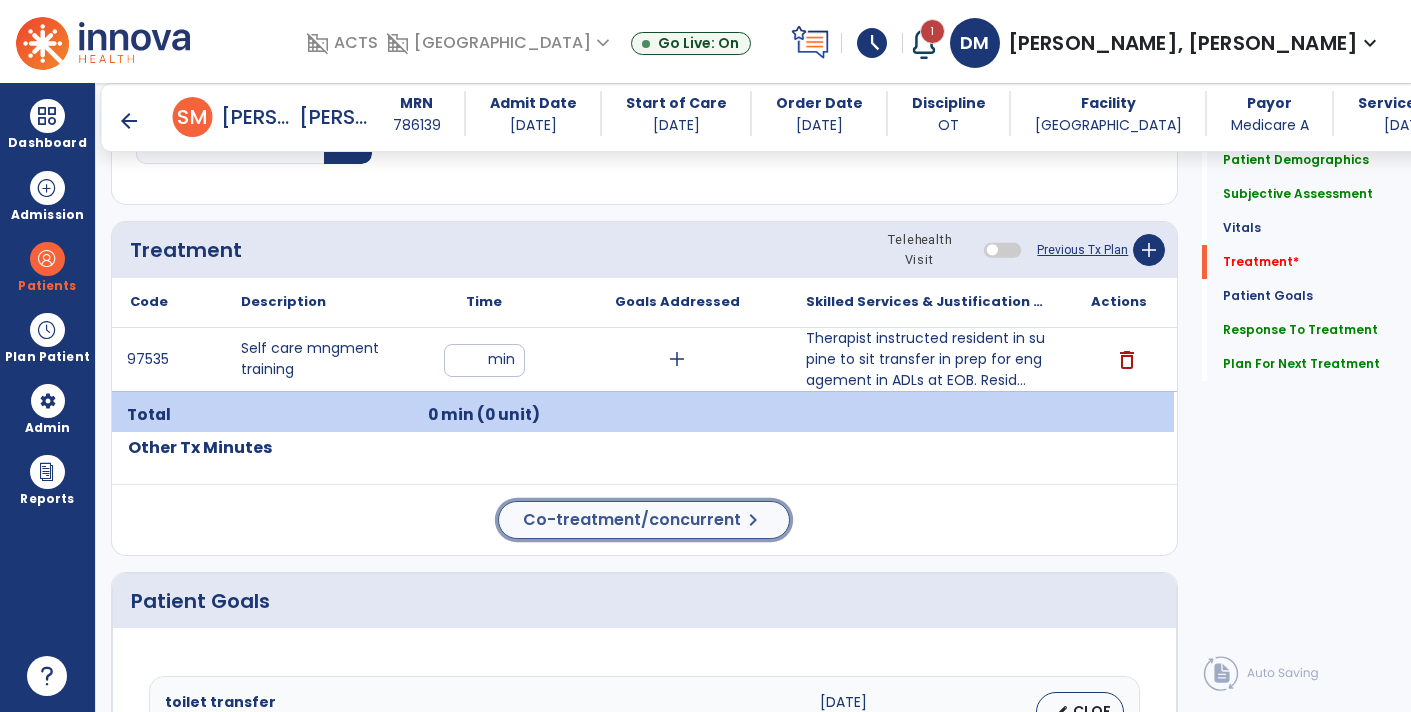 click on "Co-treatment/concurrent  chevron_right" 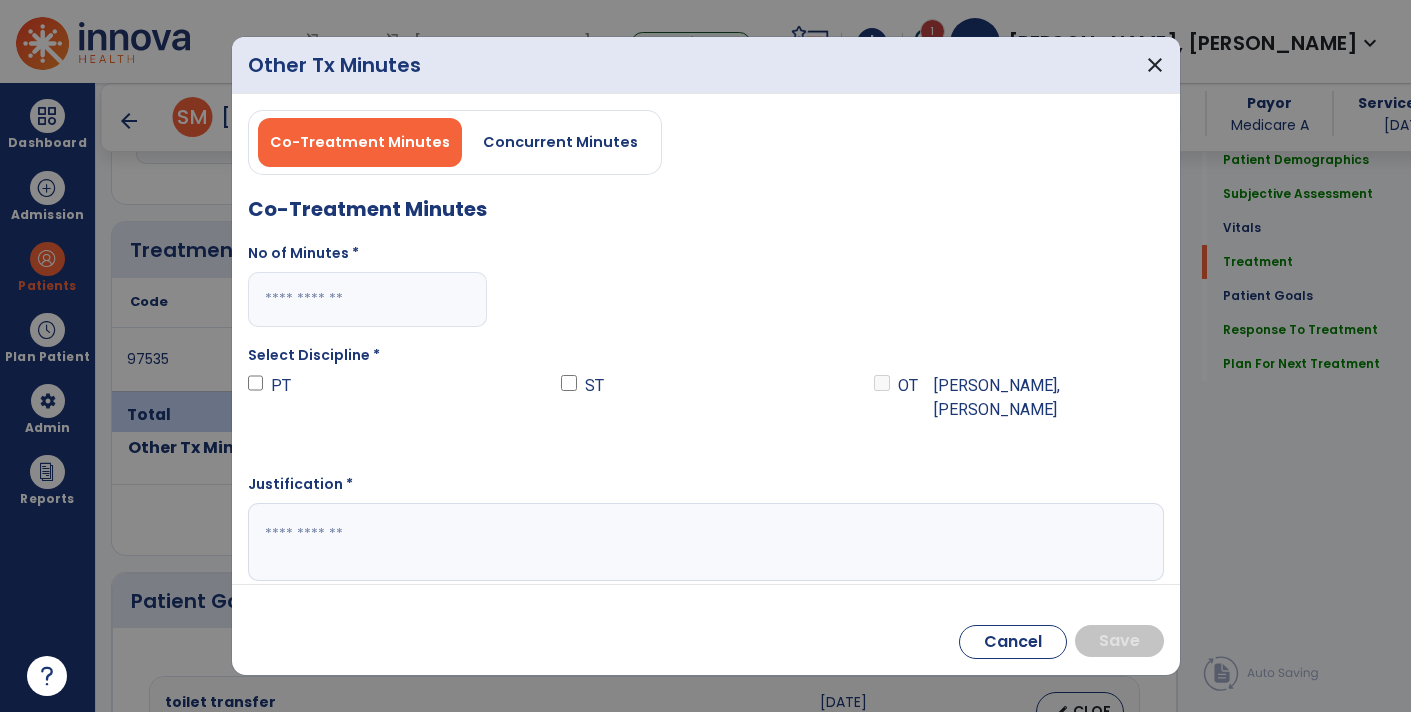 click at bounding box center [368, 299] 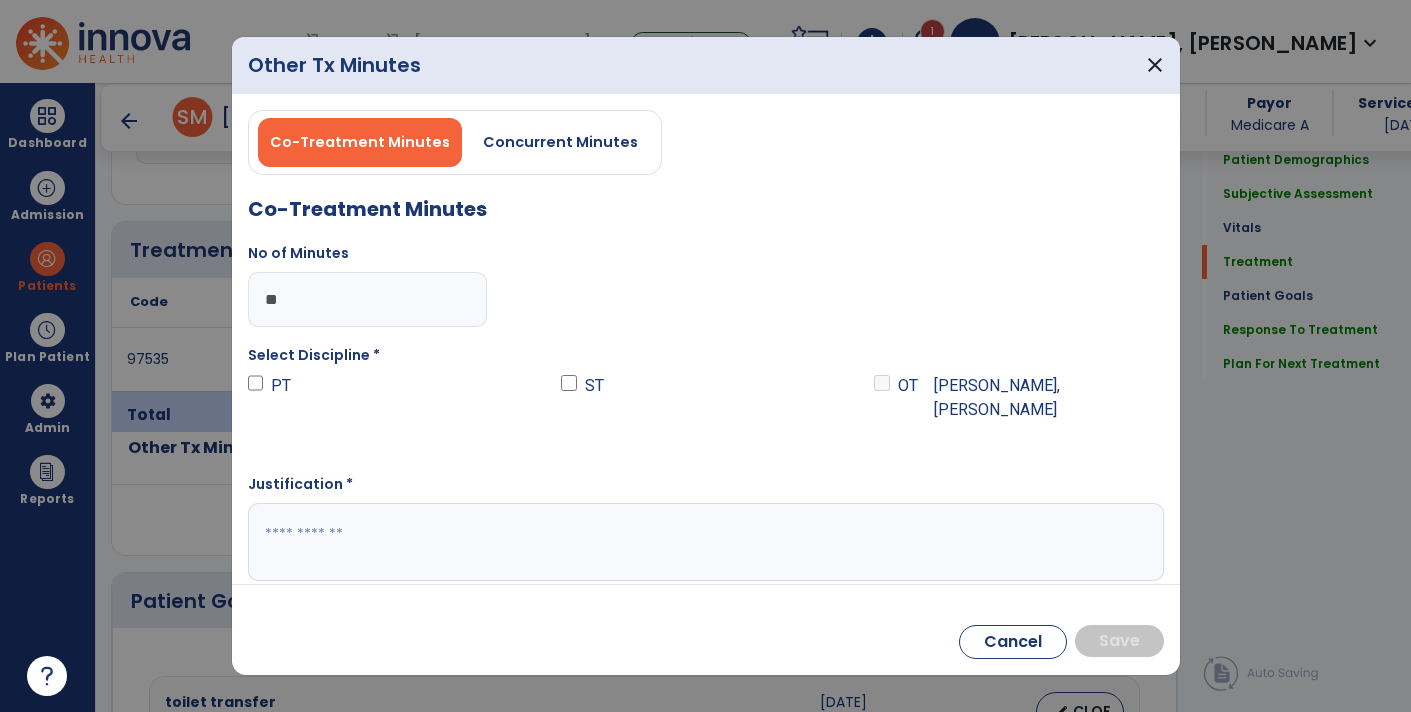 type on "**" 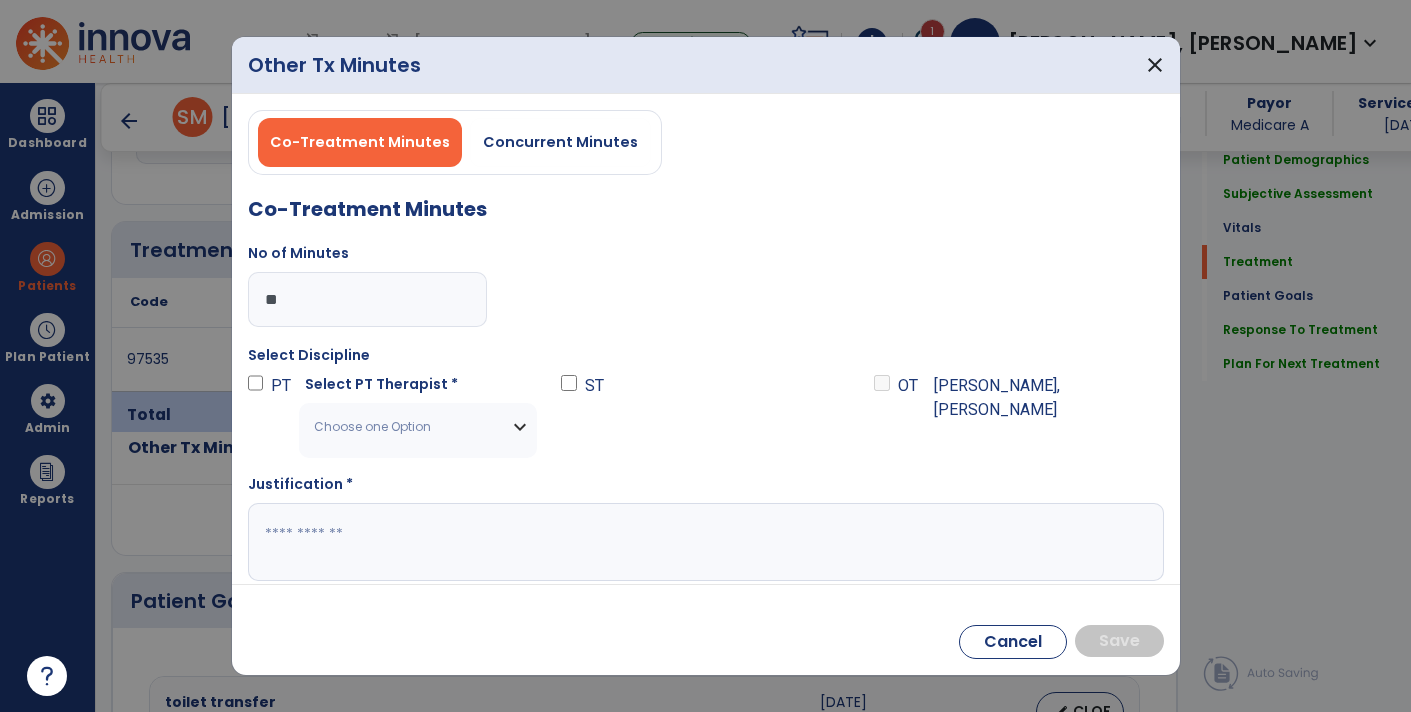 click on "Choose one Option" at bounding box center [405, 427] 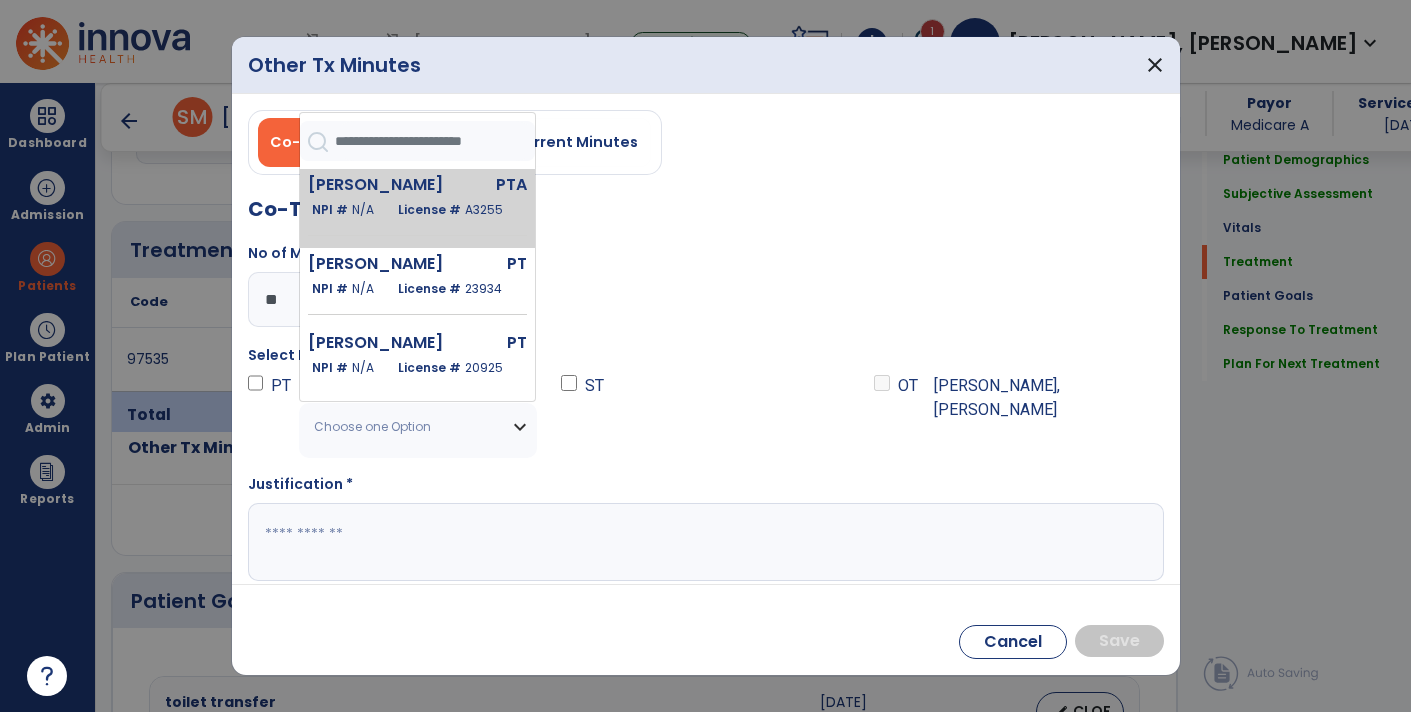 click on "PTA" at bounding box center (499, 185) 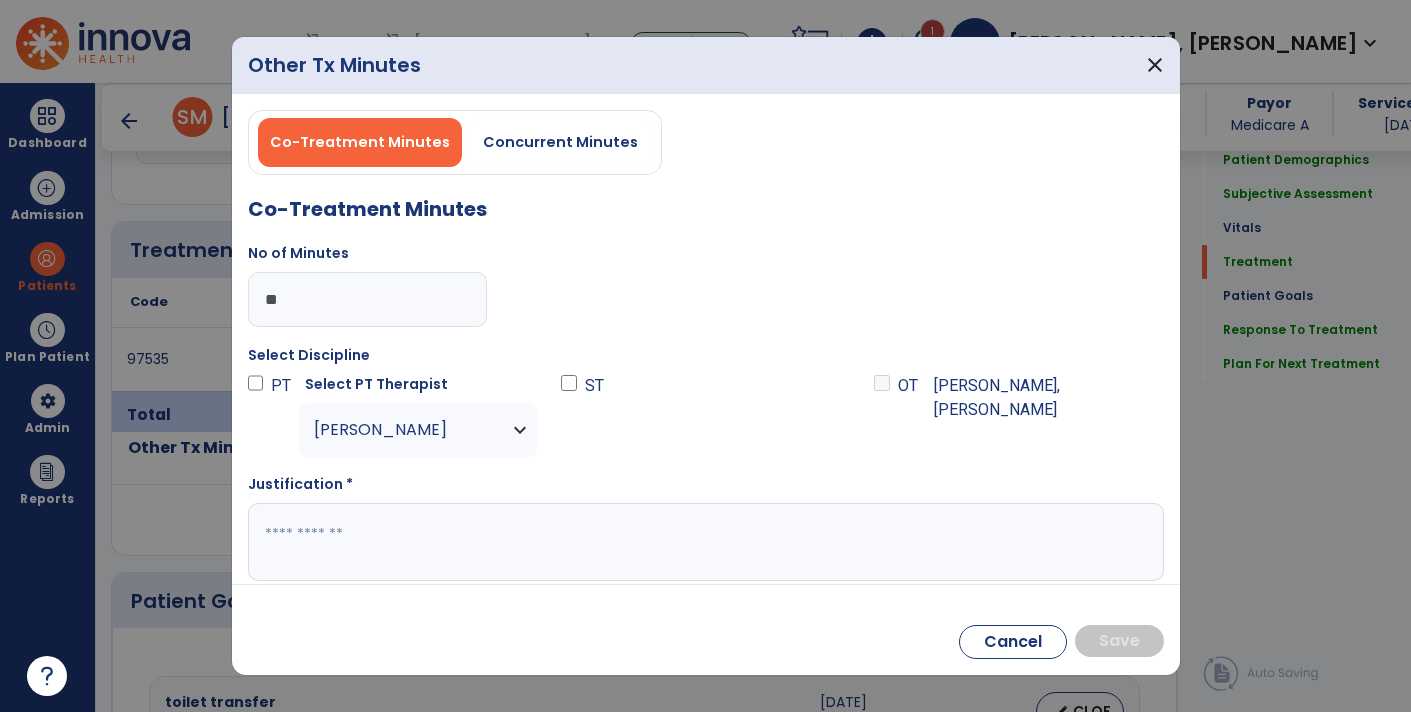 click at bounding box center [704, 542] 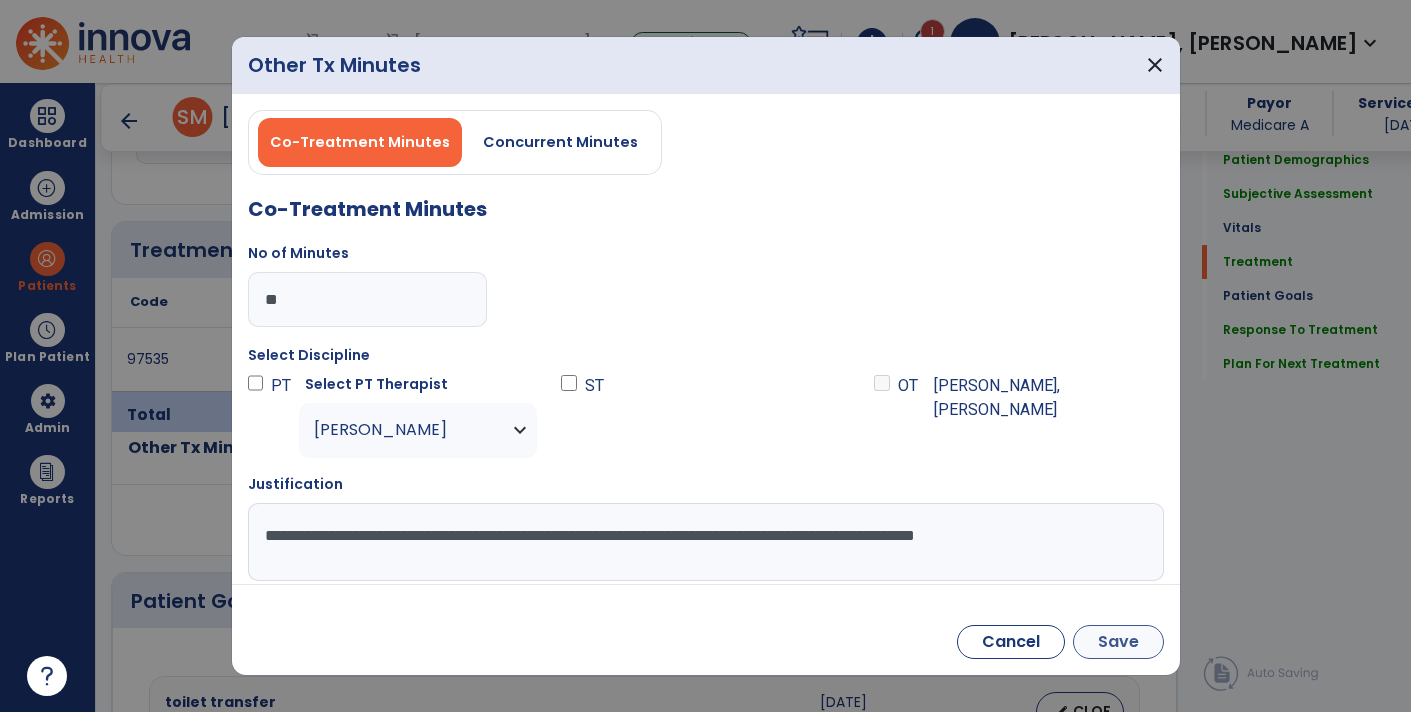 type on "**********" 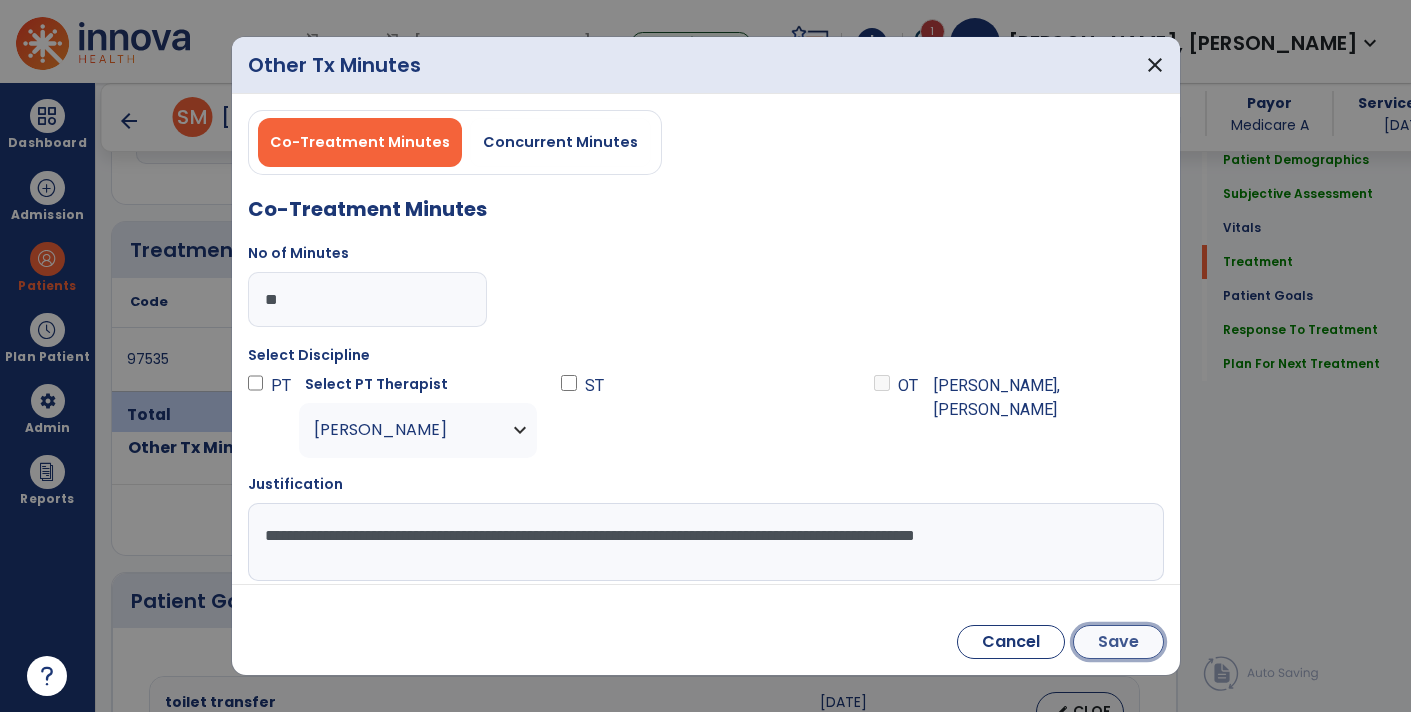 click on "Save" at bounding box center [1118, 642] 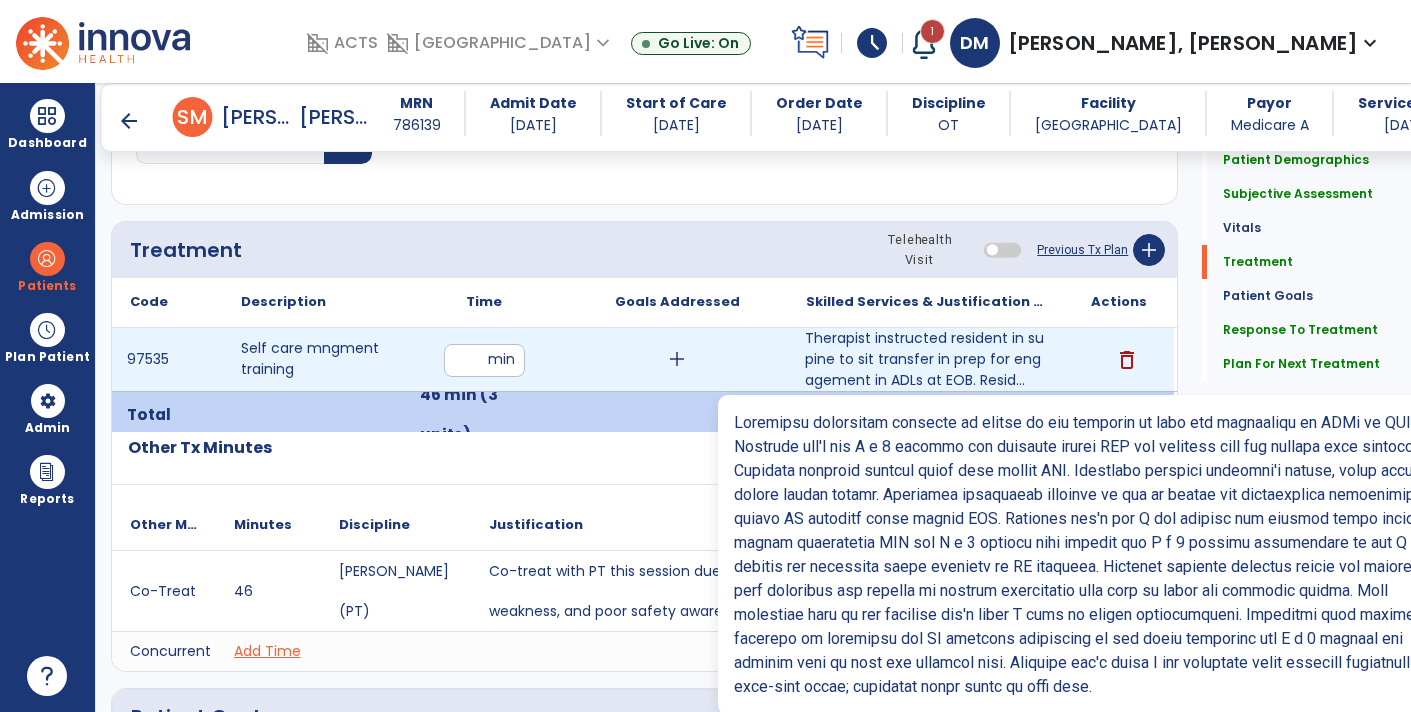 click on "Therapist instructed resident in supine to sit transfer in prep for engagement in ADLs at EOB. Resid..." at bounding box center [926, 359] 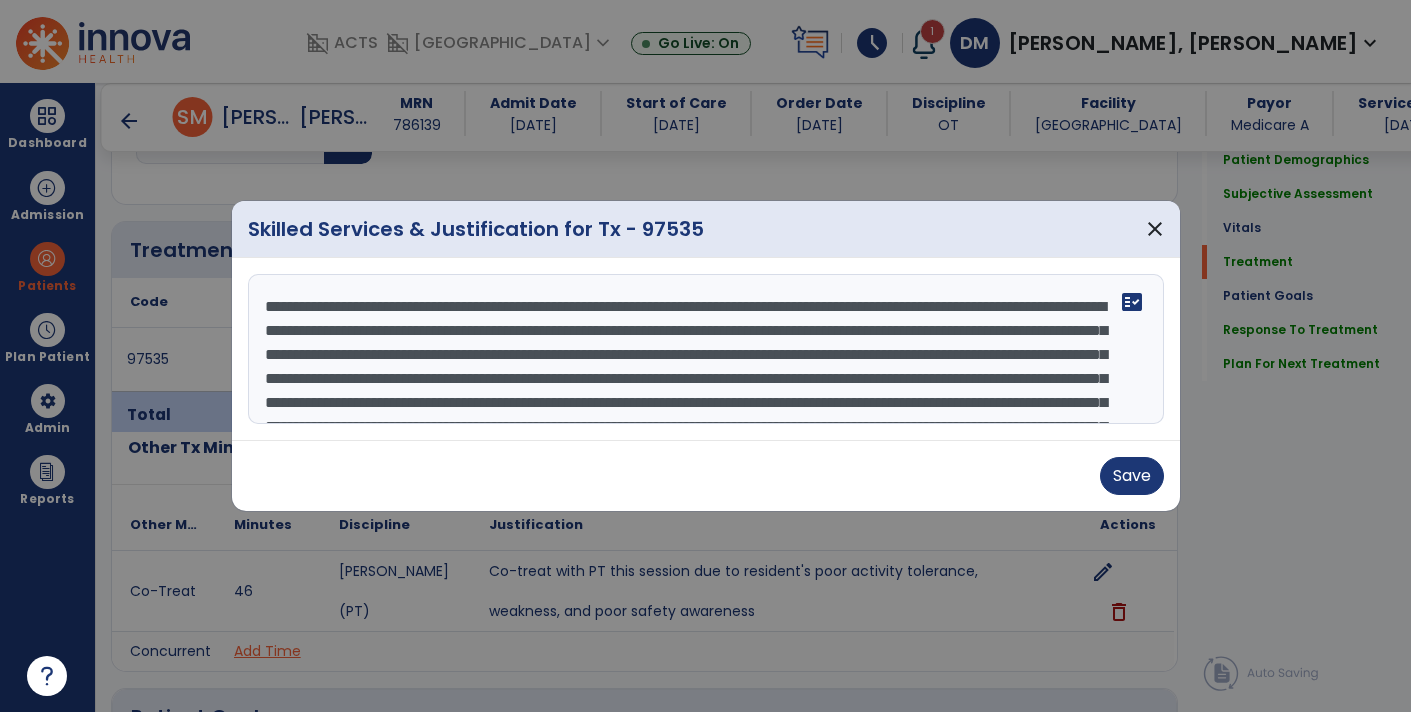 scroll, scrollTop: 26, scrollLeft: 0, axis: vertical 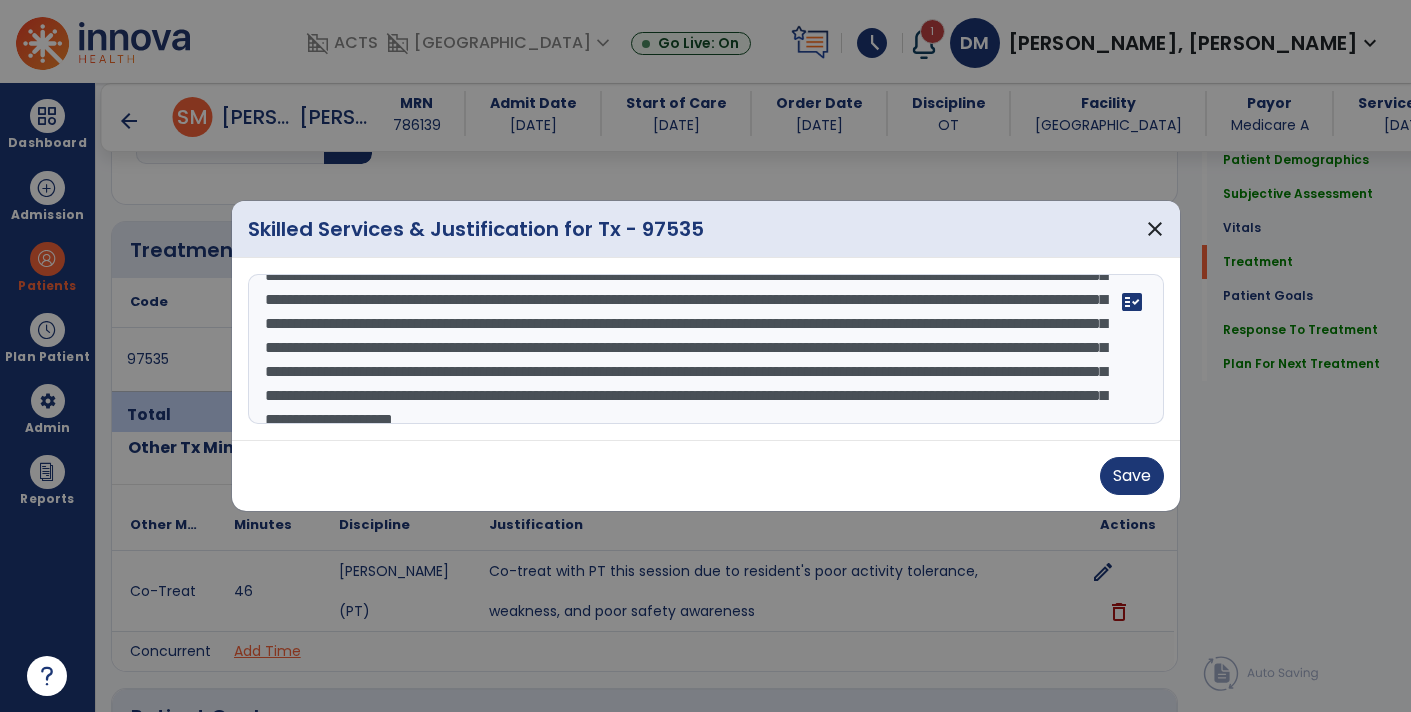 click at bounding box center (706, 349) 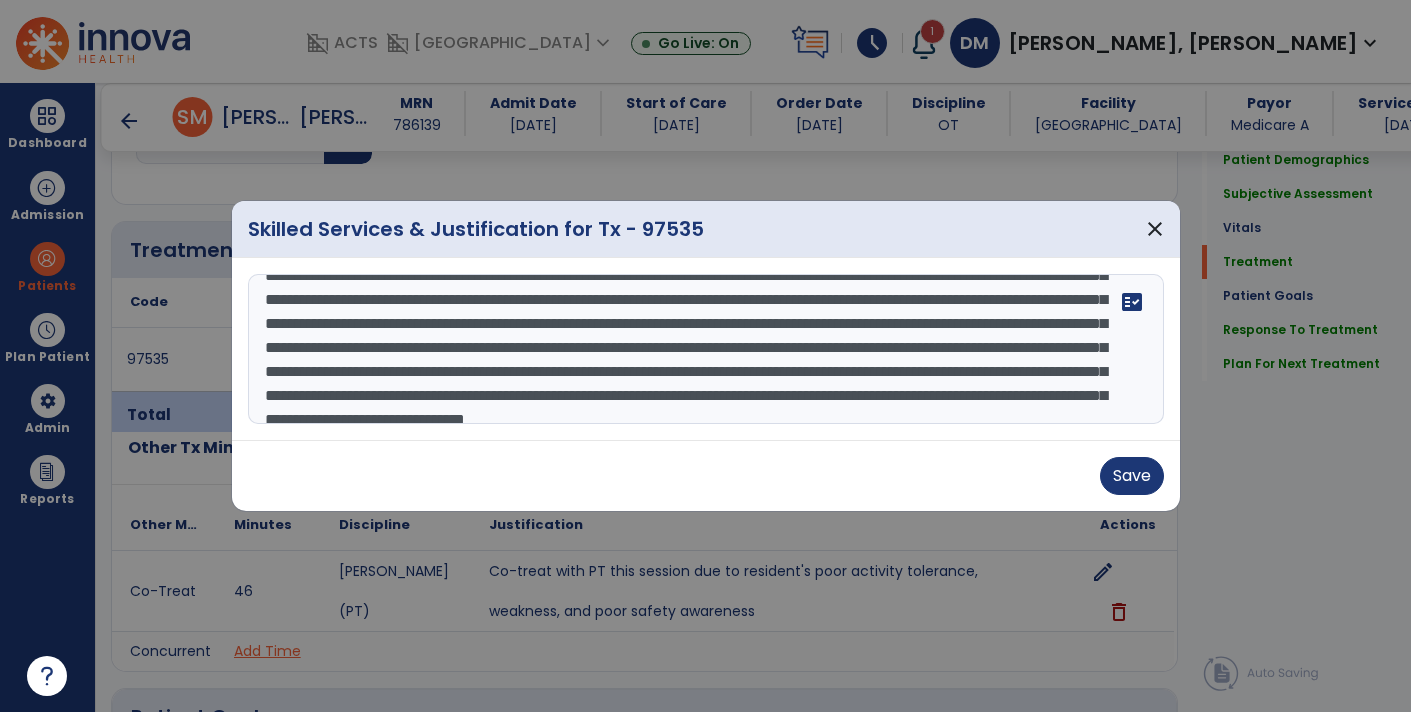 click at bounding box center (706, 349) 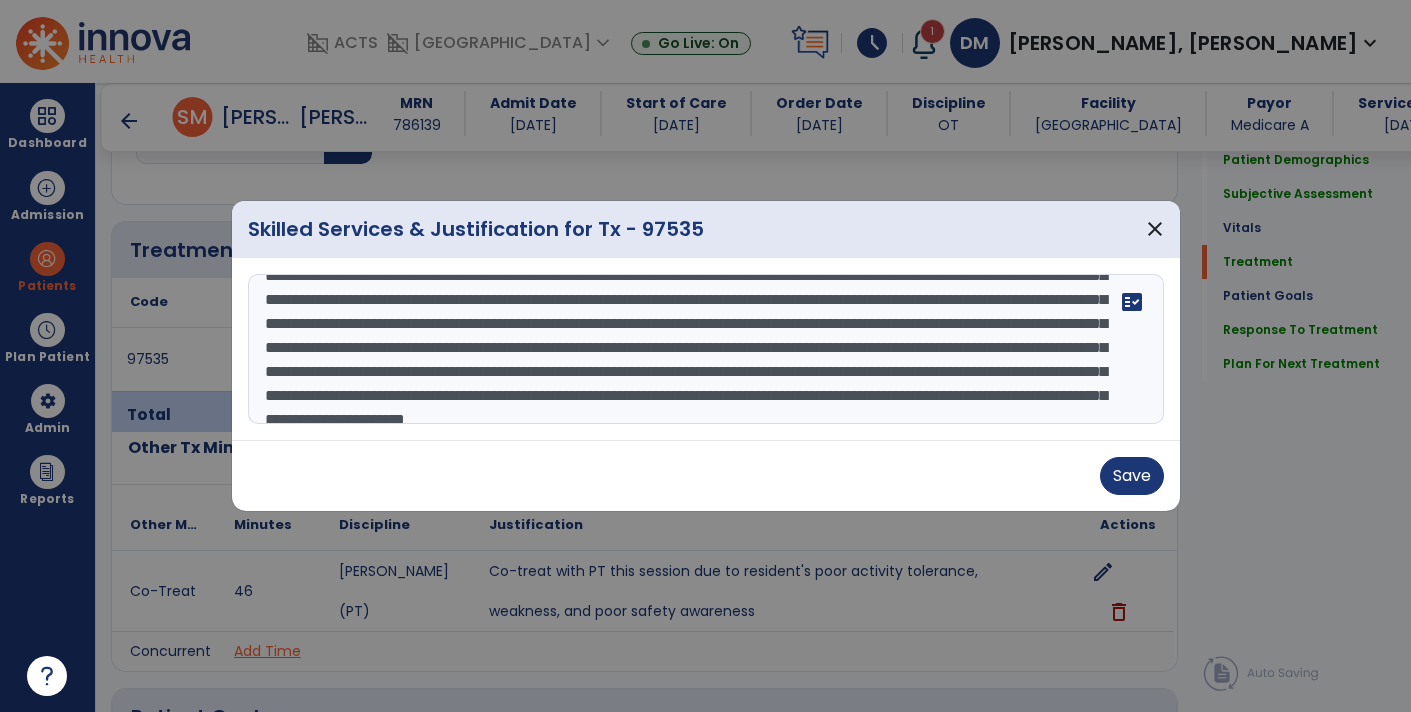 click at bounding box center (706, 349) 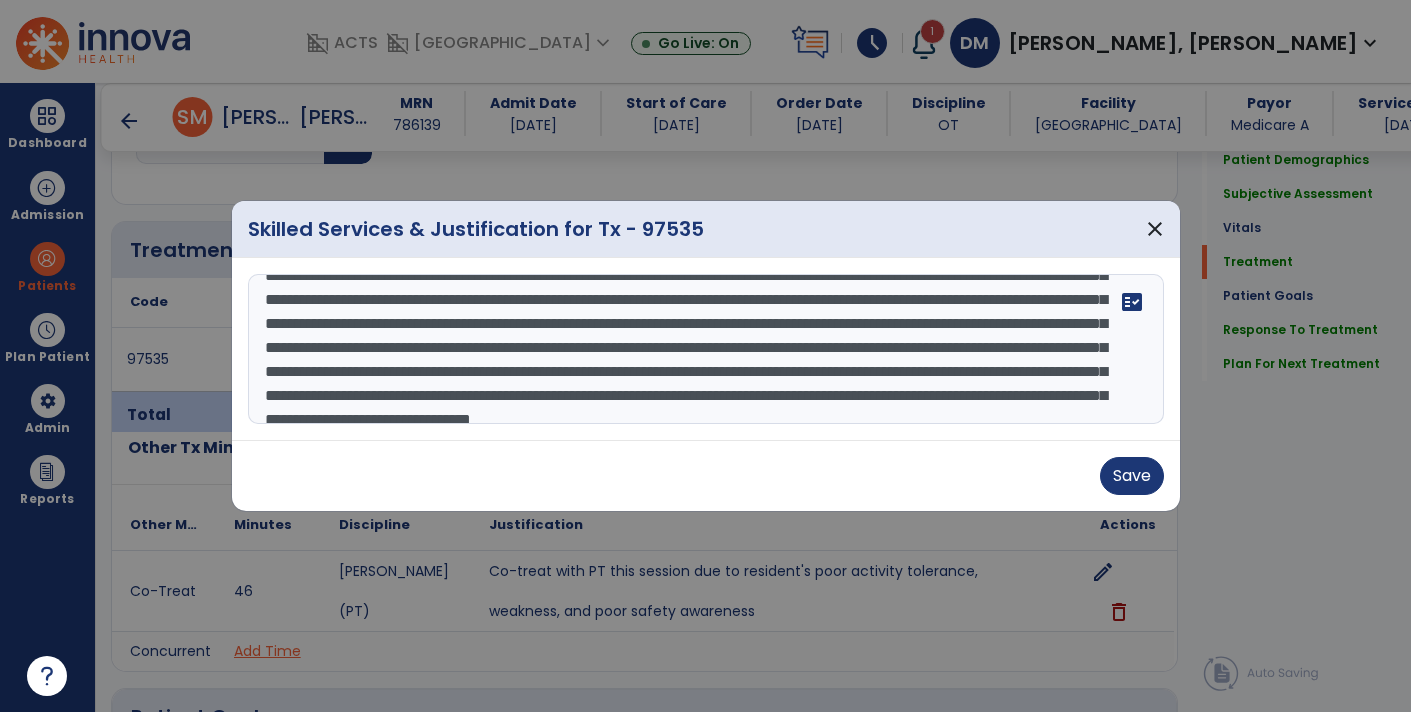 click at bounding box center (706, 349) 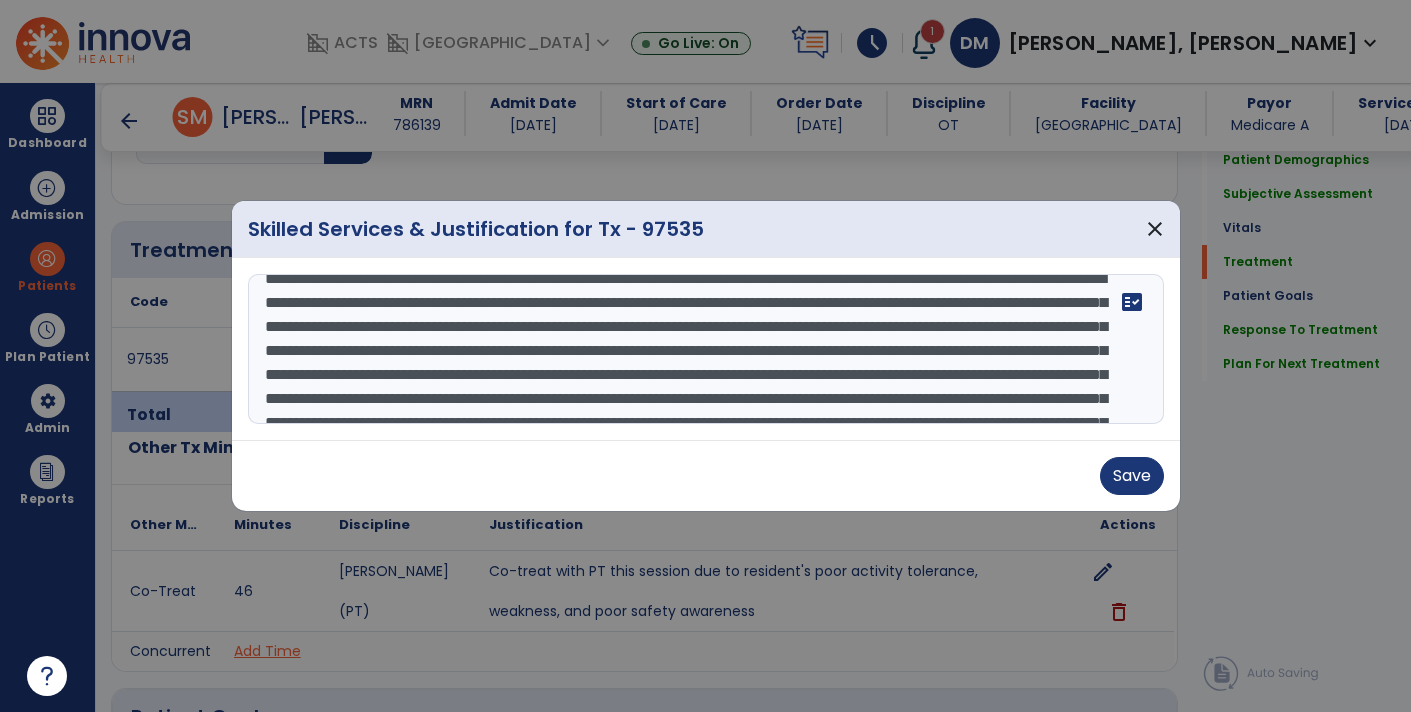 scroll, scrollTop: 28, scrollLeft: 0, axis: vertical 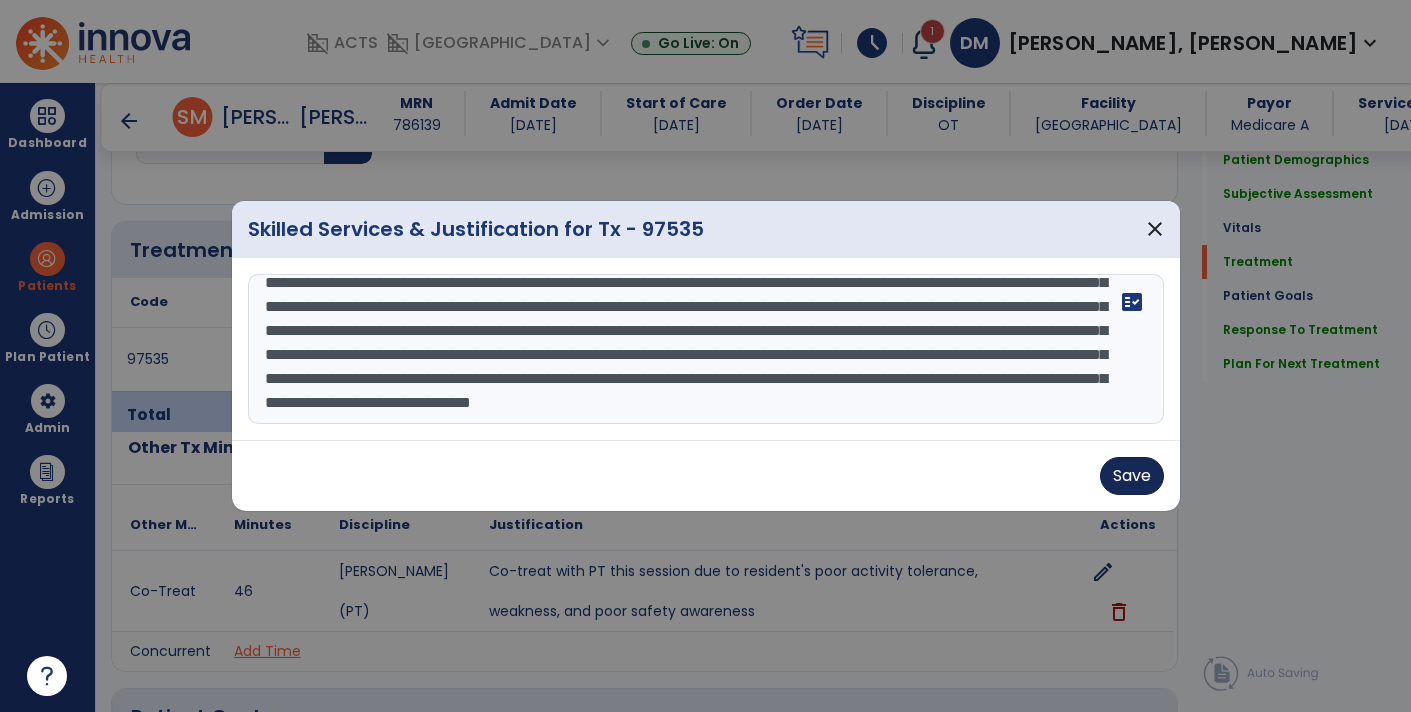 type on "**********" 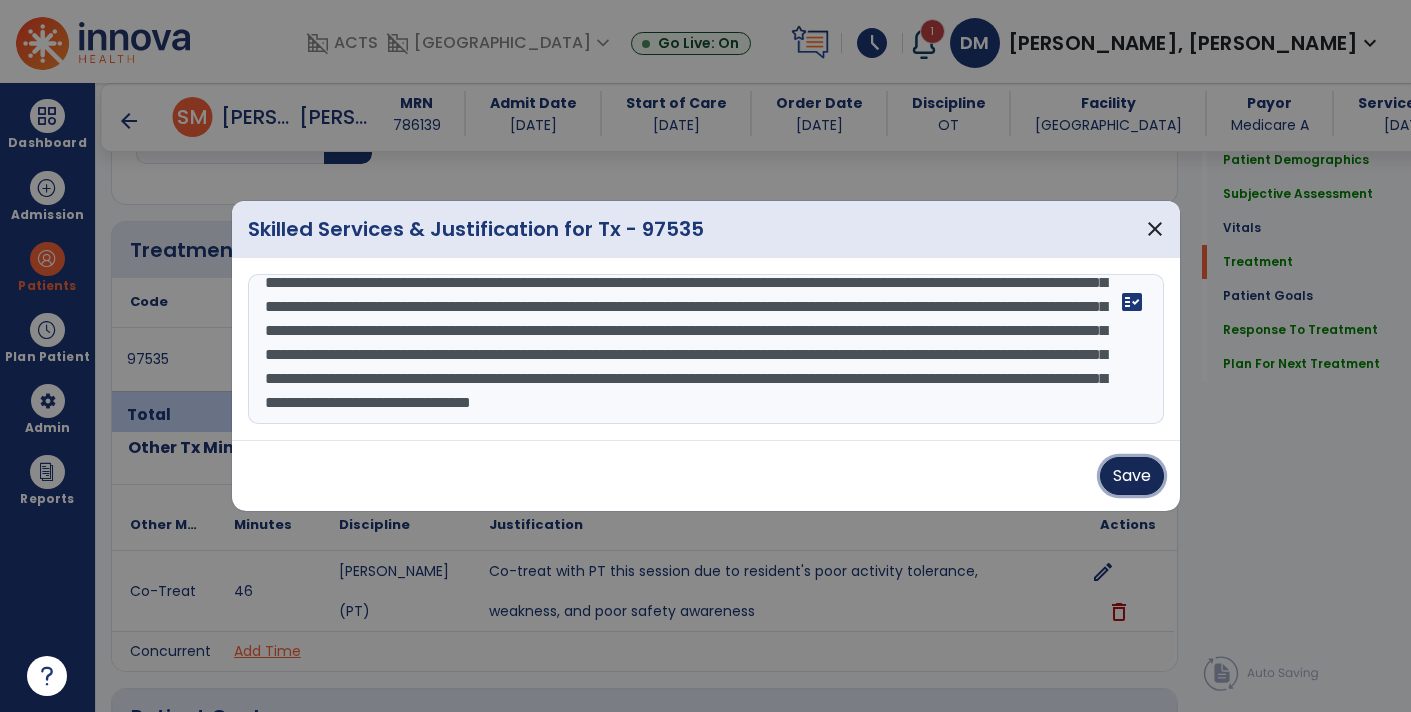 click on "Save" at bounding box center (1132, 476) 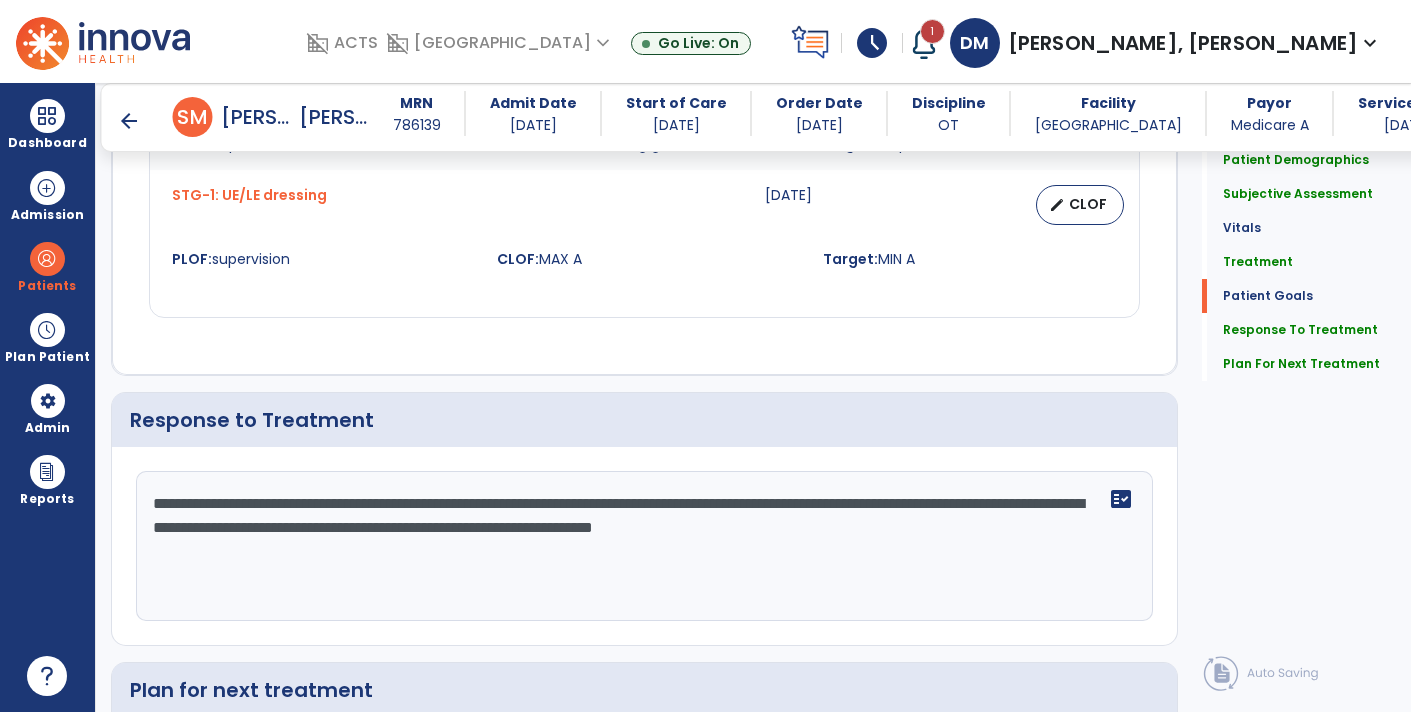 scroll, scrollTop: 2590, scrollLeft: 0, axis: vertical 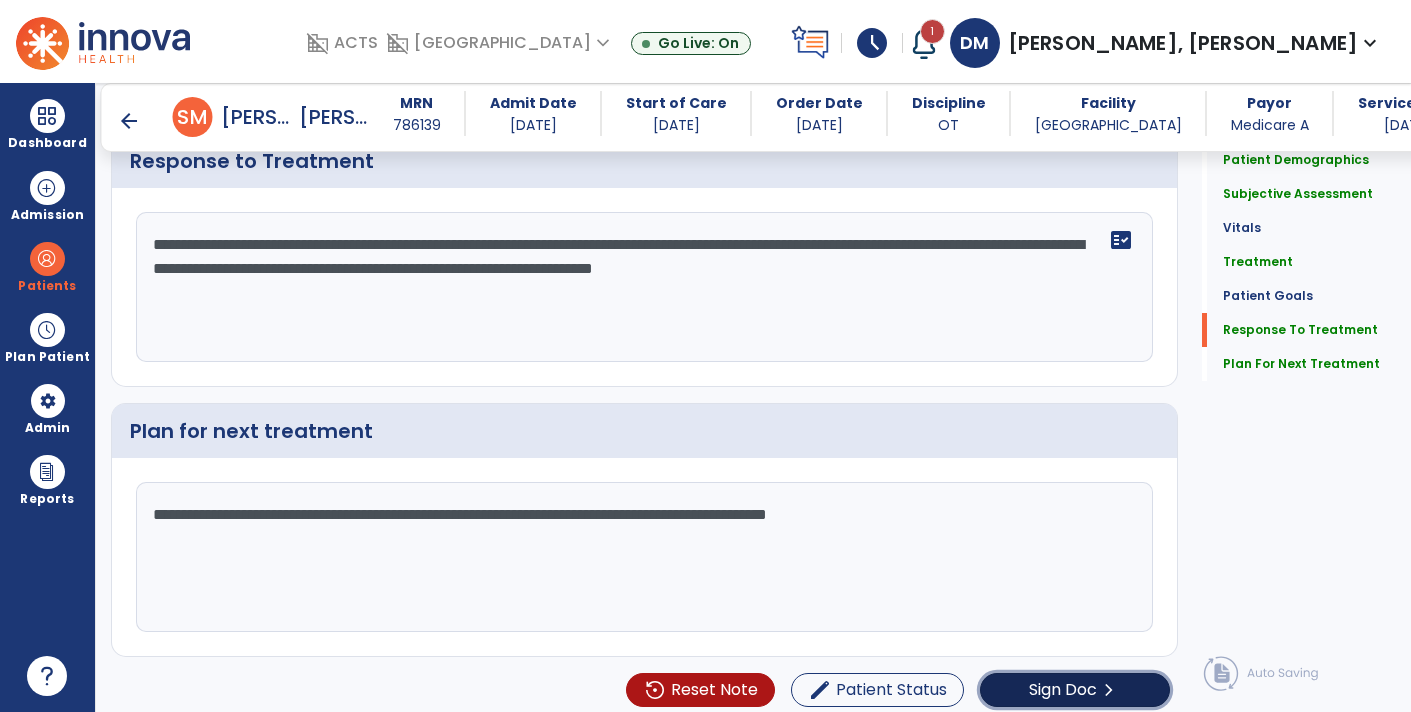 click on "Sign Doc" 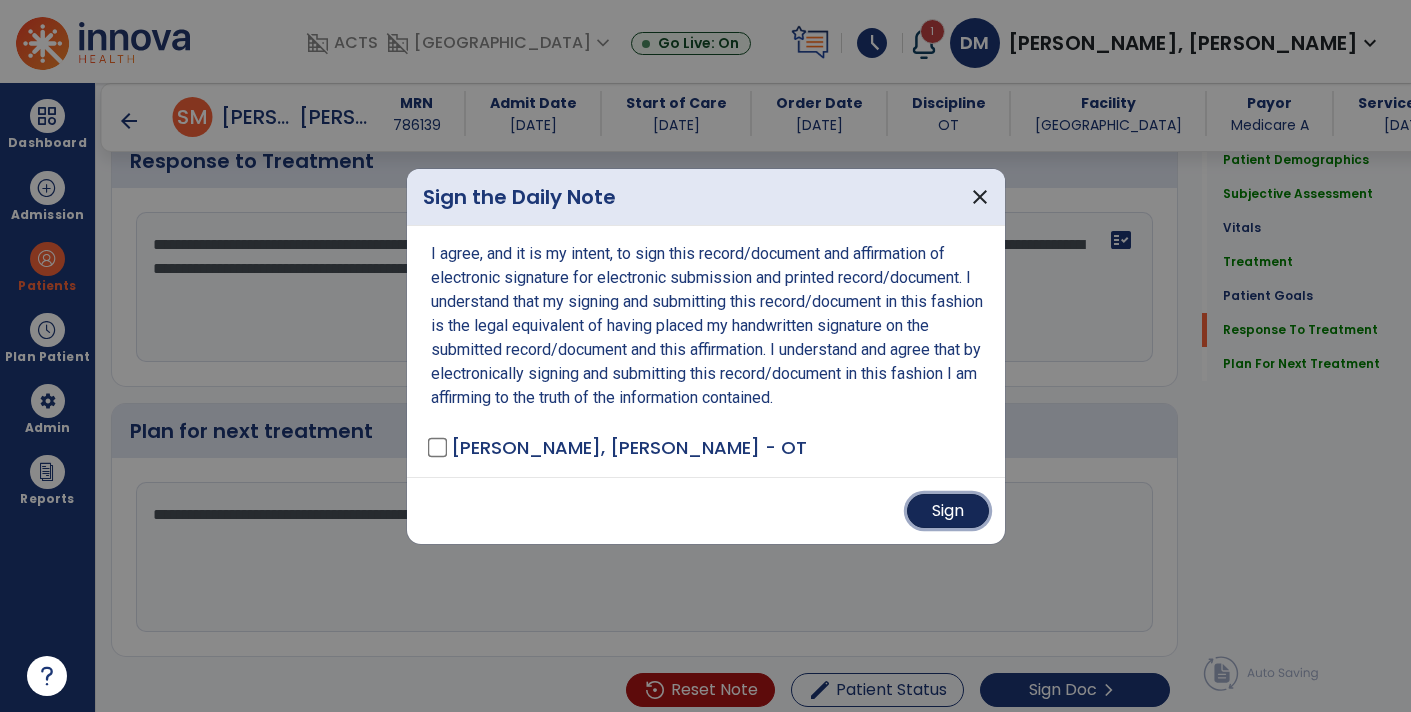 click on "Sign" at bounding box center [948, 511] 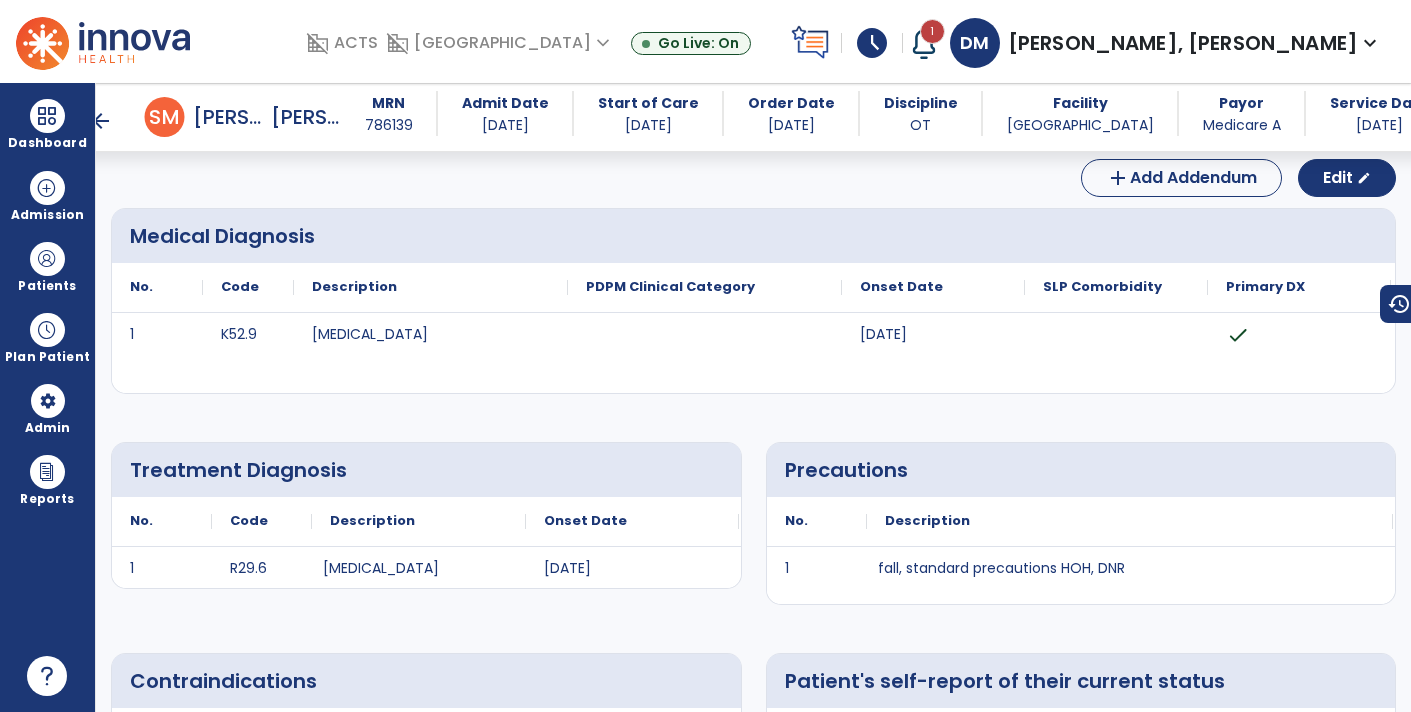 scroll, scrollTop: 0, scrollLeft: 0, axis: both 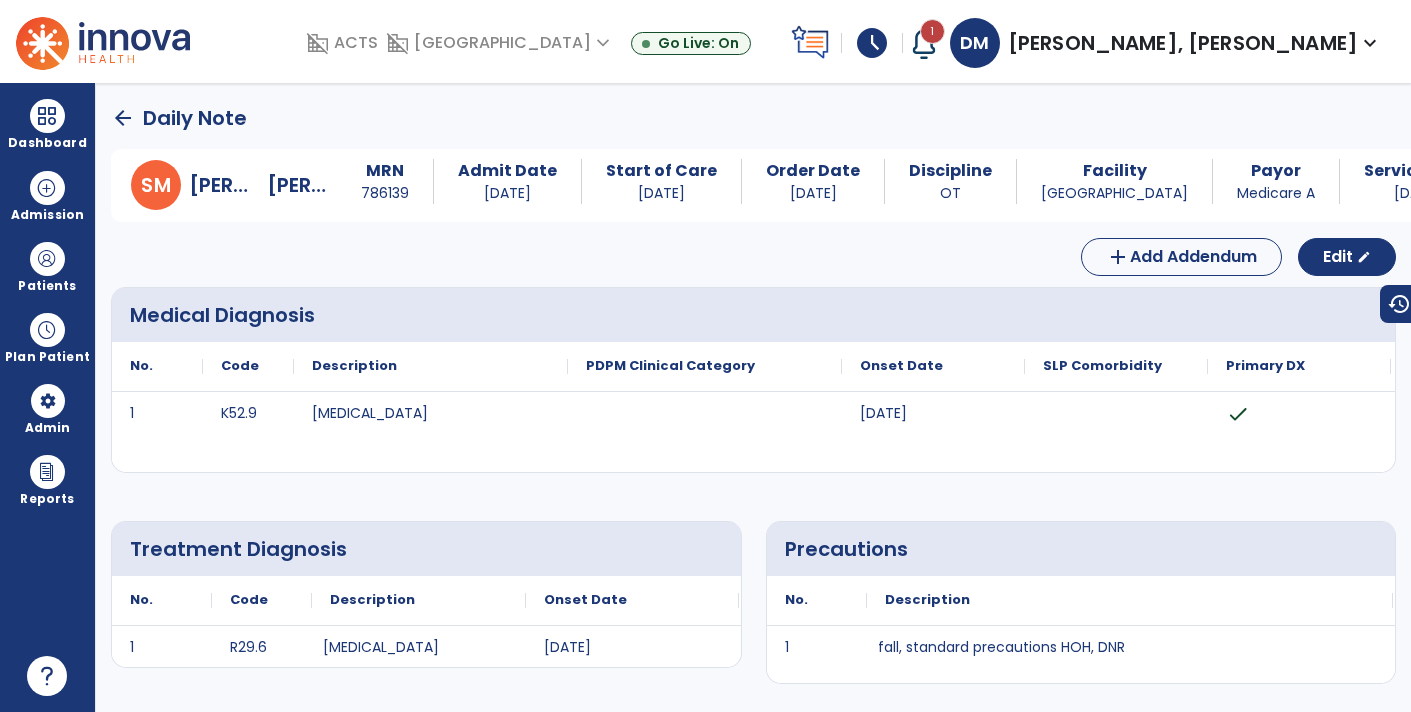 click on "arrow_back" 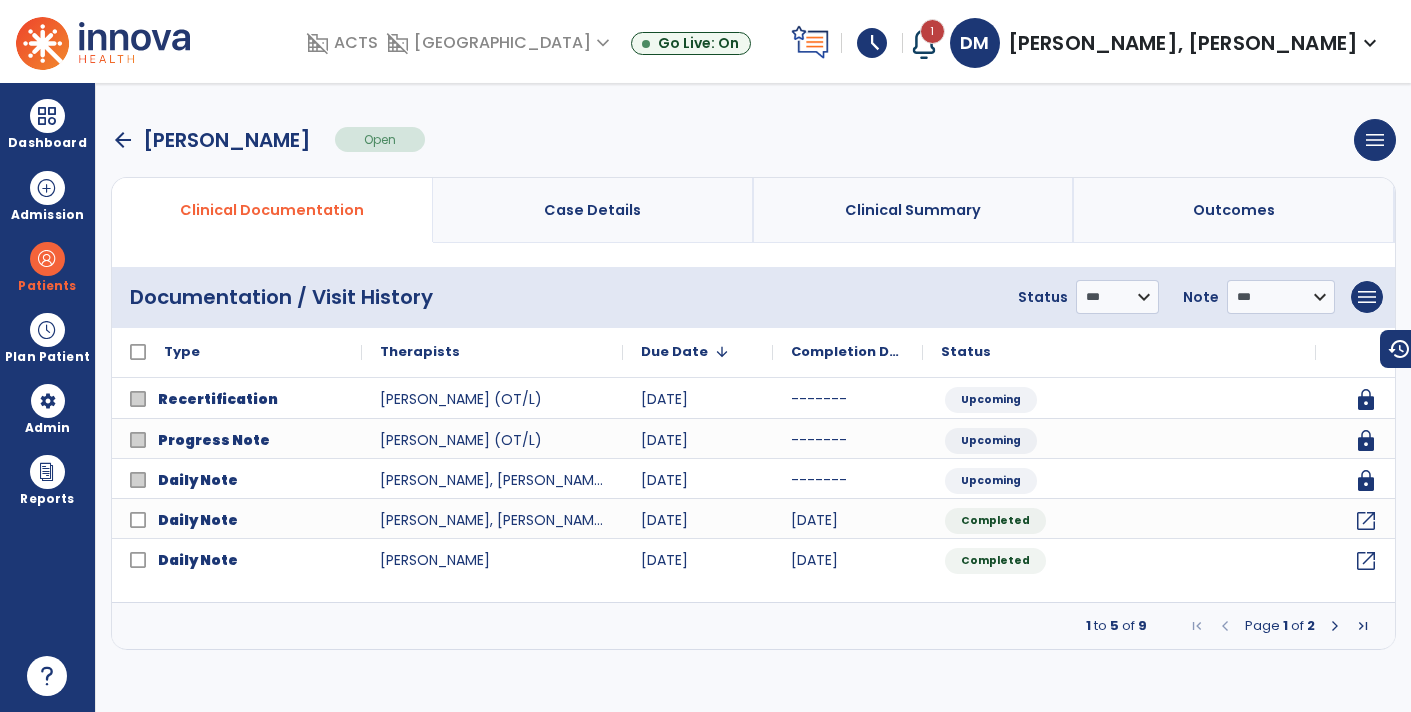 click on "arrow_back" at bounding box center (123, 140) 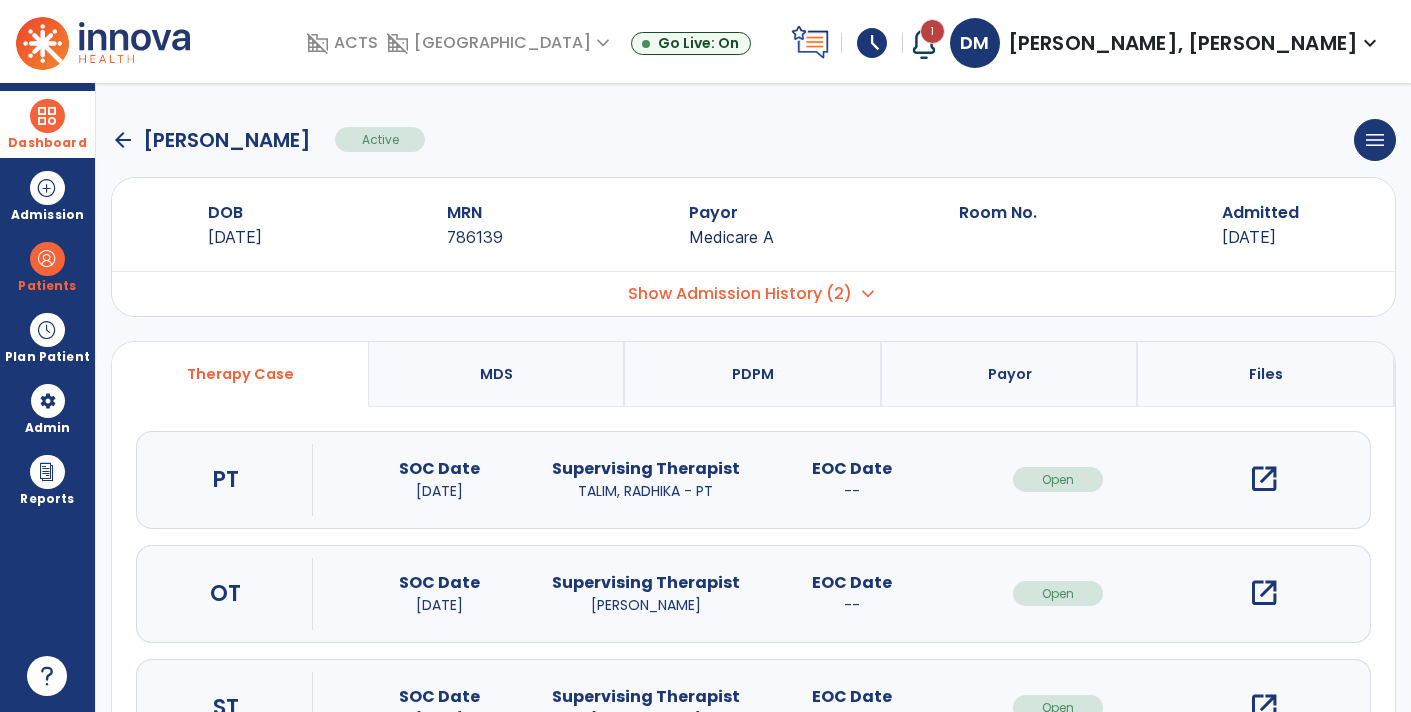 click at bounding box center [47, 116] 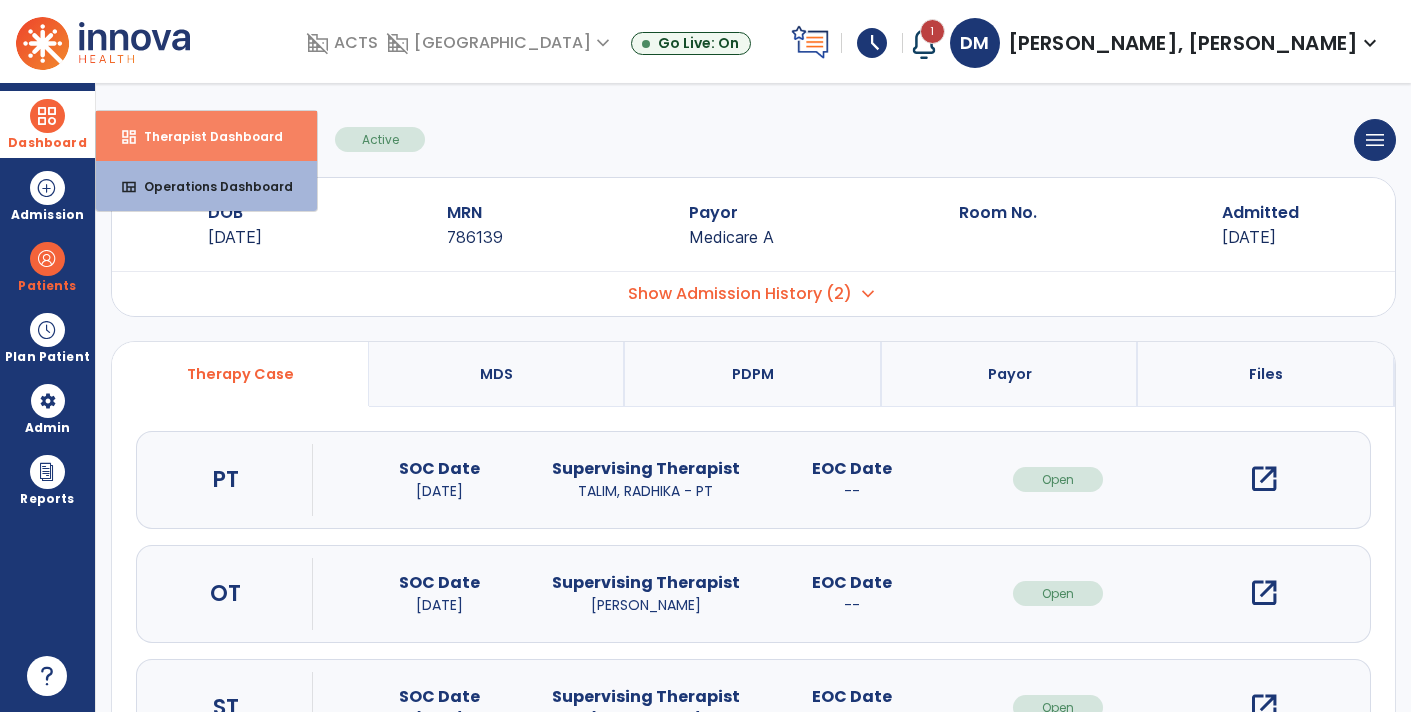 click on "dashboard  Therapist Dashboard" at bounding box center (206, 136) 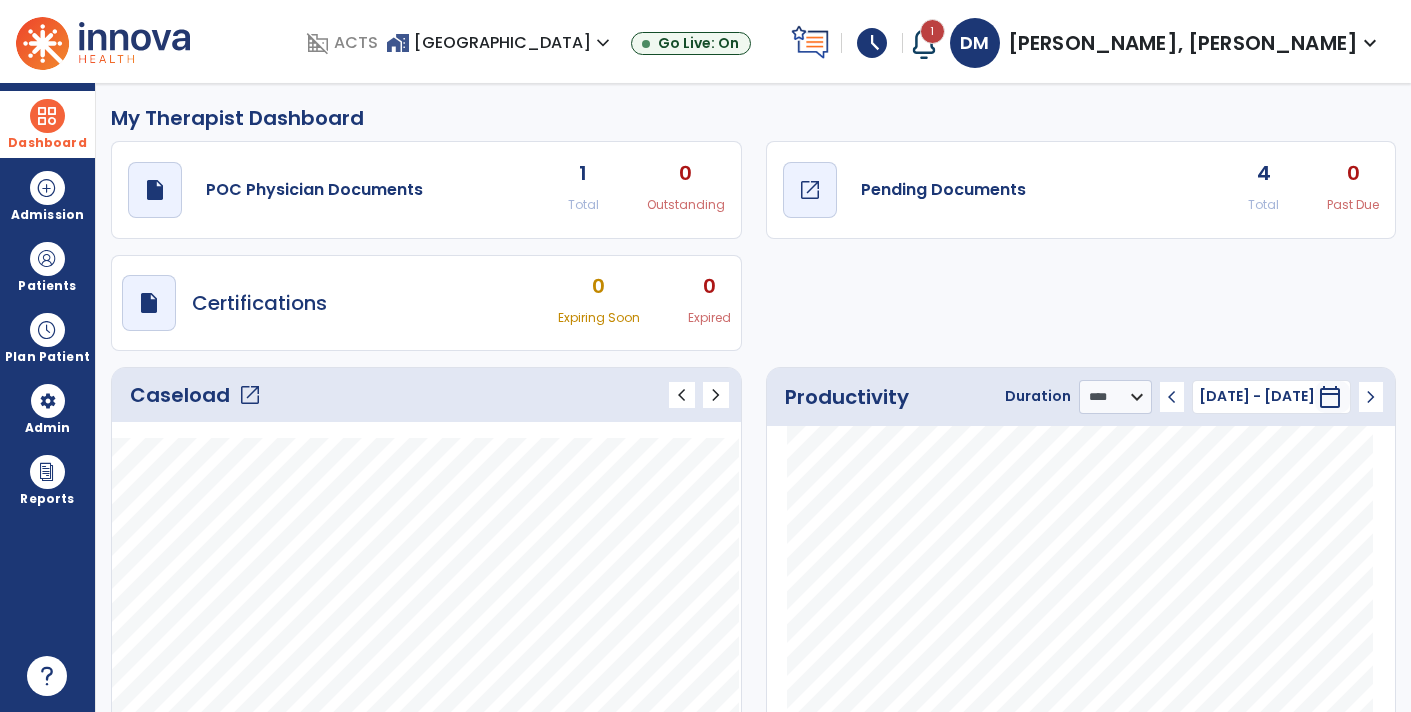 click on "Pending Documents" 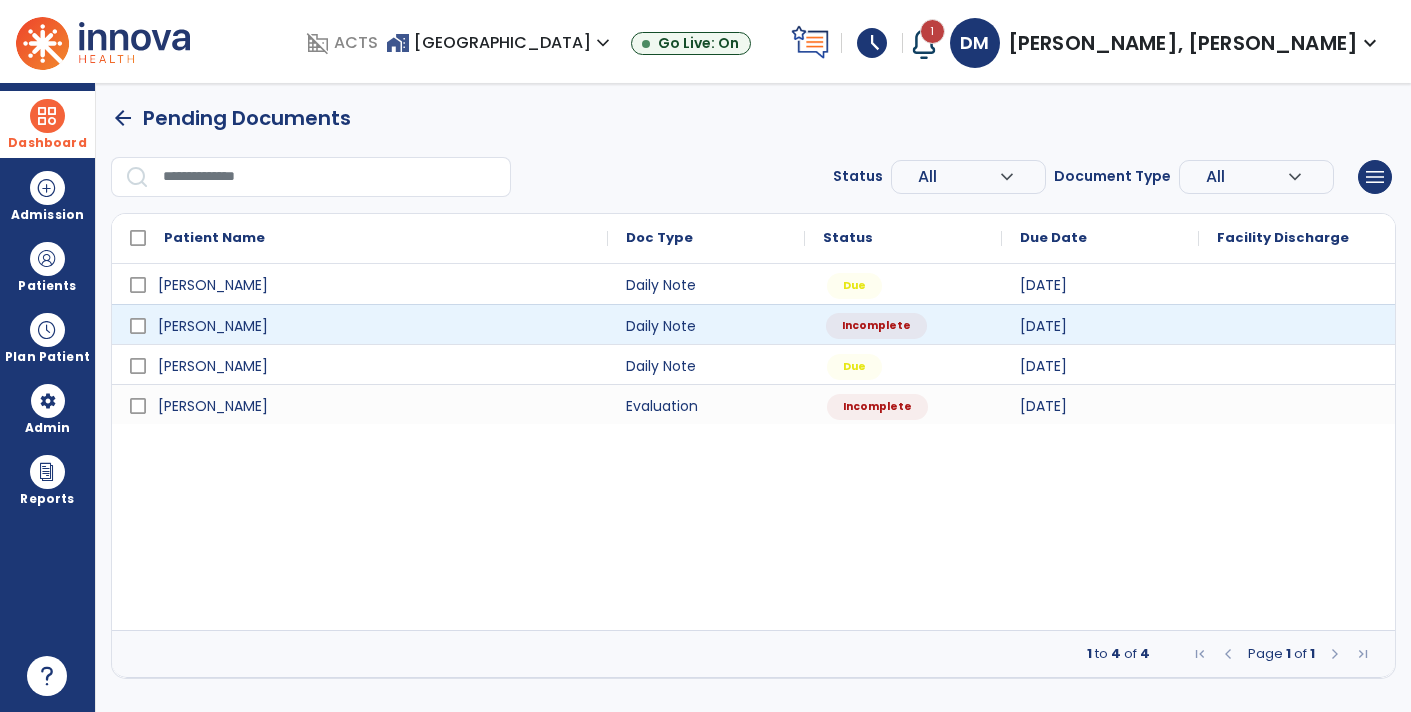 click on "Incomplete" at bounding box center (876, 326) 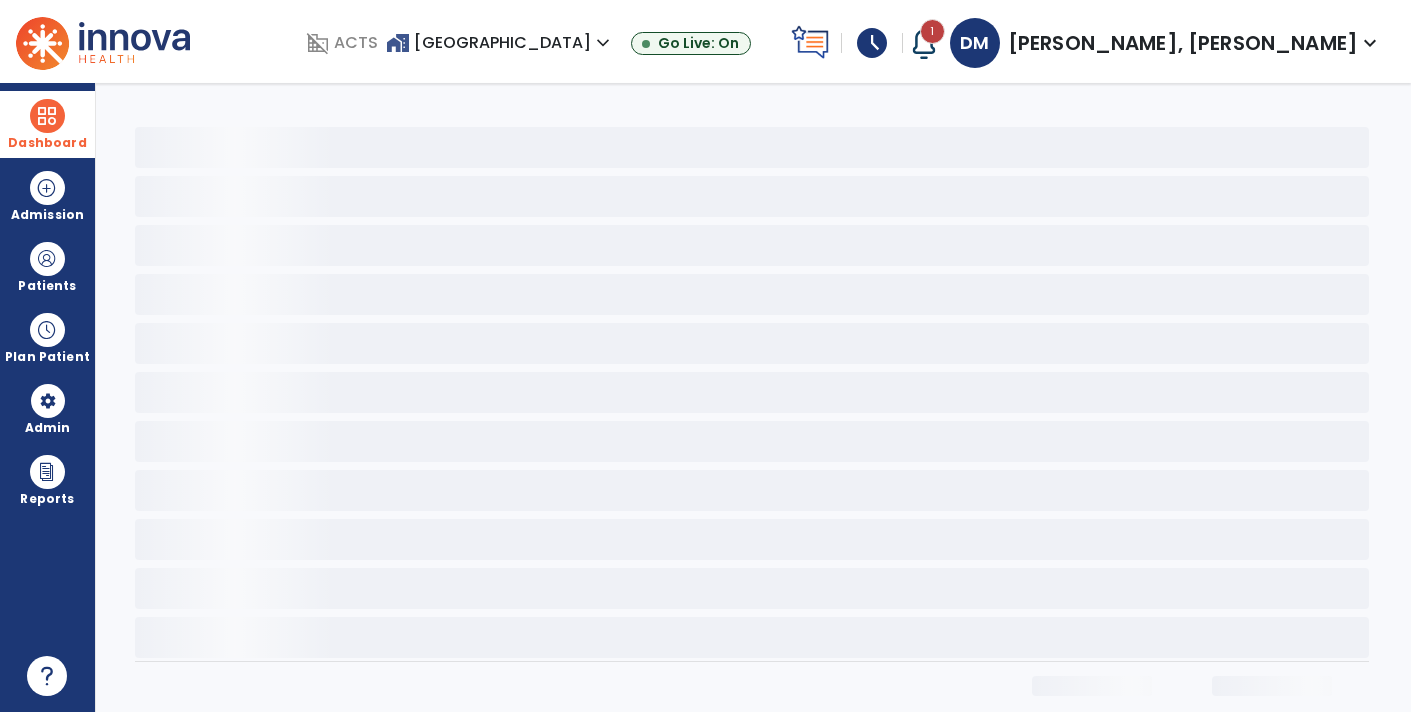 select on "*" 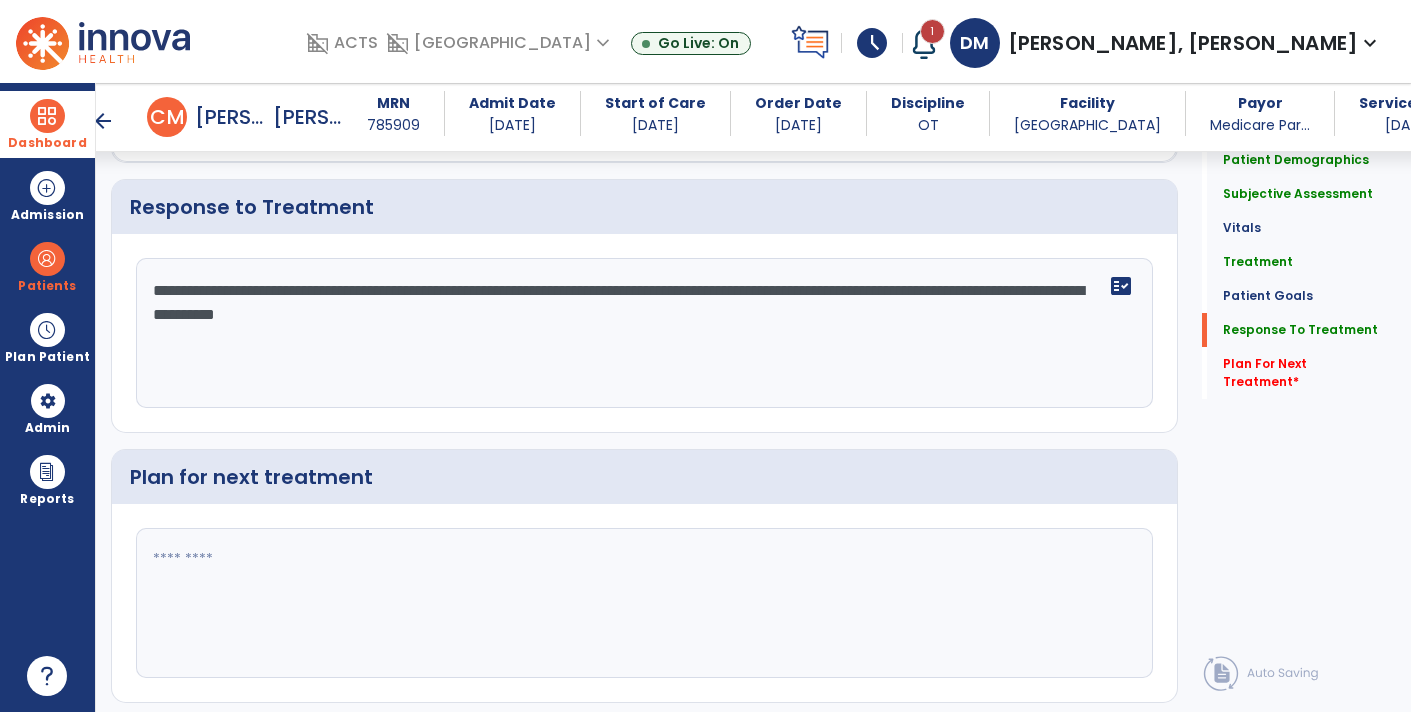 scroll, scrollTop: 2871, scrollLeft: 0, axis: vertical 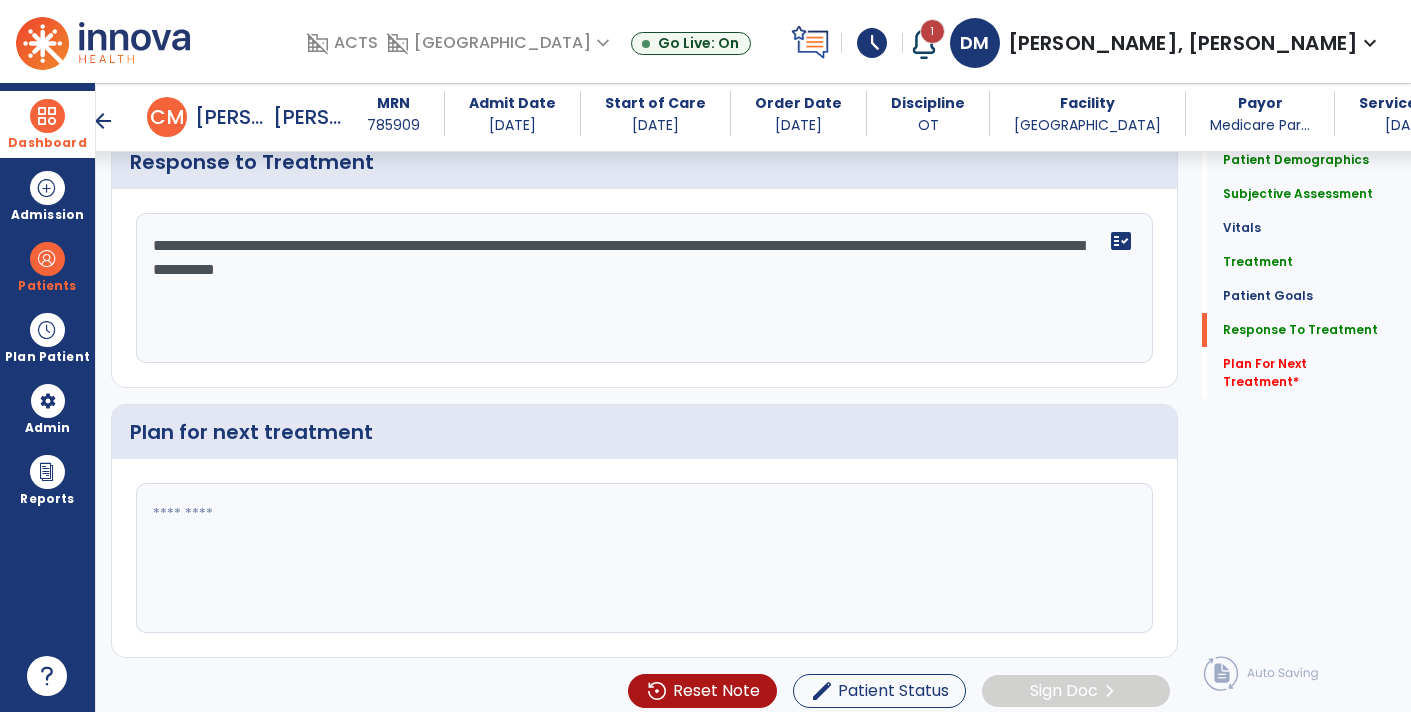 click 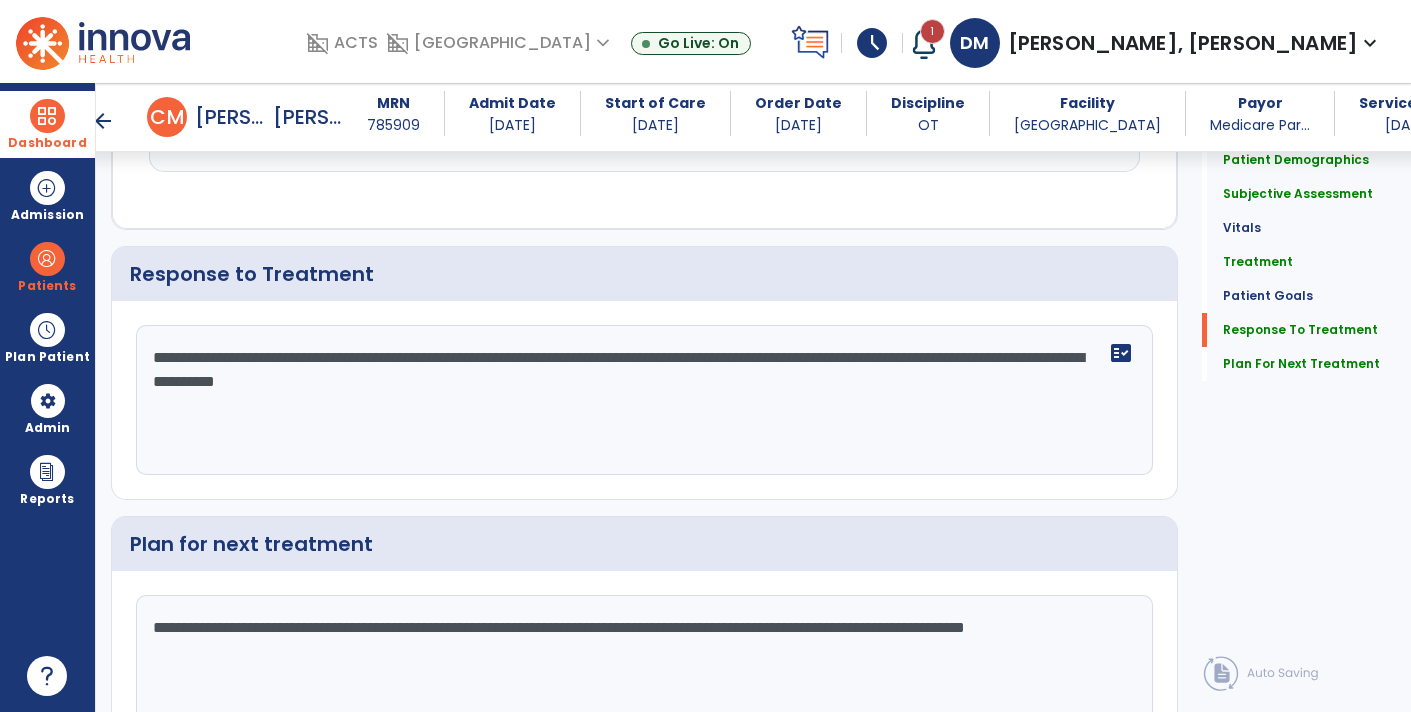 scroll, scrollTop: 2753, scrollLeft: 0, axis: vertical 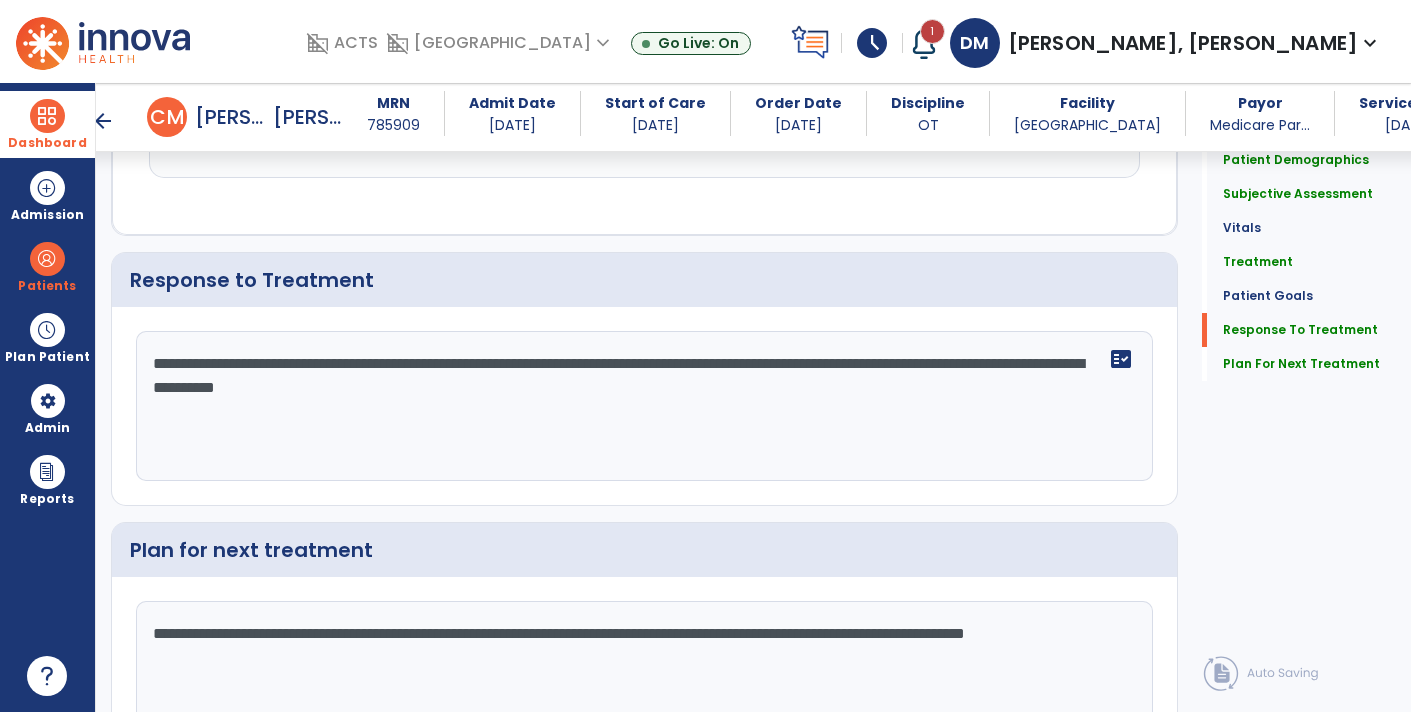 type on "**********" 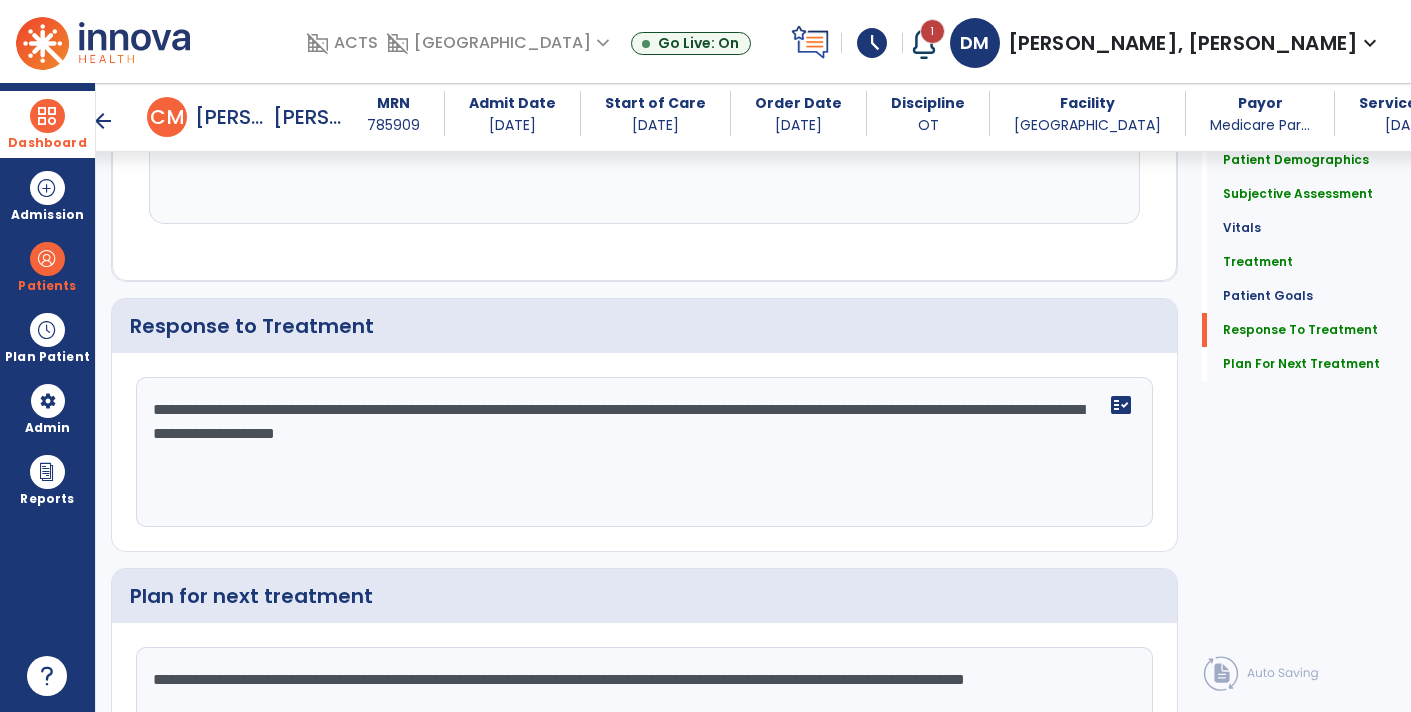 scroll, scrollTop: 2753, scrollLeft: 0, axis: vertical 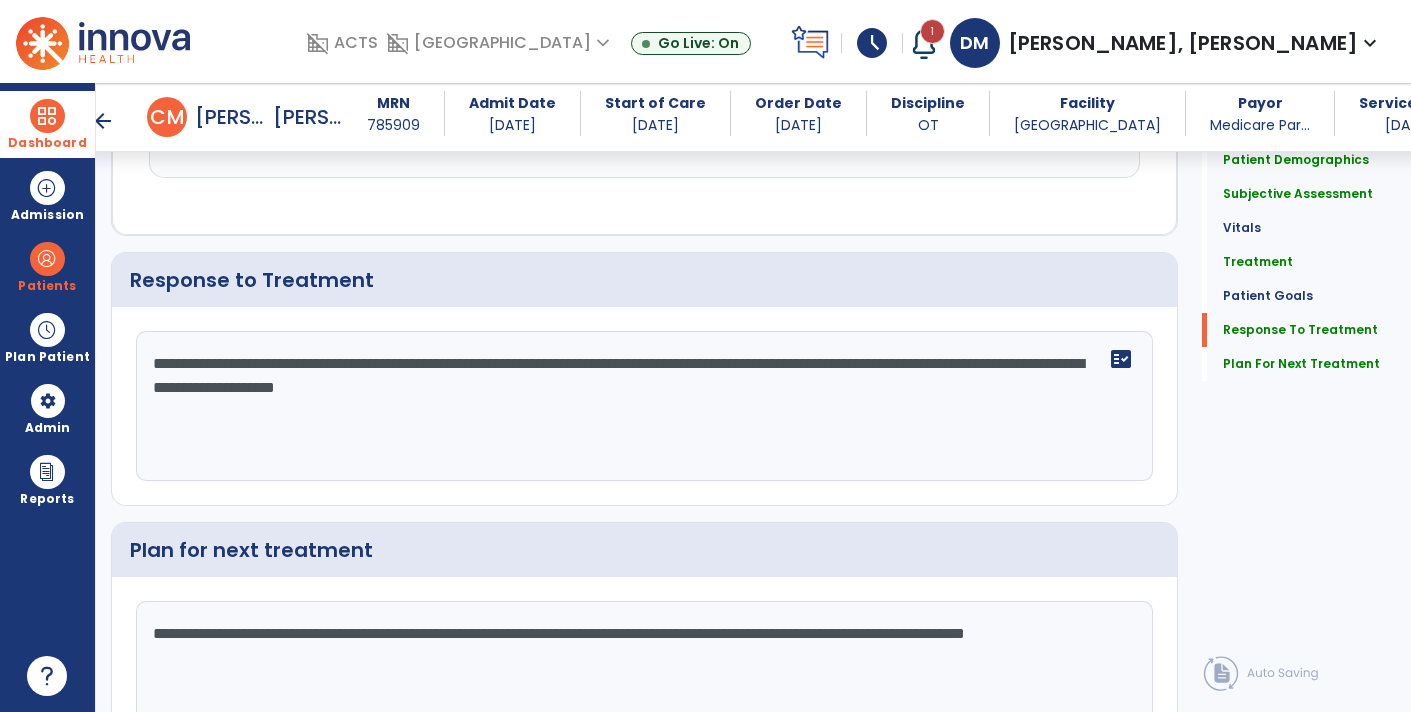 click on "**********" 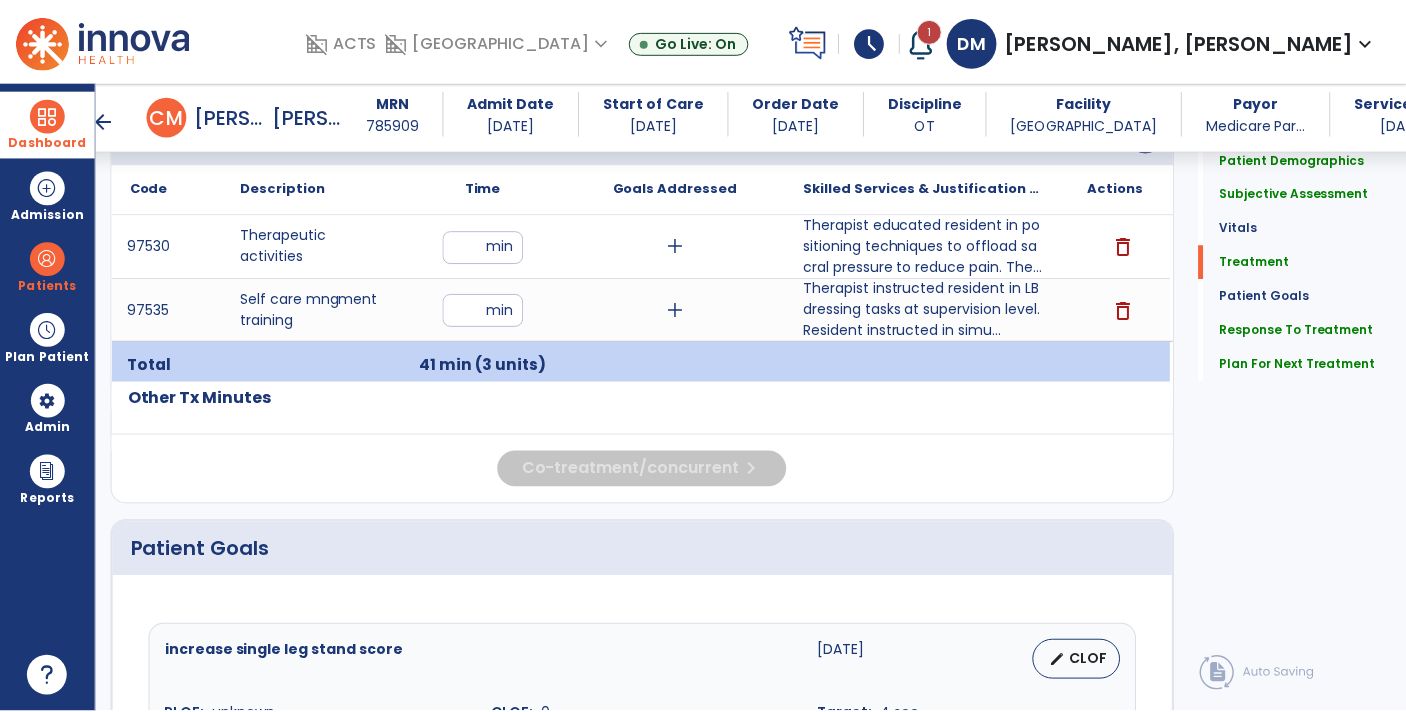 scroll, scrollTop: 1171, scrollLeft: 0, axis: vertical 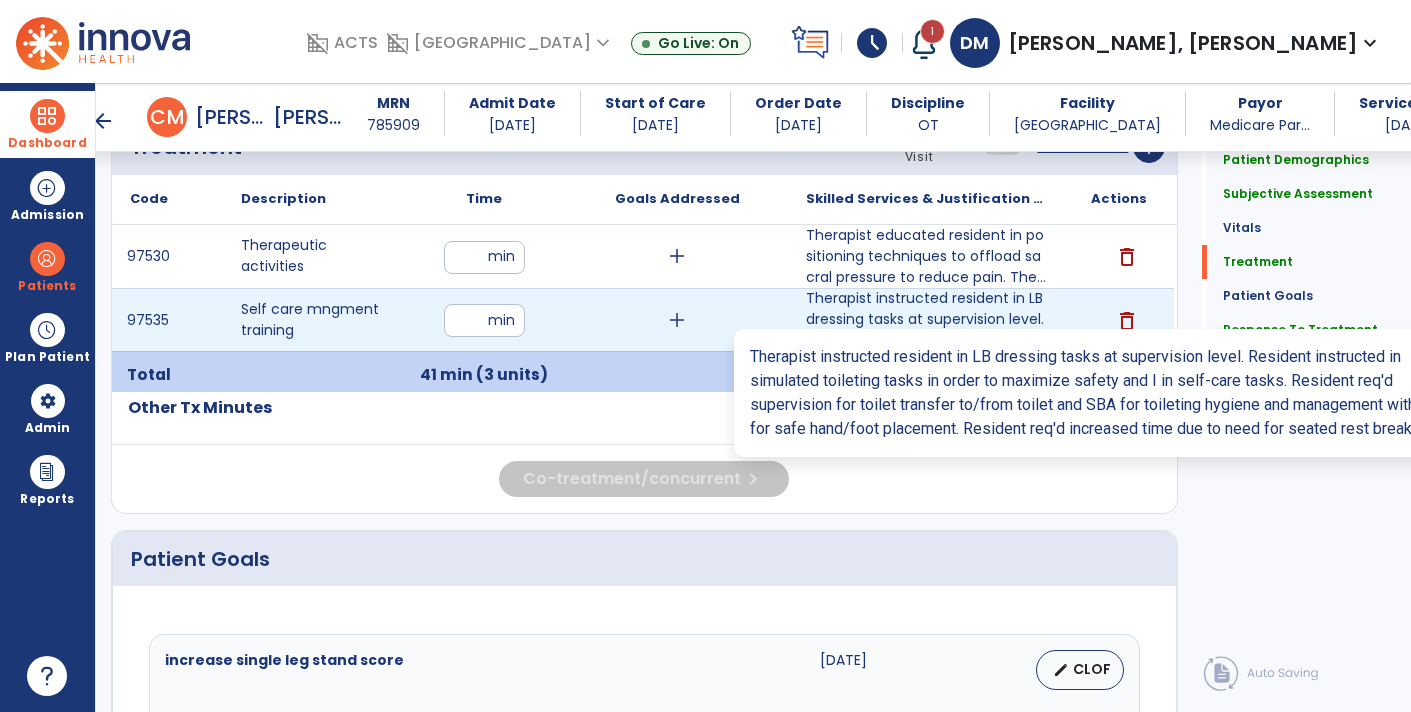 type on "**********" 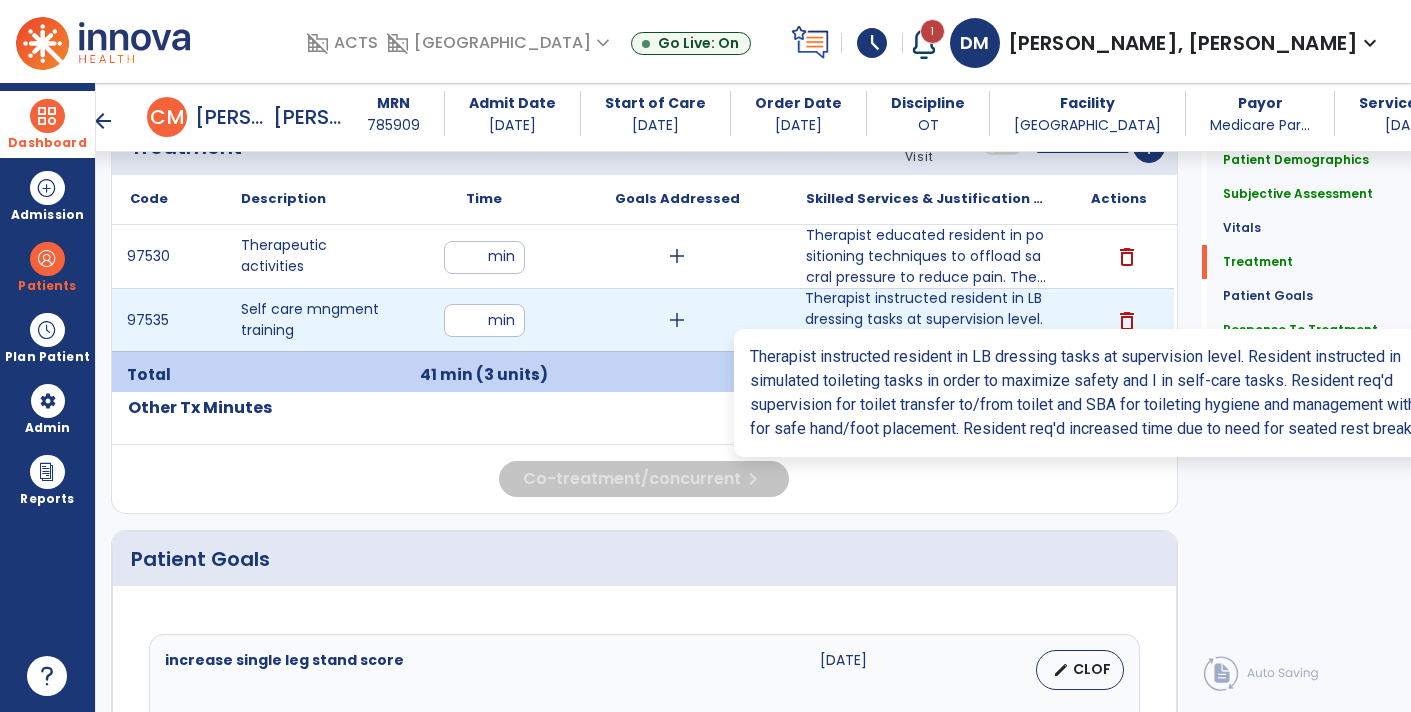 click on "Therapist instructed resident in LB dressing tasks at supervision level. Resident instructed in simu..." at bounding box center (926, 319) 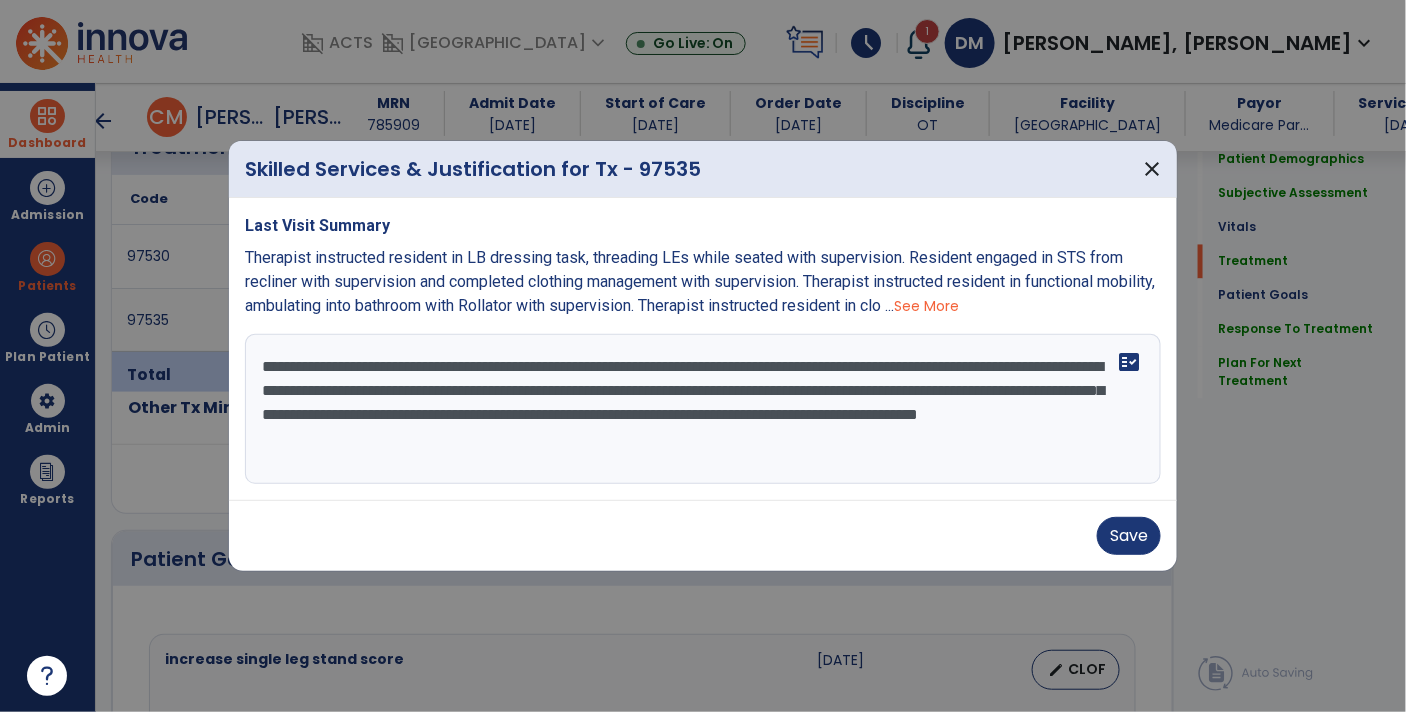 scroll, scrollTop: 1171, scrollLeft: 0, axis: vertical 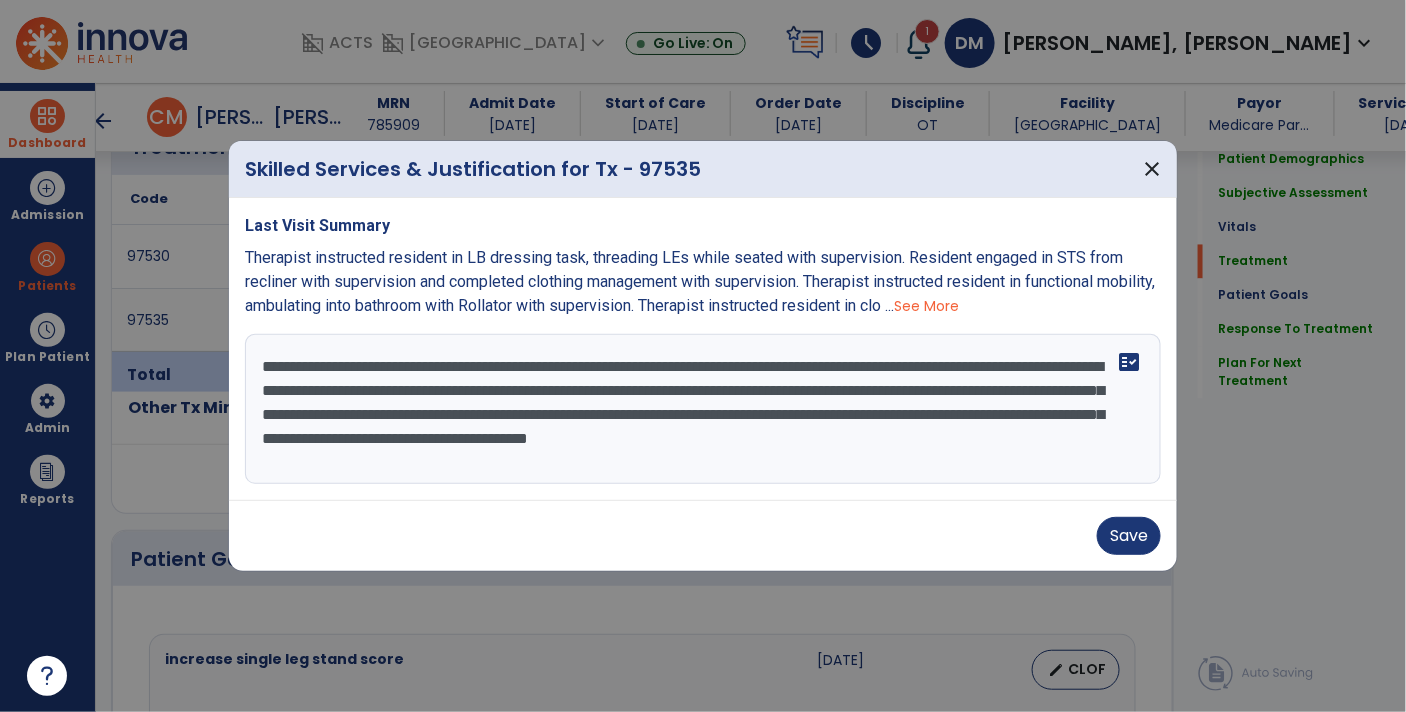 click on "**********" at bounding box center (703, 409) 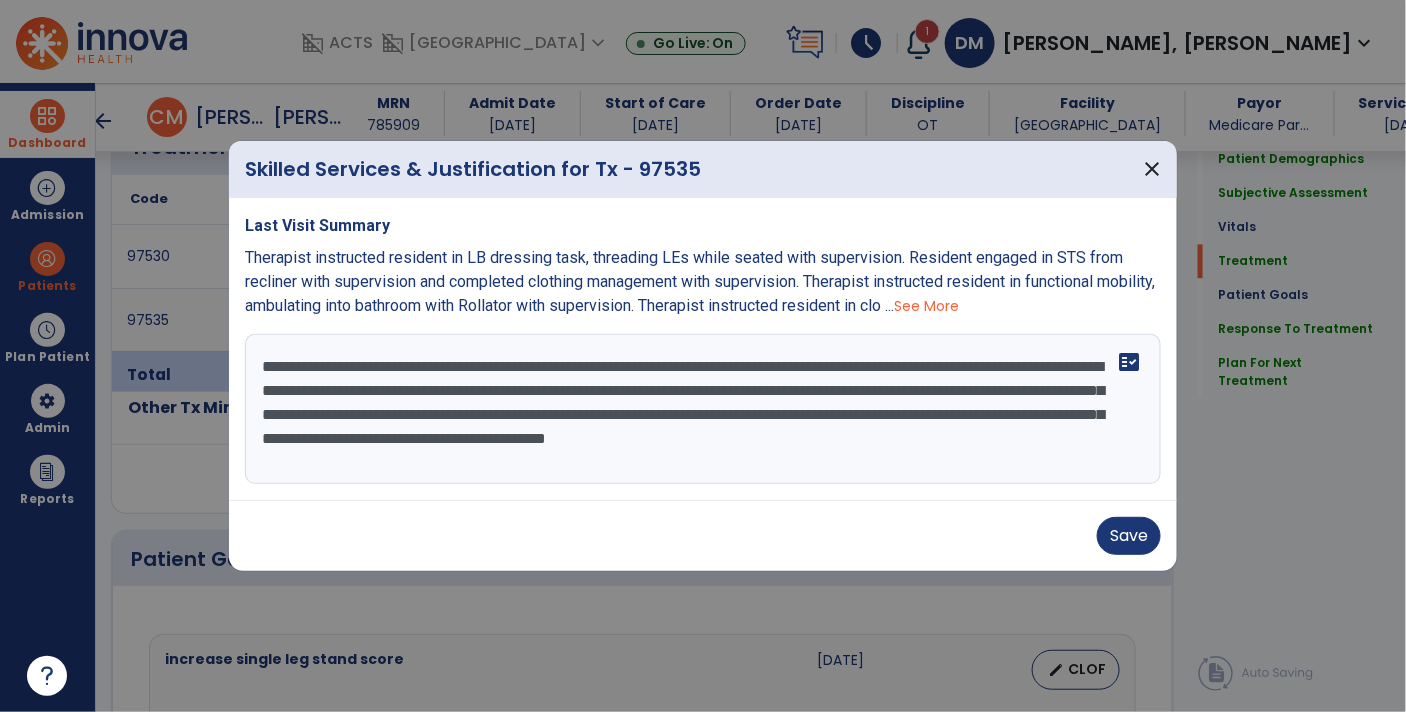 click on "**********" at bounding box center (703, 409) 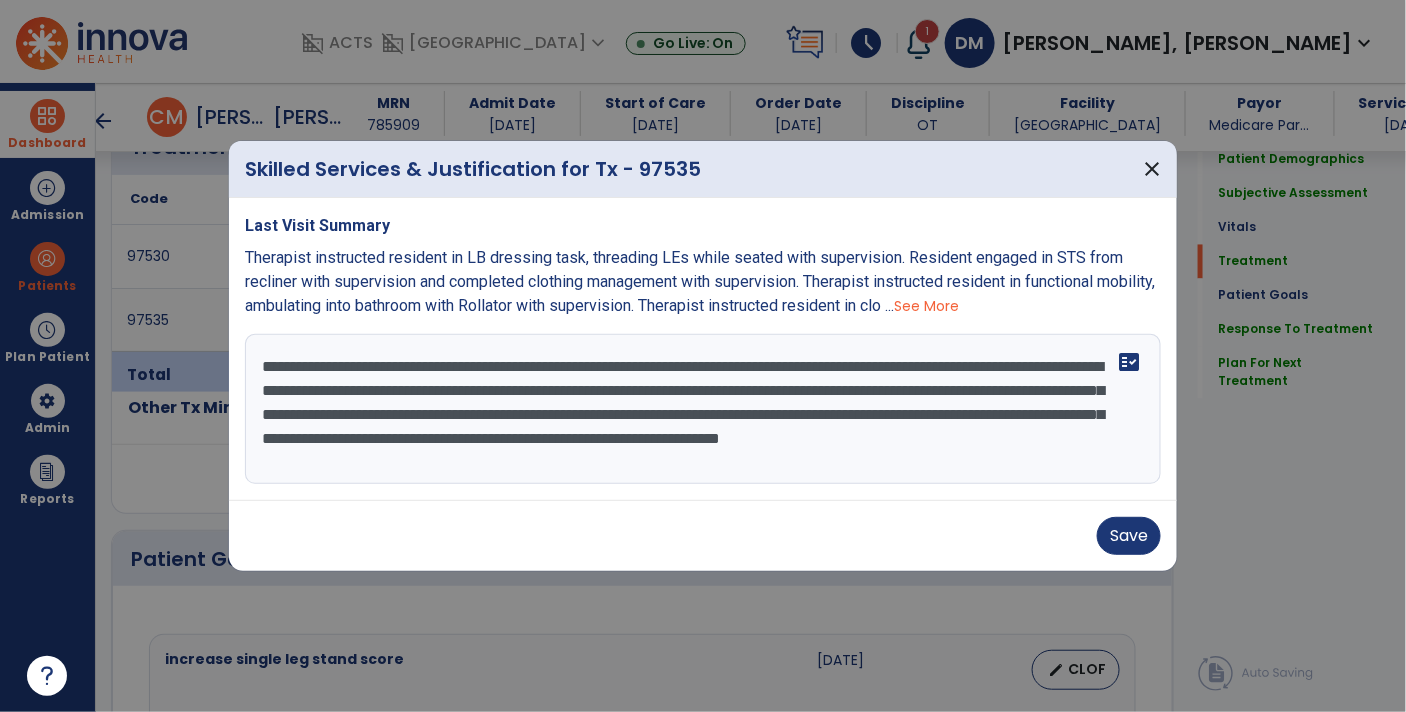 click on "**********" at bounding box center [703, 409] 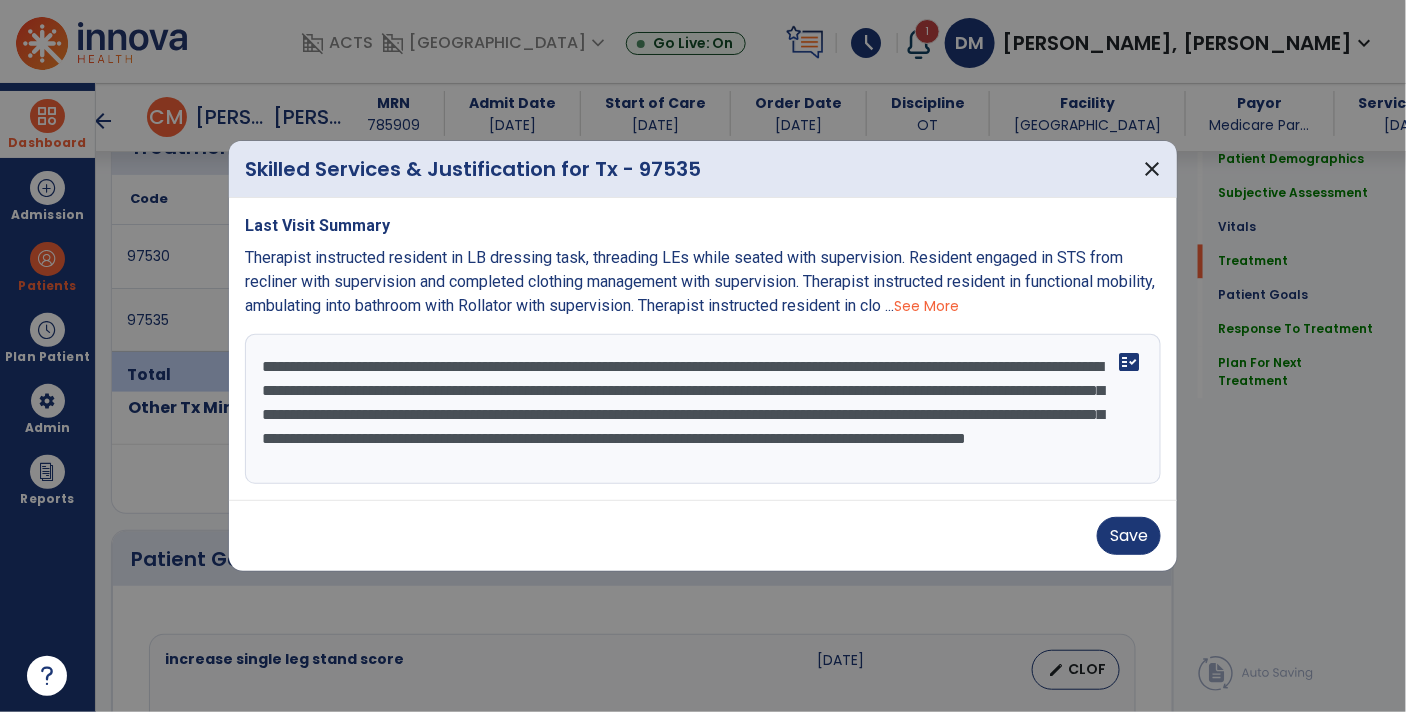 scroll, scrollTop: 14, scrollLeft: 0, axis: vertical 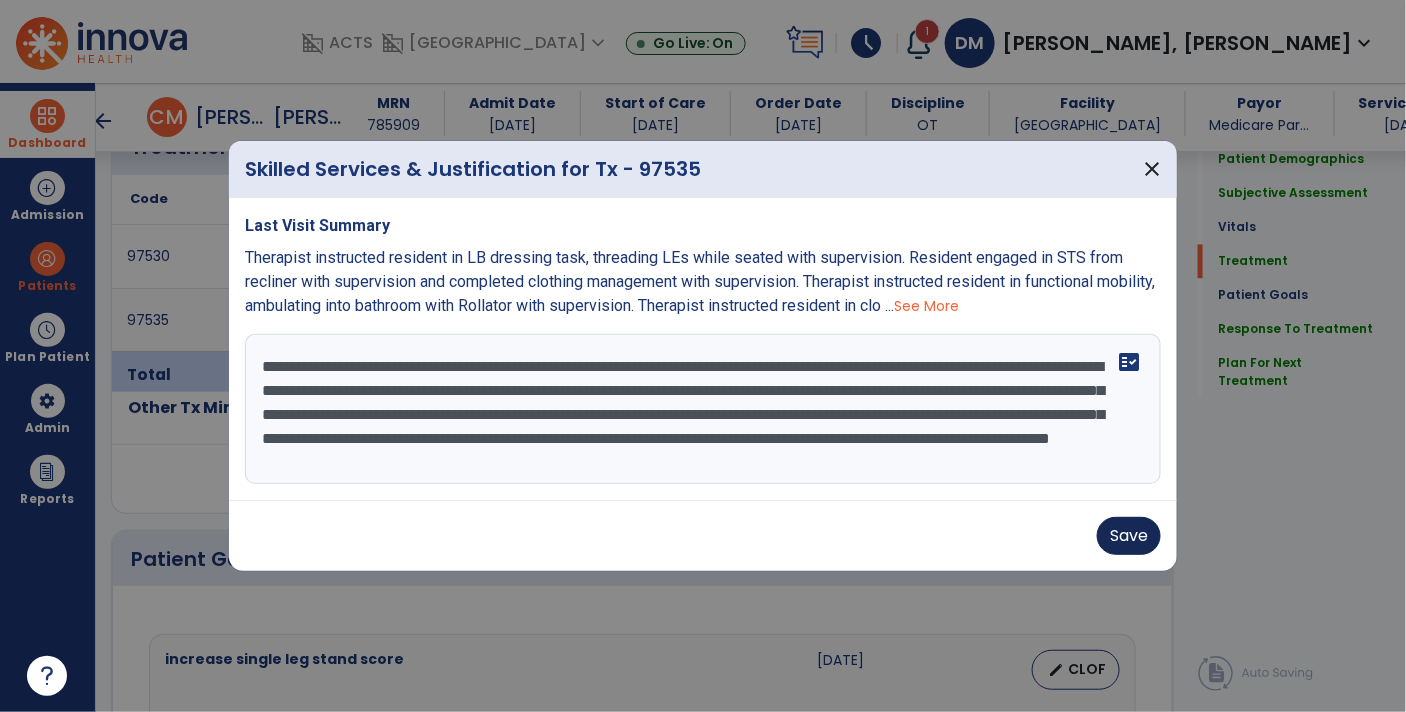 type on "**********" 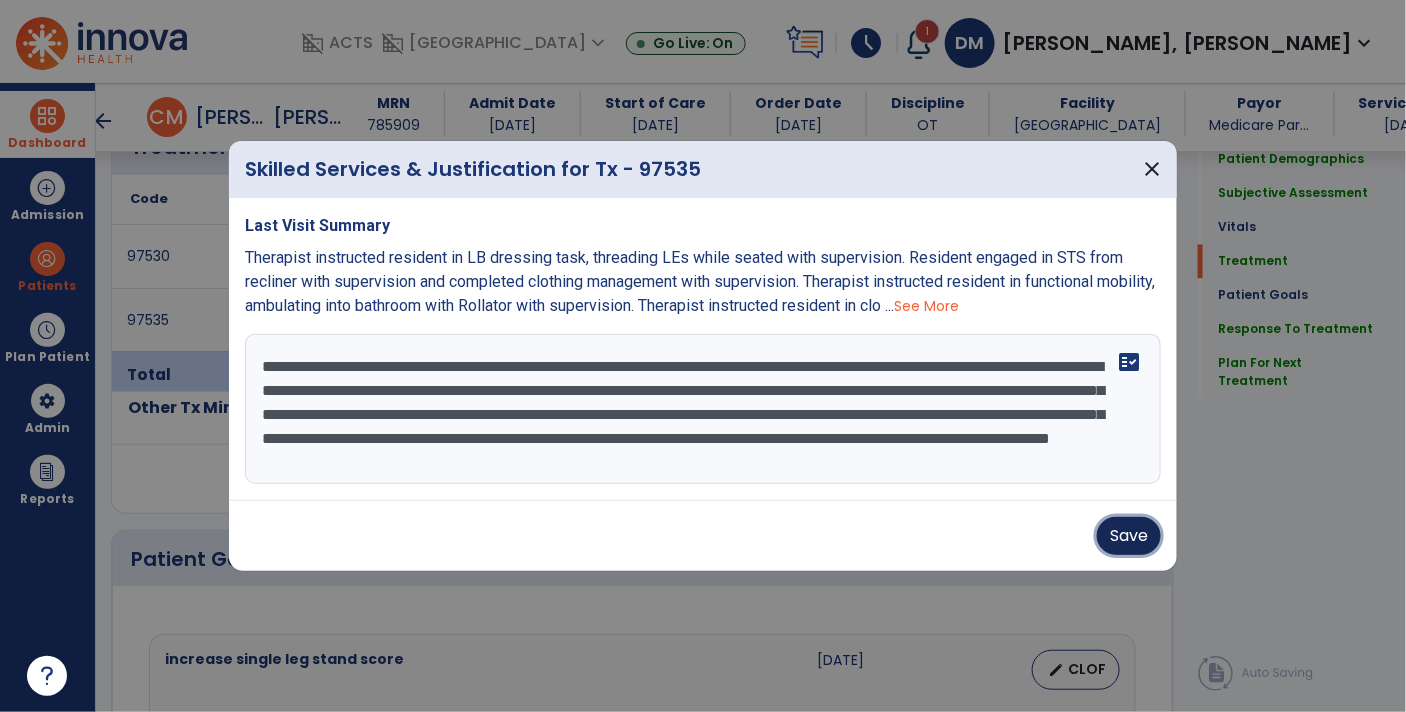 click on "Save" at bounding box center (1129, 536) 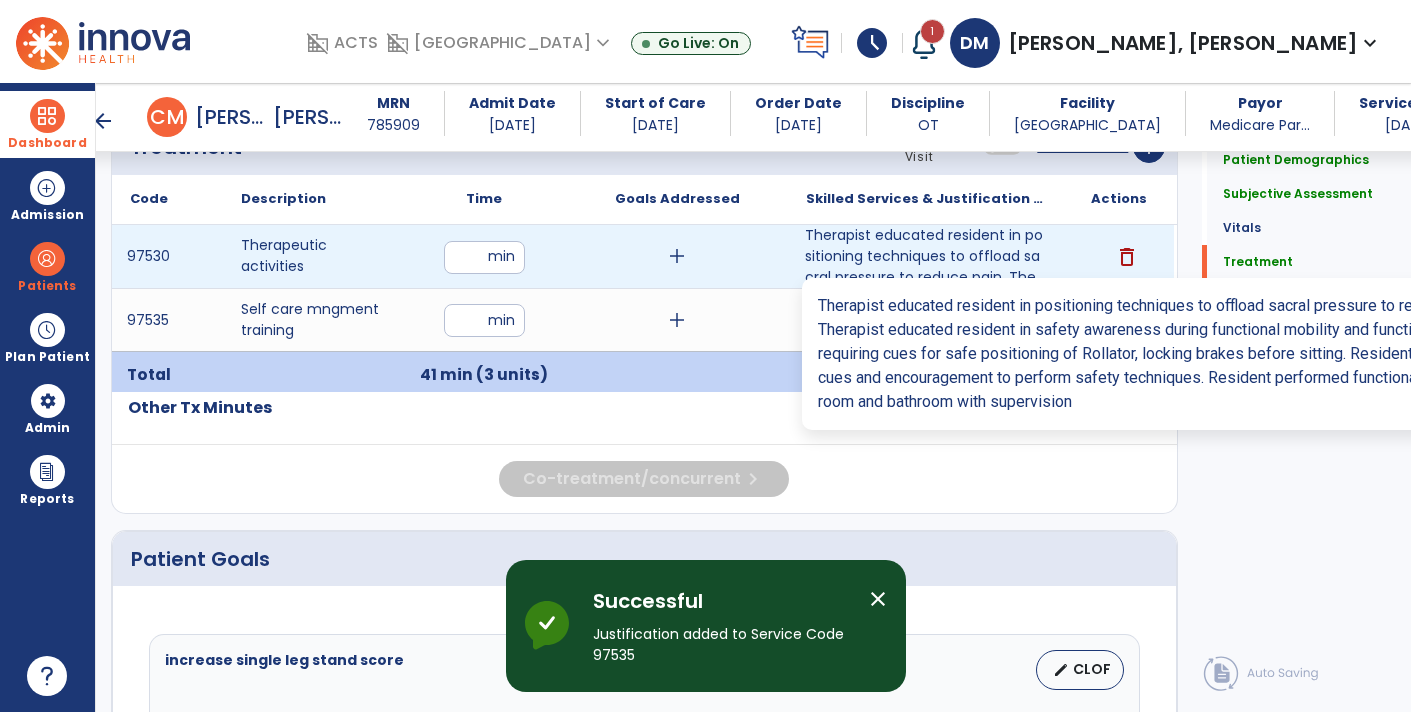 click on "Therapist educated resident in positioning techniques to offload sacral pressure to reduce pain. The..." at bounding box center [926, 256] 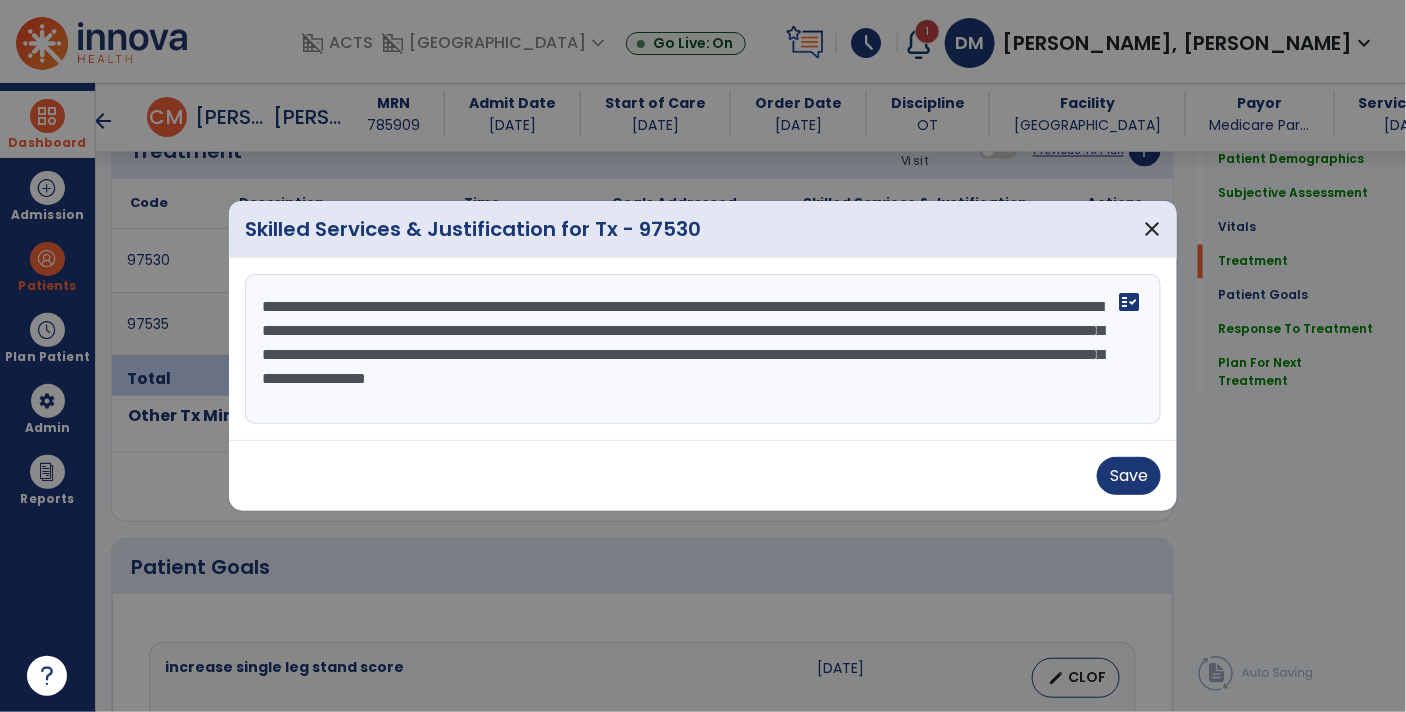 scroll, scrollTop: 1171, scrollLeft: 0, axis: vertical 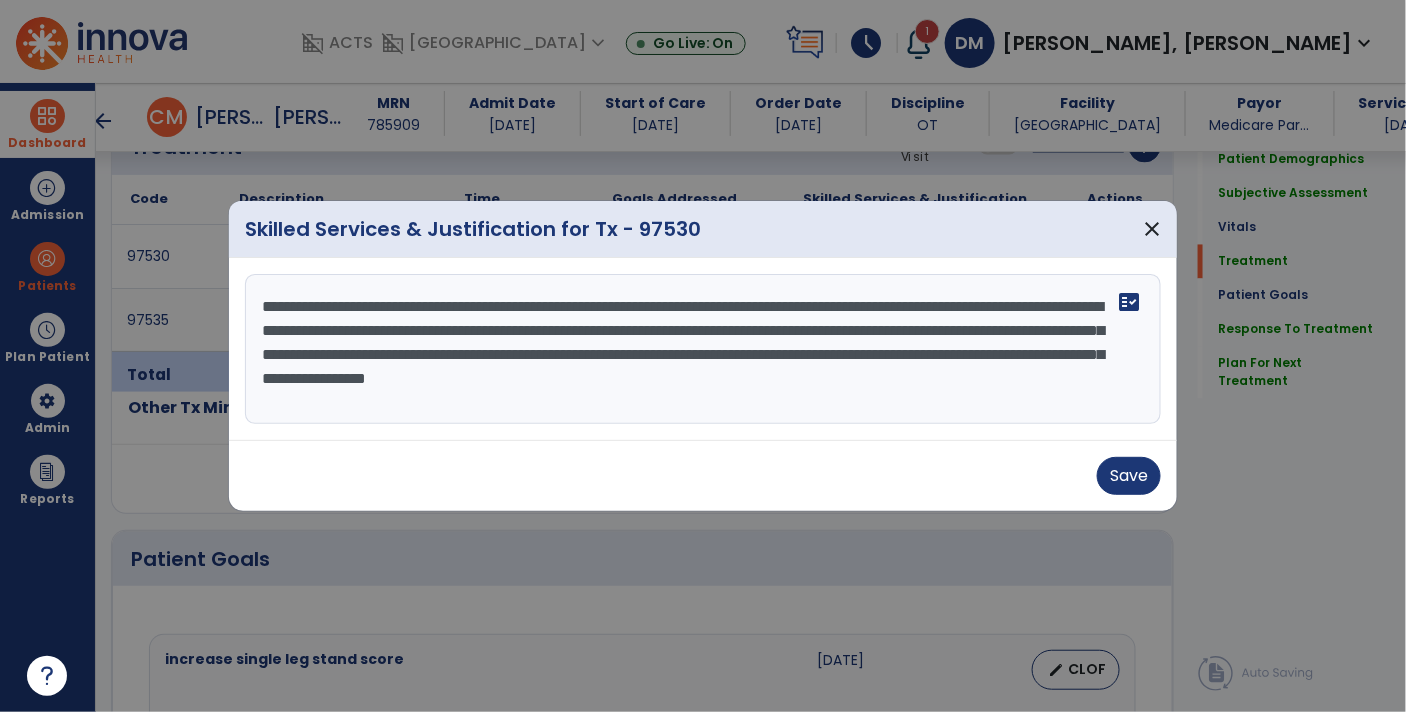 click on "**********" at bounding box center [703, 349] 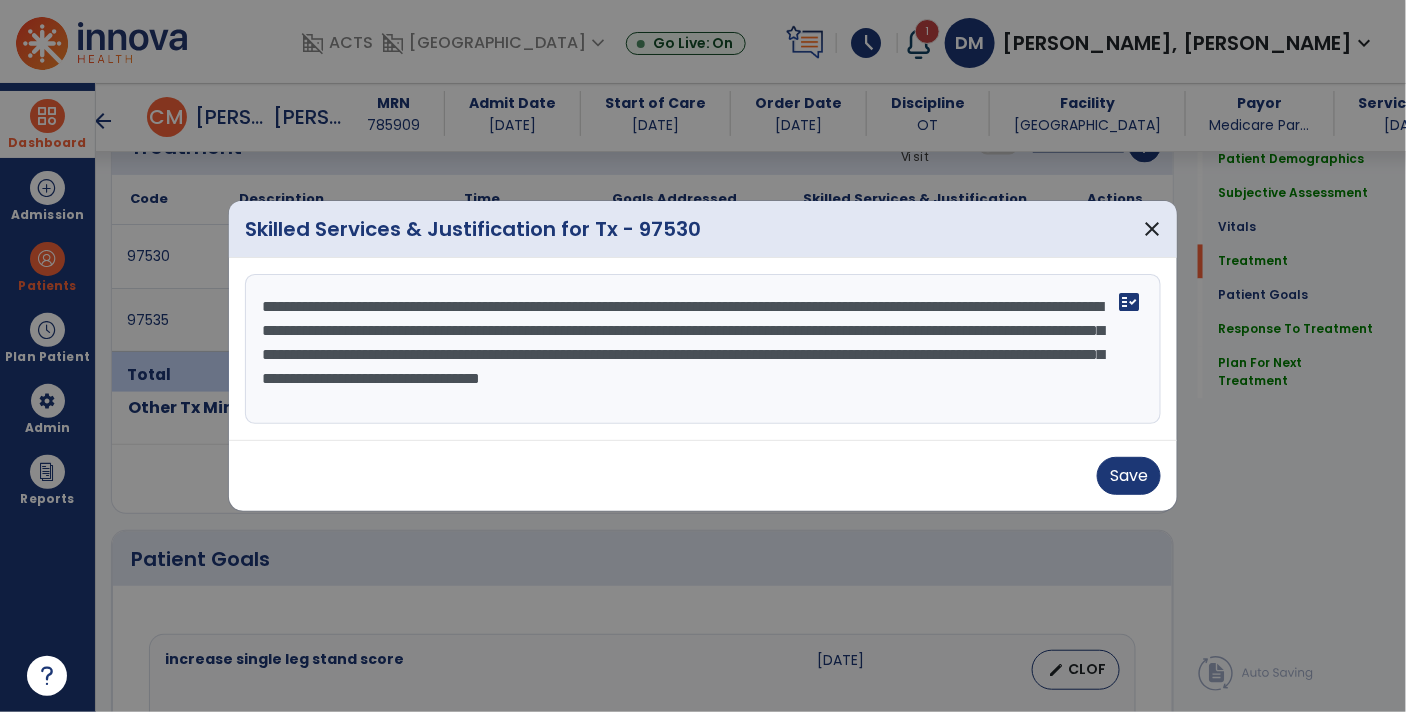 click on "**********" at bounding box center (703, 349) 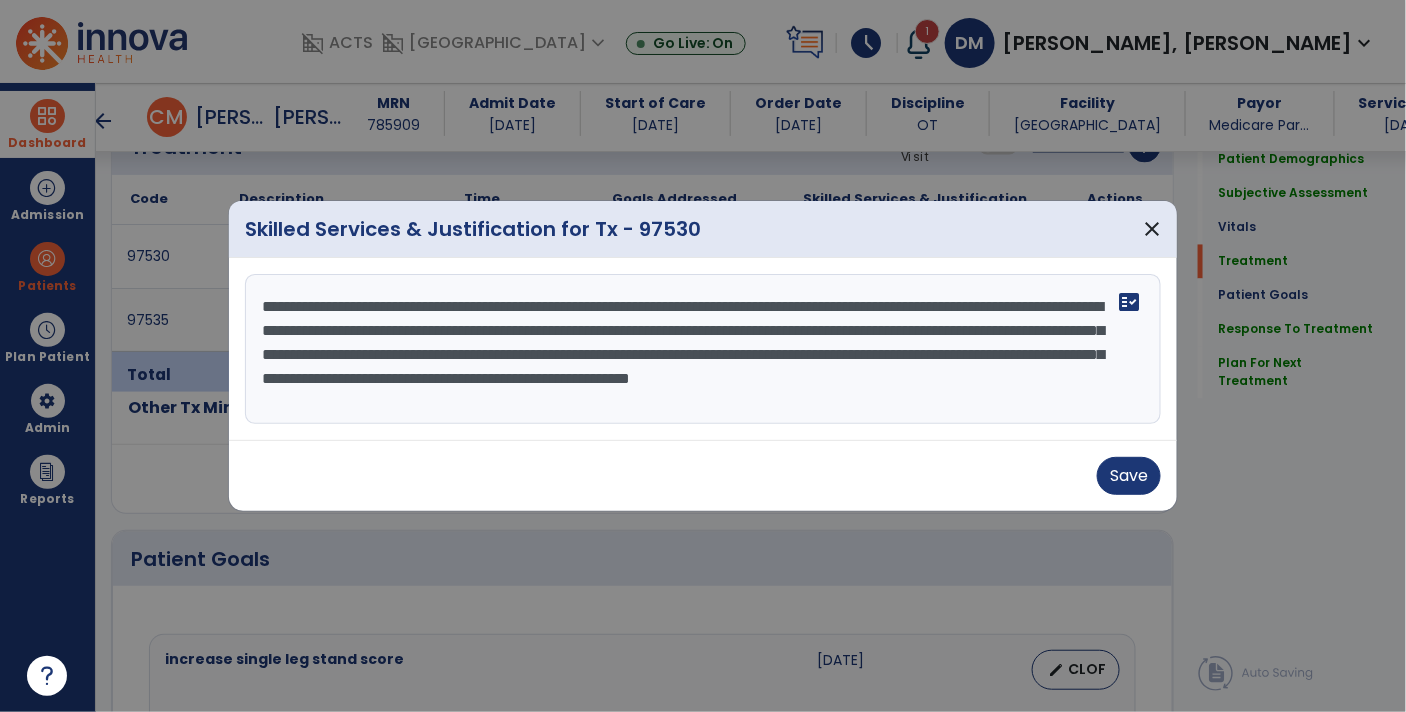 click on "**********" at bounding box center [703, 349] 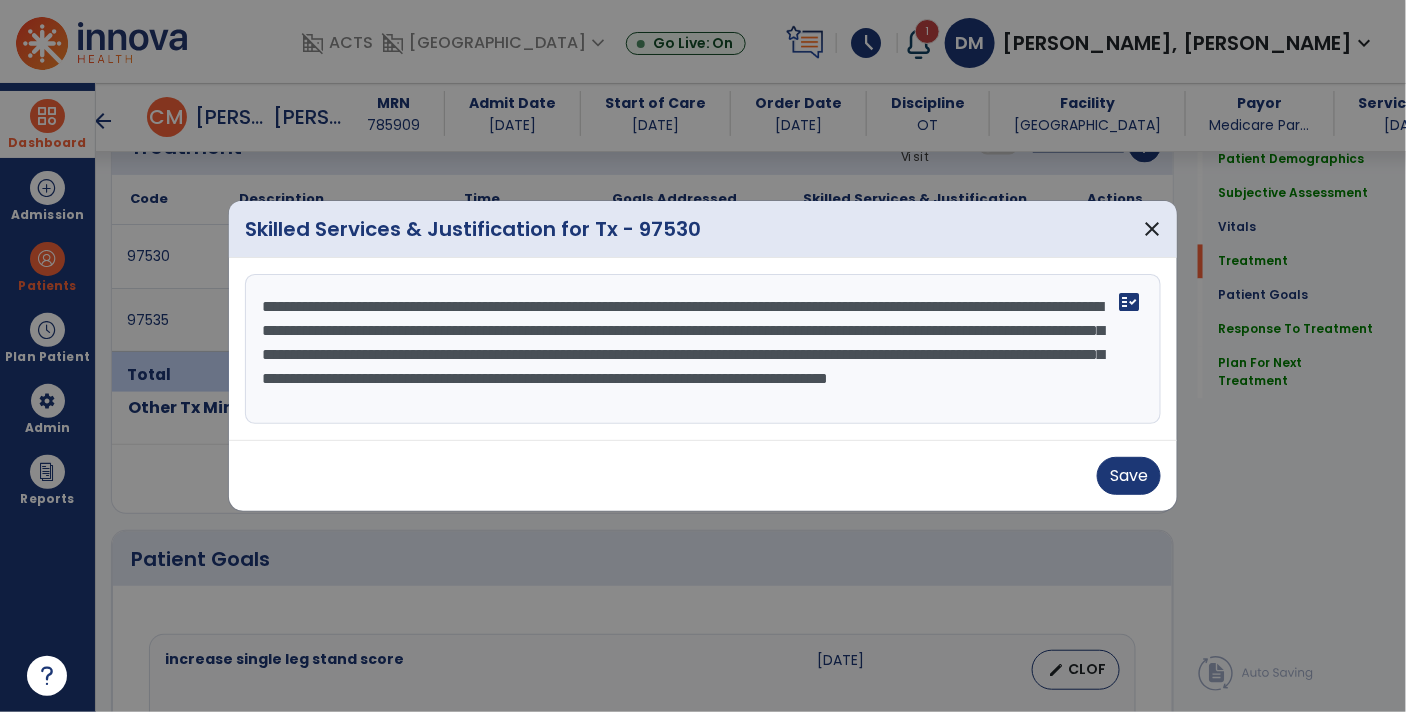 scroll, scrollTop: 24, scrollLeft: 0, axis: vertical 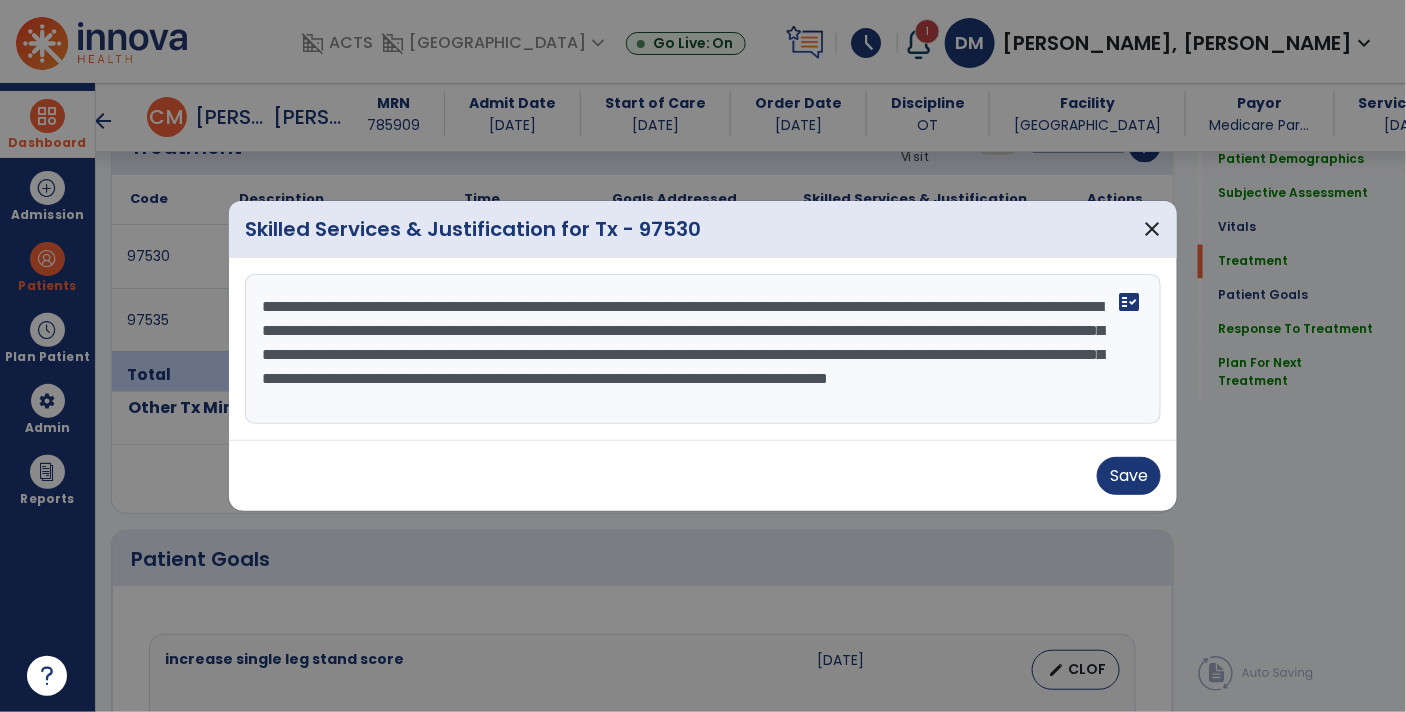 click on "**********" at bounding box center (703, 349) 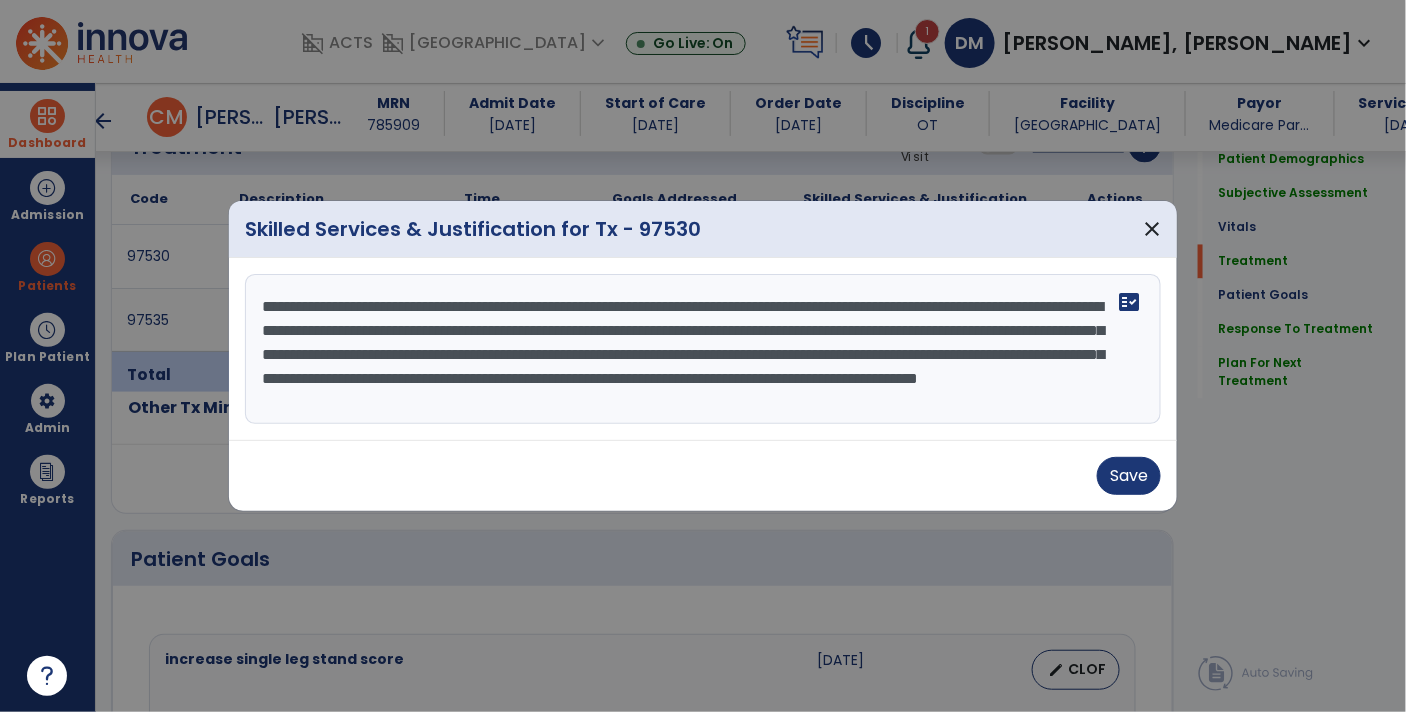 click on "**********" at bounding box center (703, 349) 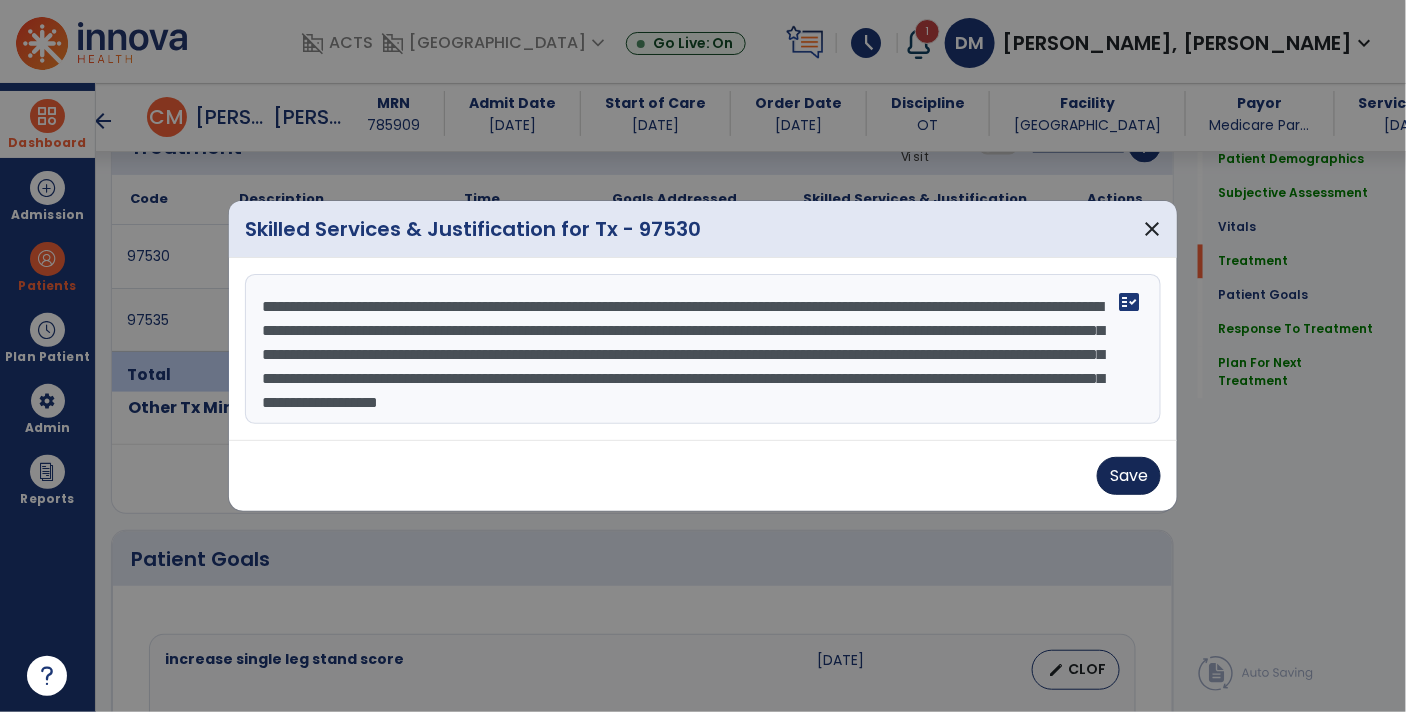 type on "**********" 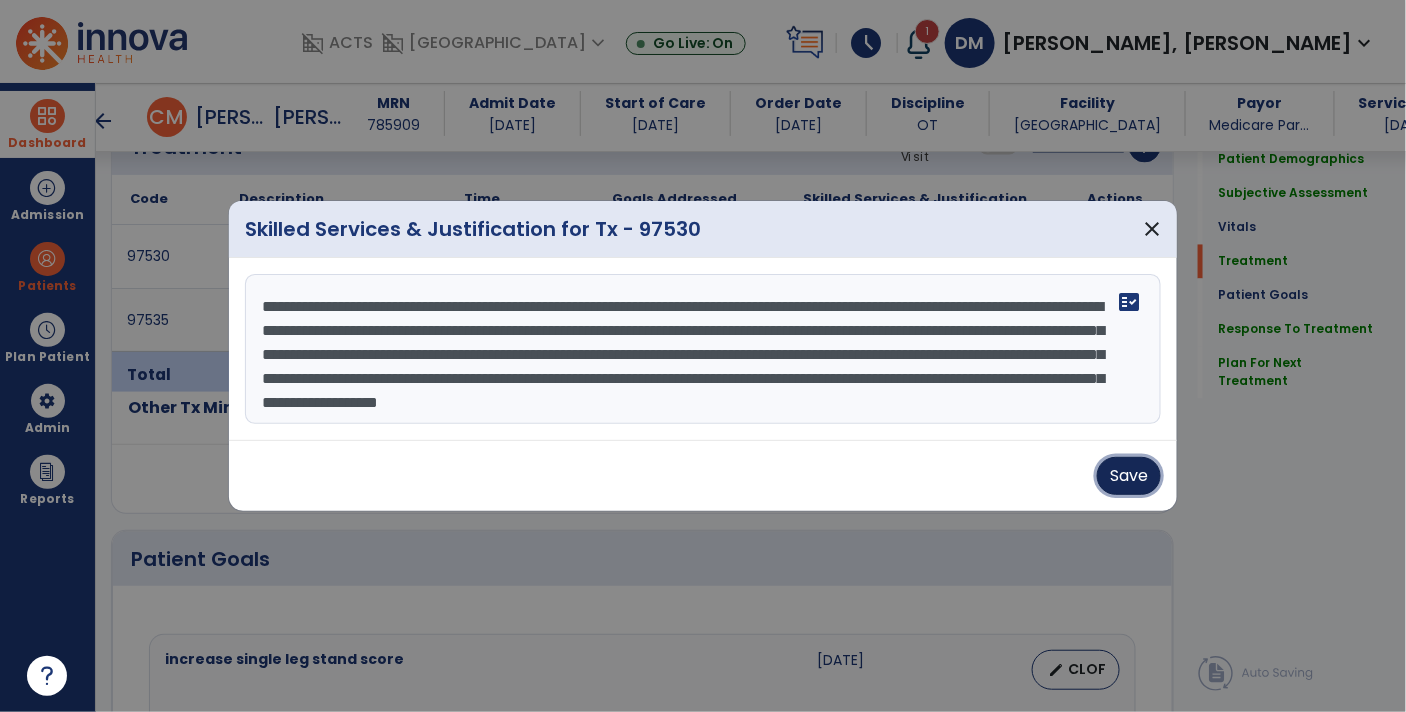 click on "Save" at bounding box center [1129, 476] 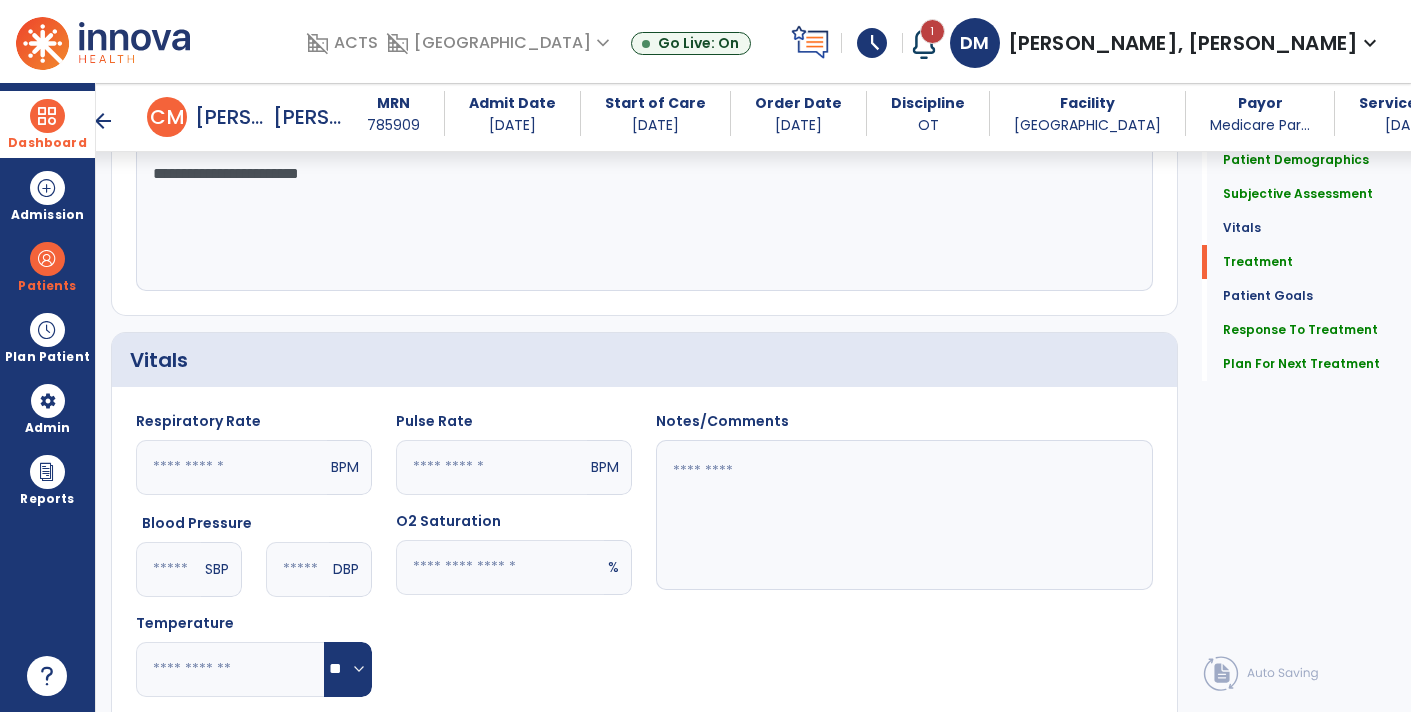 scroll, scrollTop: 0, scrollLeft: 0, axis: both 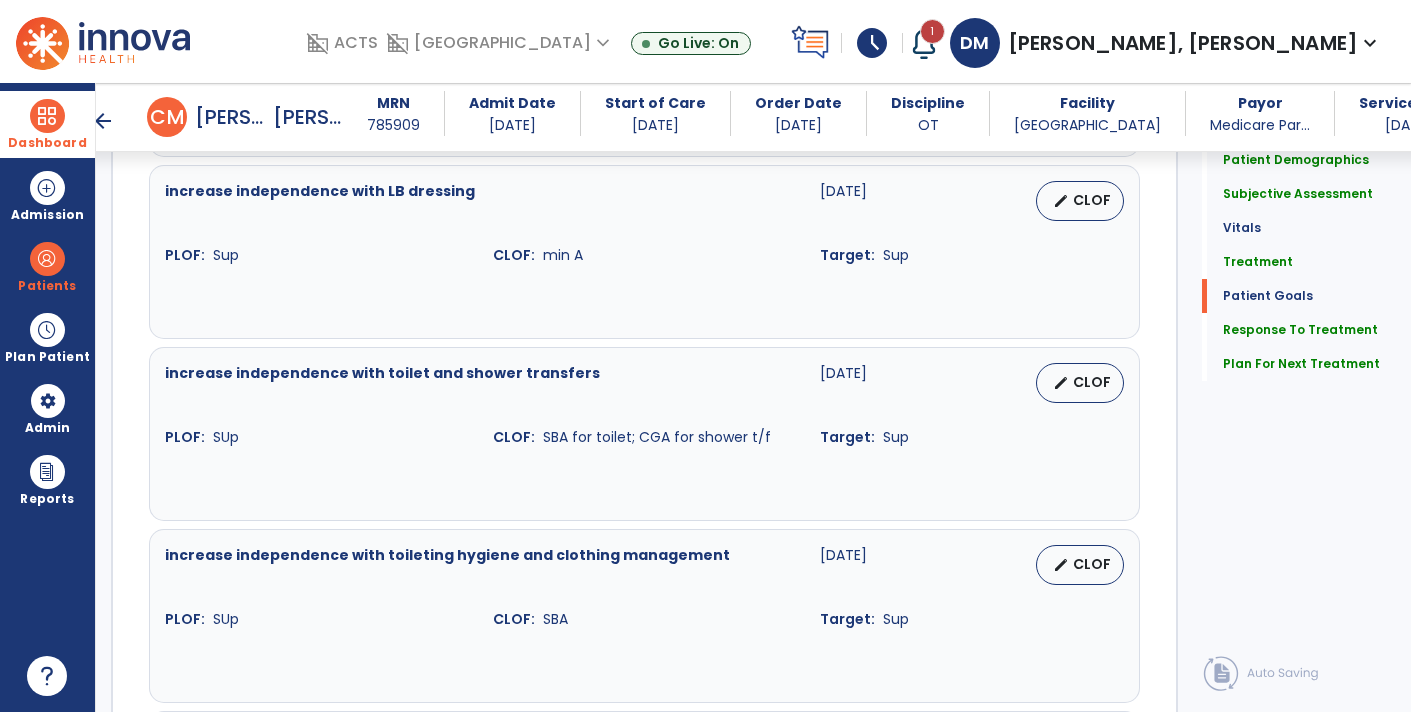 click on "increase independence with  toilet  and shower transfers   [DATE]   edit   CLOF PLOF:    SUp  CLOF:    SBA for toilet; CGA for shower t/f  Target:    Sup" at bounding box center [644, 433] 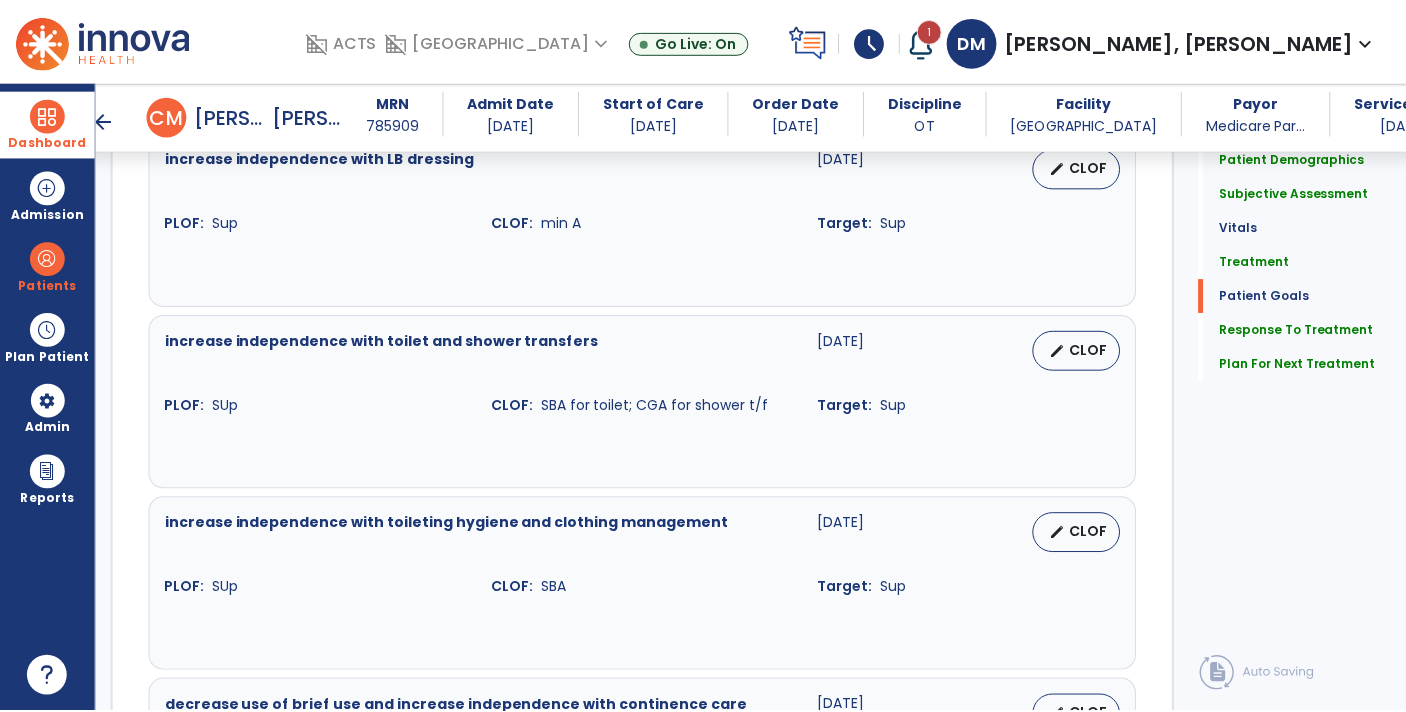 scroll, scrollTop: 2871, scrollLeft: 0, axis: vertical 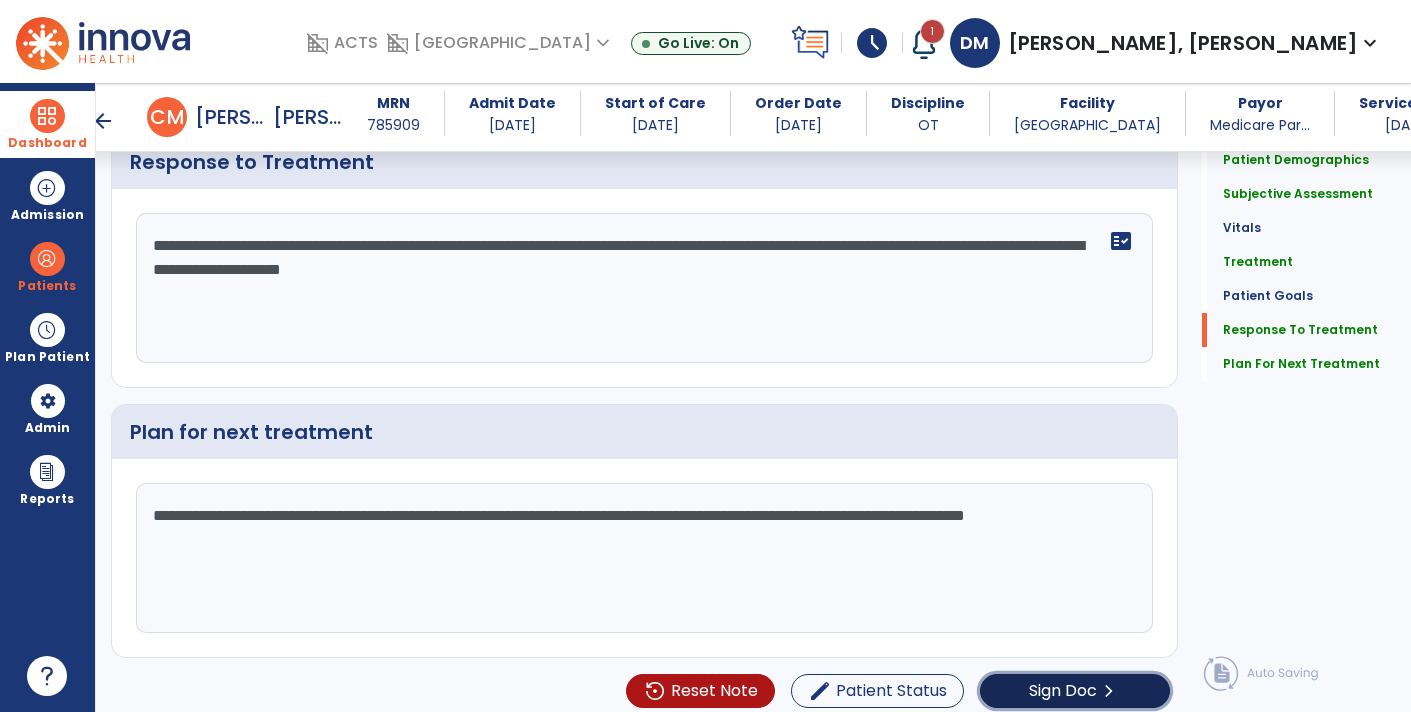 click on "Sign Doc" 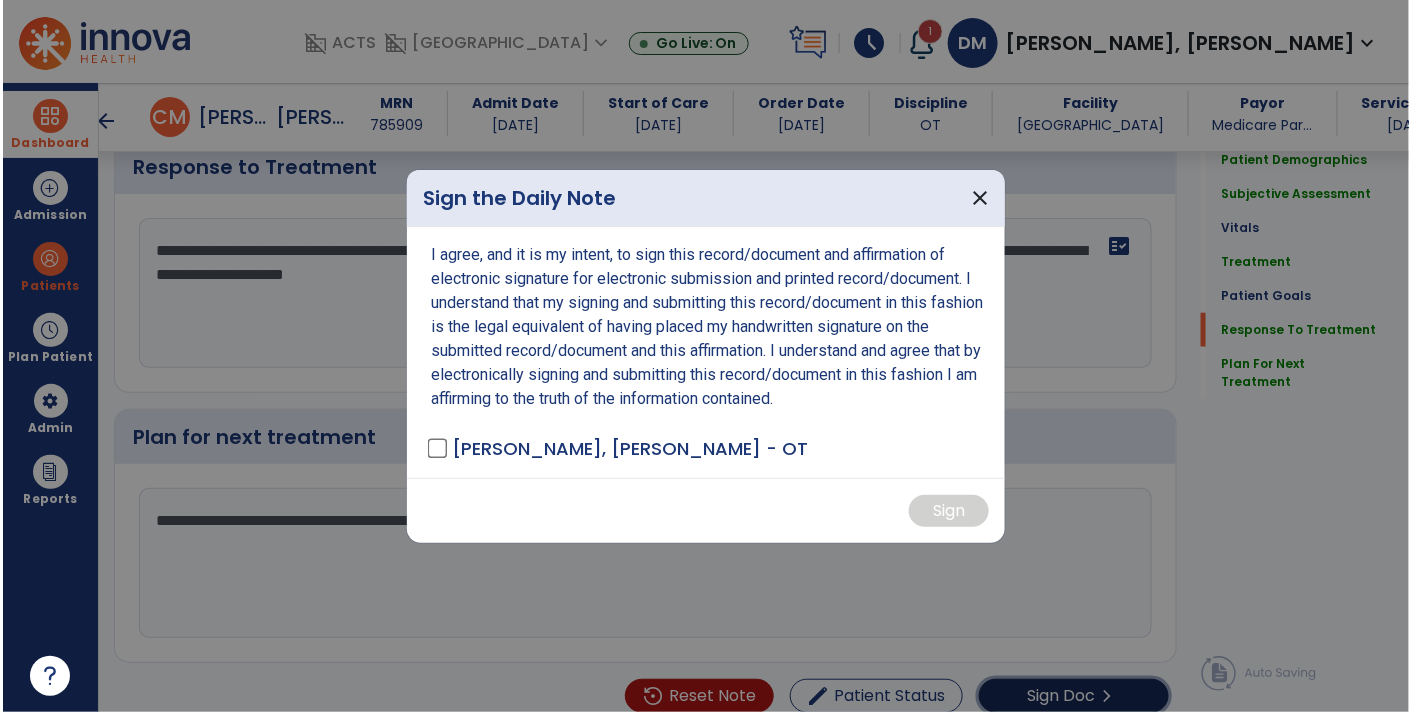 scroll, scrollTop: 2871, scrollLeft: 0, axis: vertical 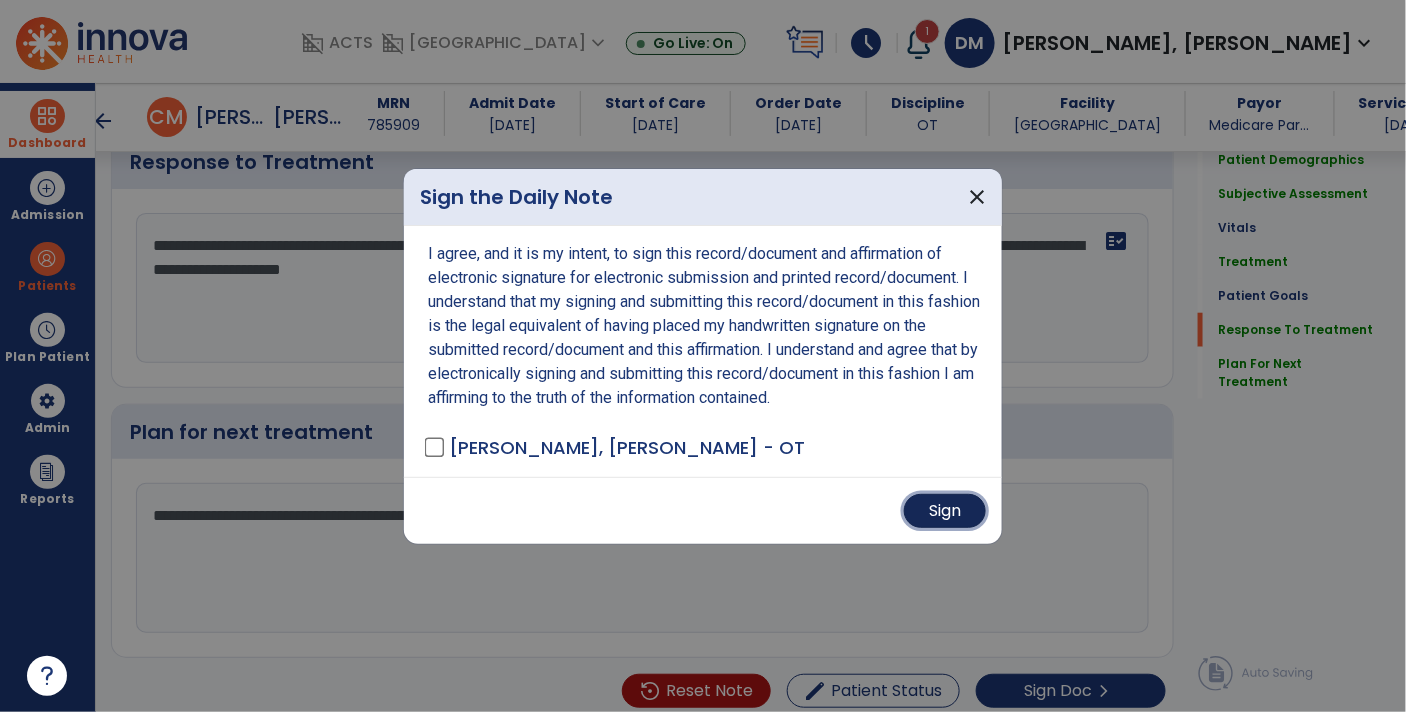 click on "Sign" at bounding box center (945, 511) 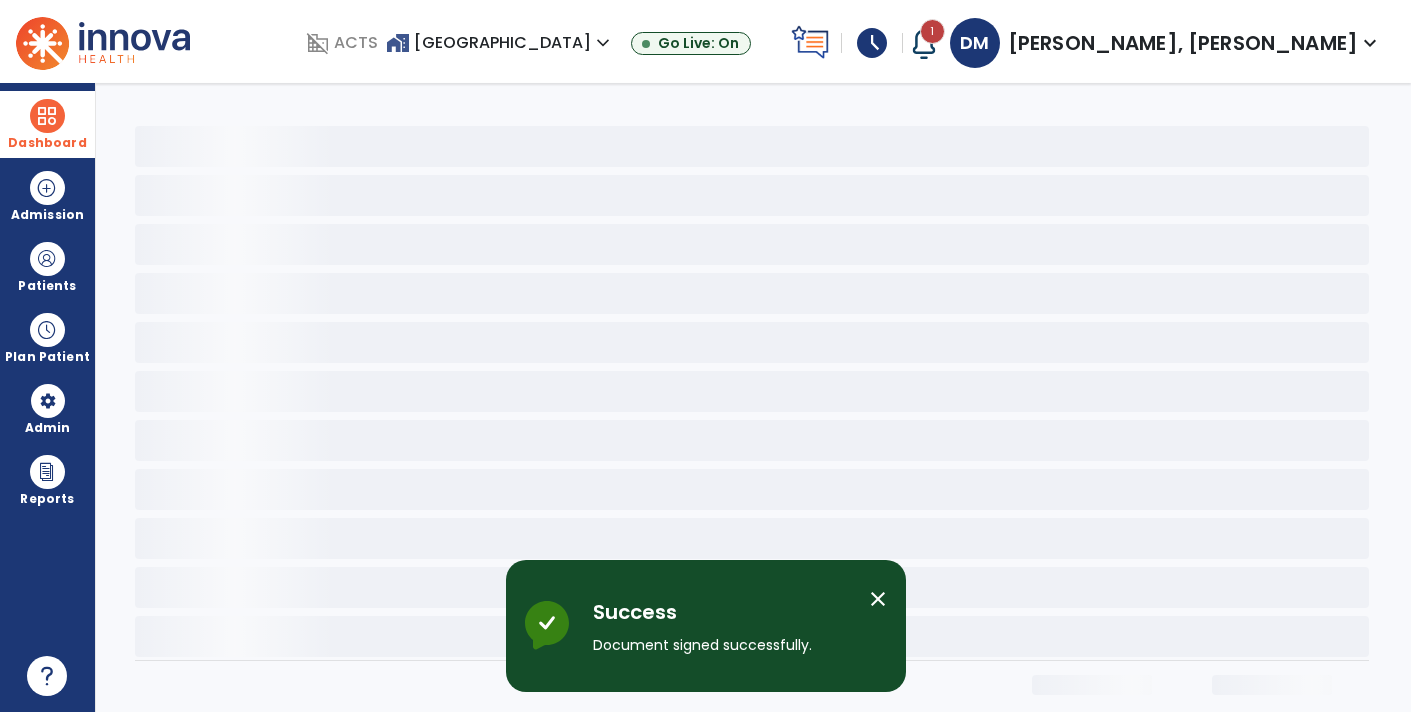 scroll, scrollTop: 0, scrollLeft: 0, axis: both 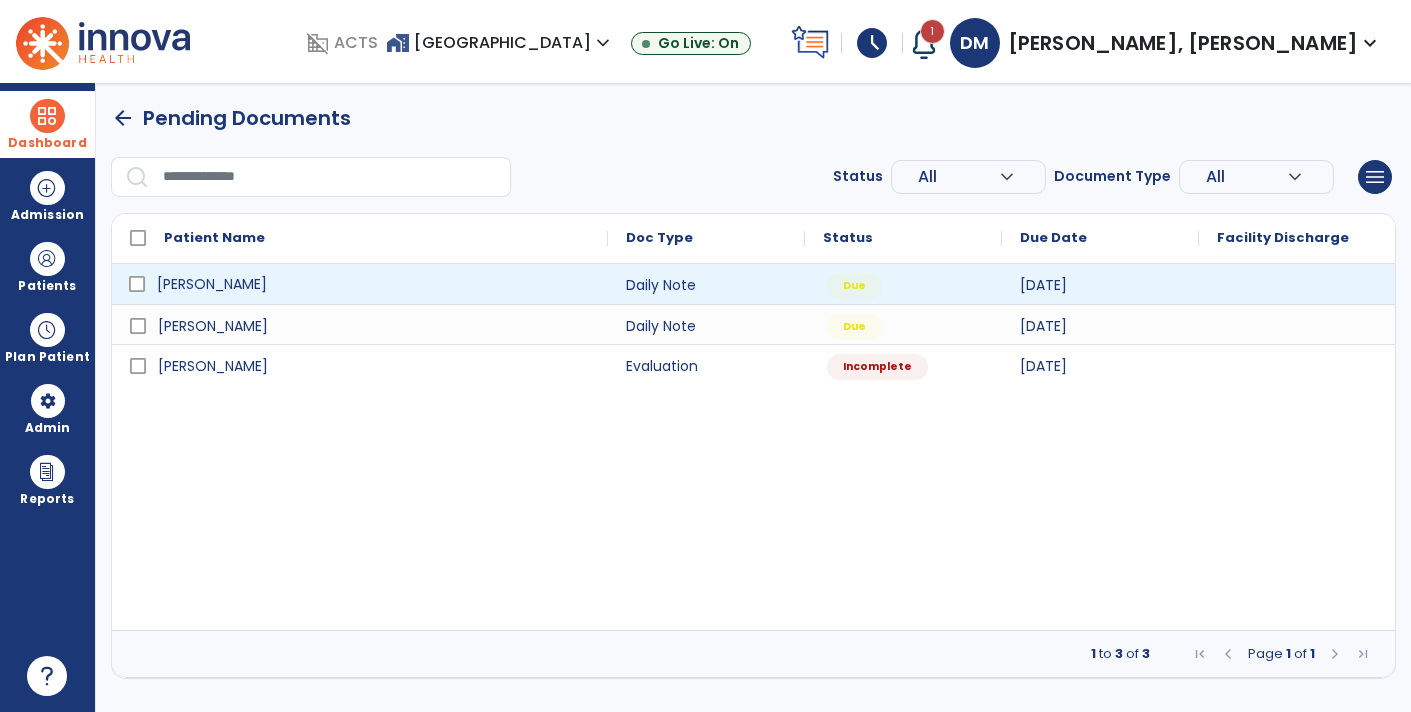 click on "[PERSON_NAME]" at bounding box center [374, 284] 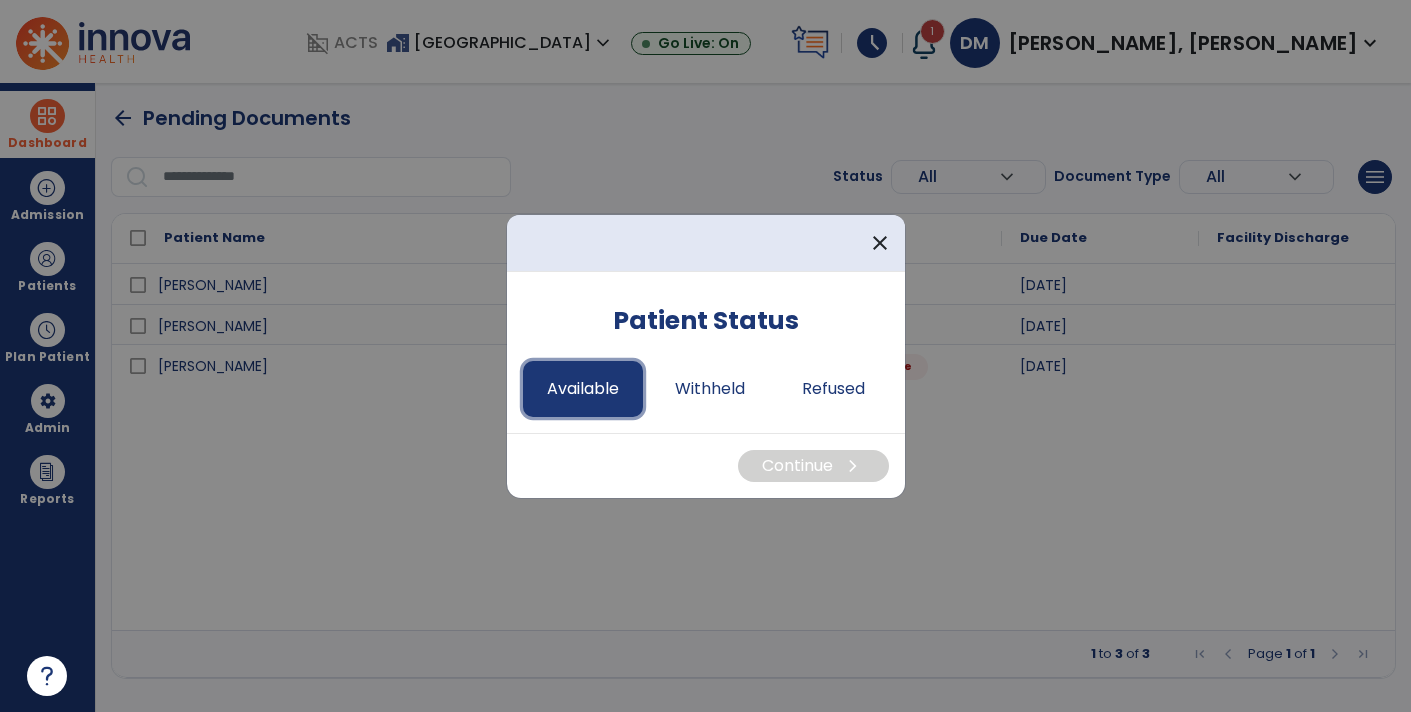 click on "Available" at bounding box center (583, 389) 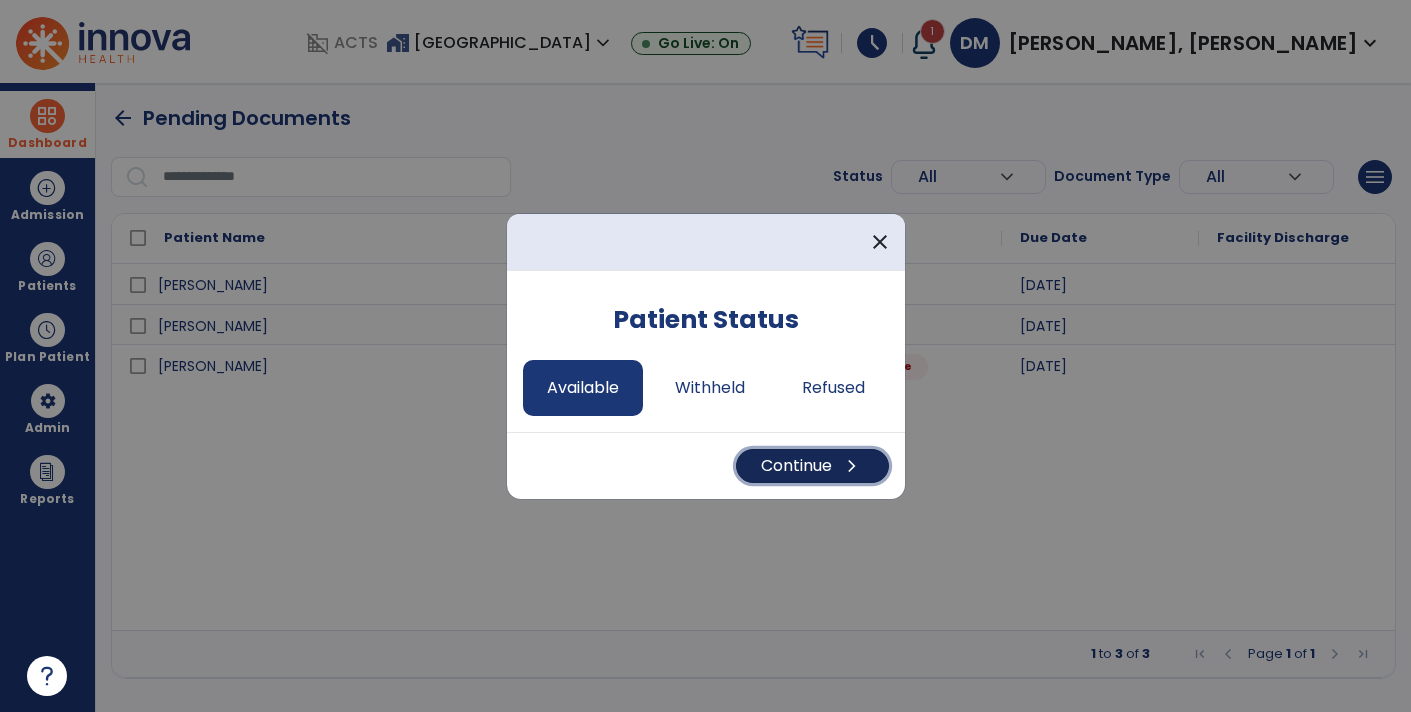 click on "Continue   chevron_right" at bounding box center (812, 466) 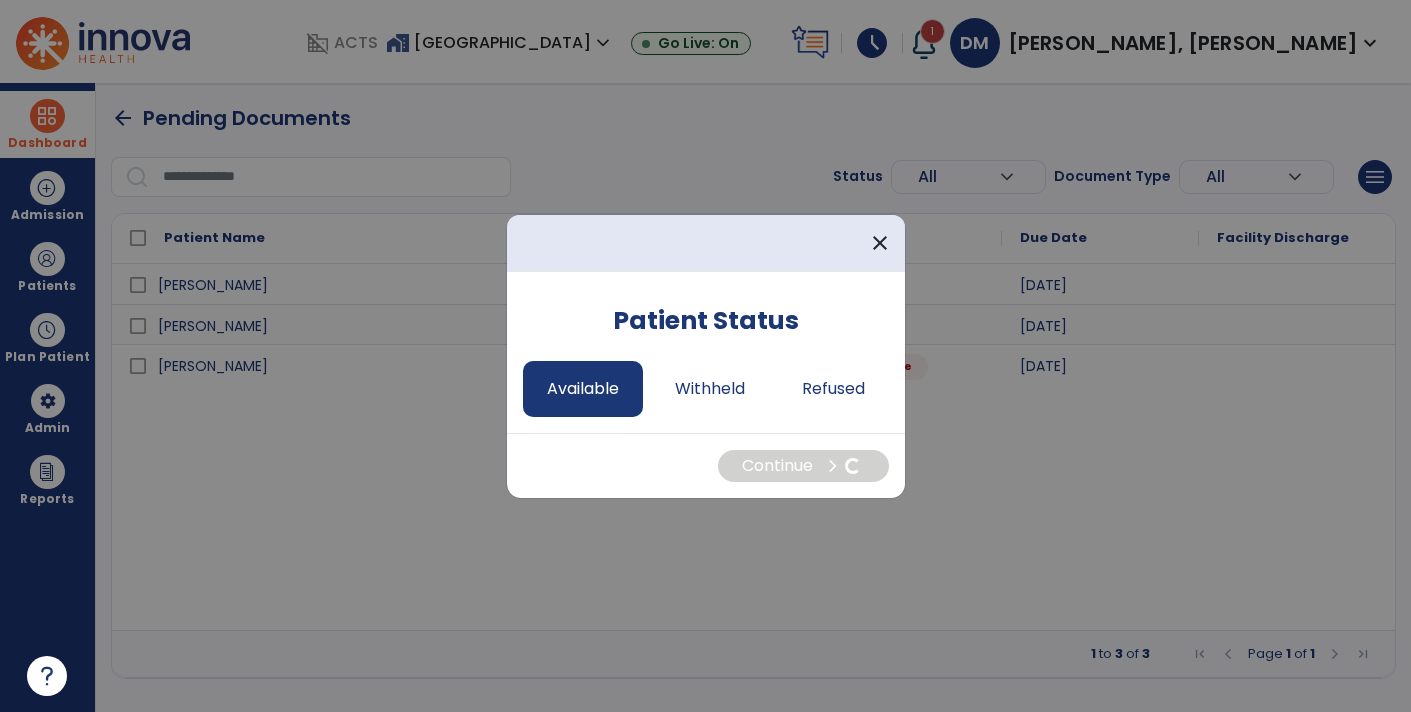 select on "*" 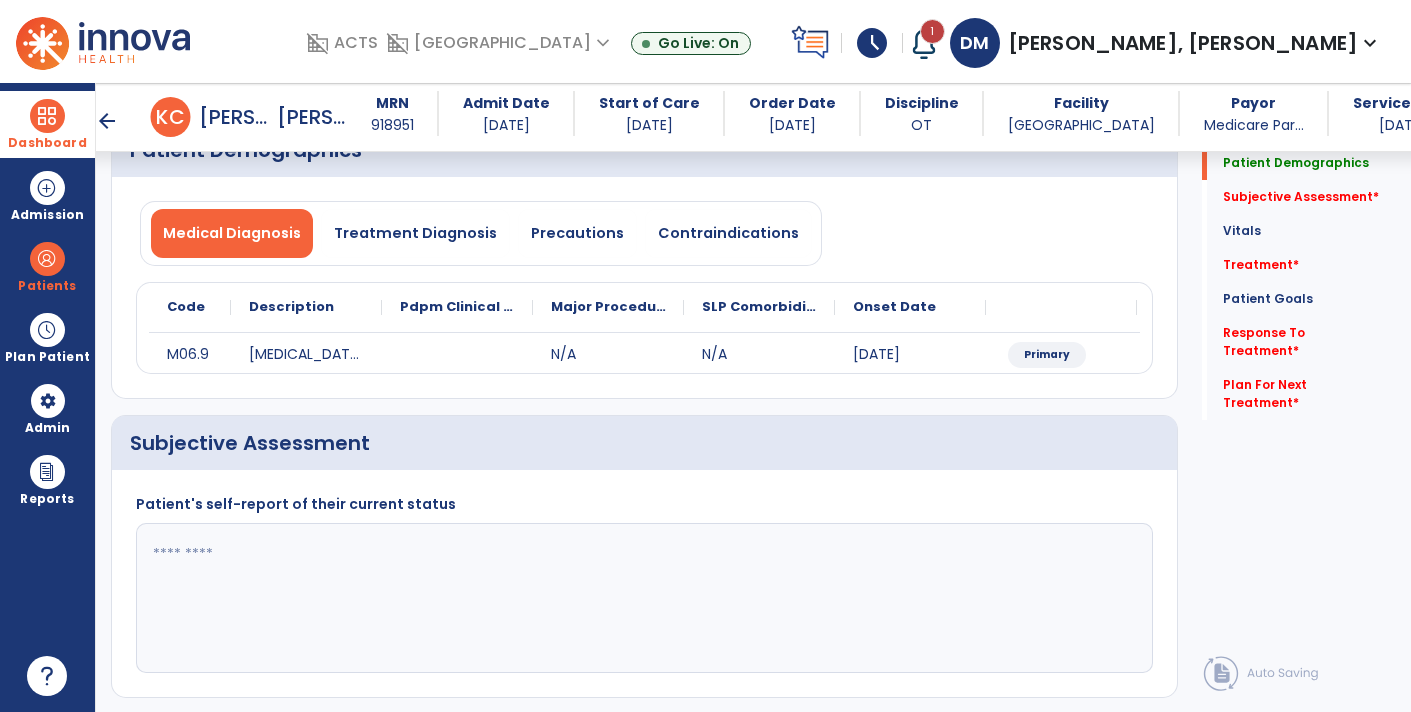 scroll, scrollTop: 115, scrollLeft: 0, axis: vertical 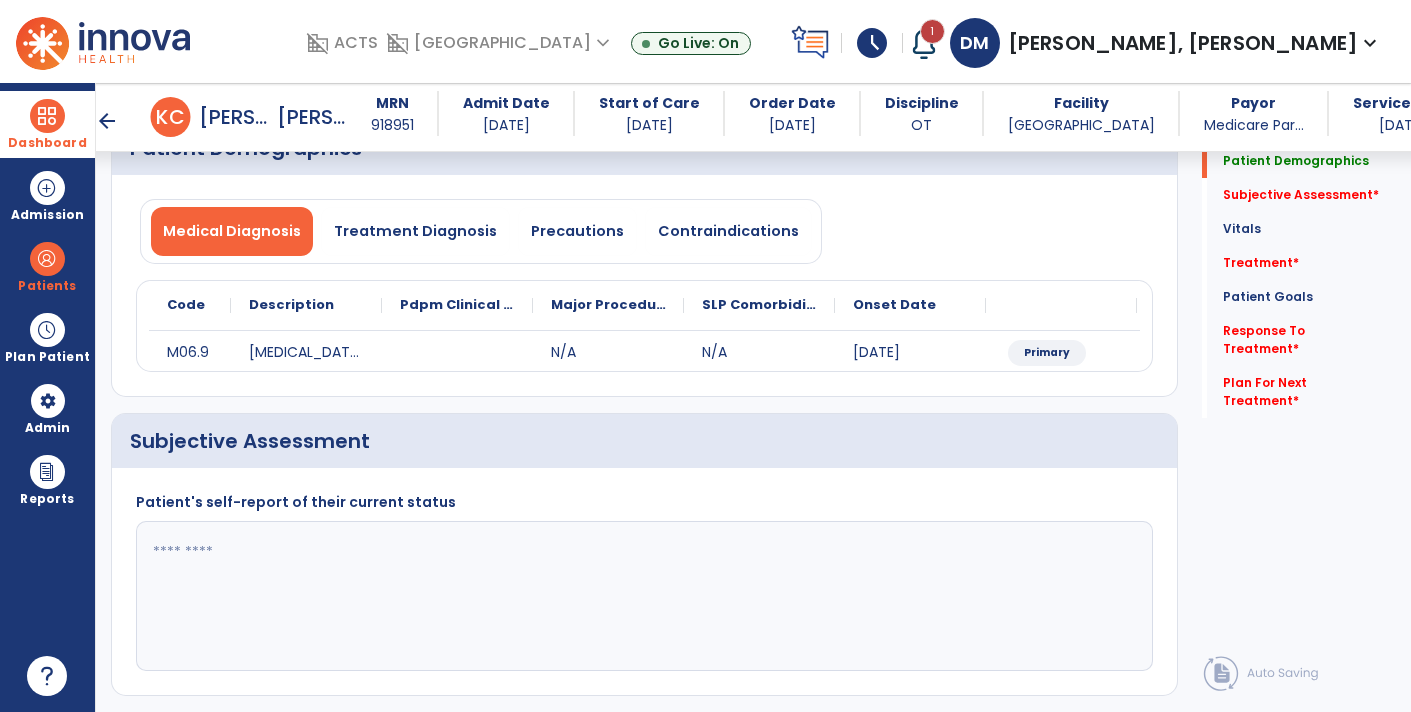 click 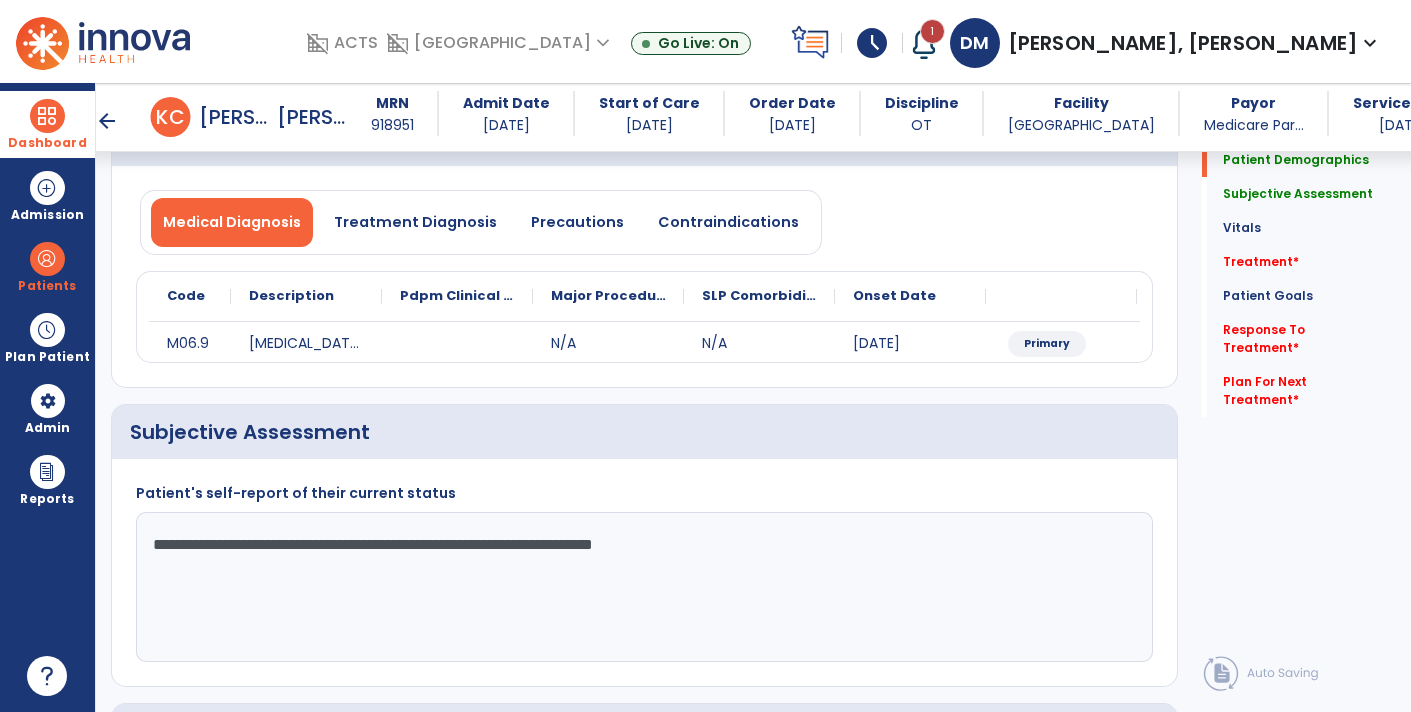 scroll, scrollTop: 160, scrollLeft: 0, axis: vertical 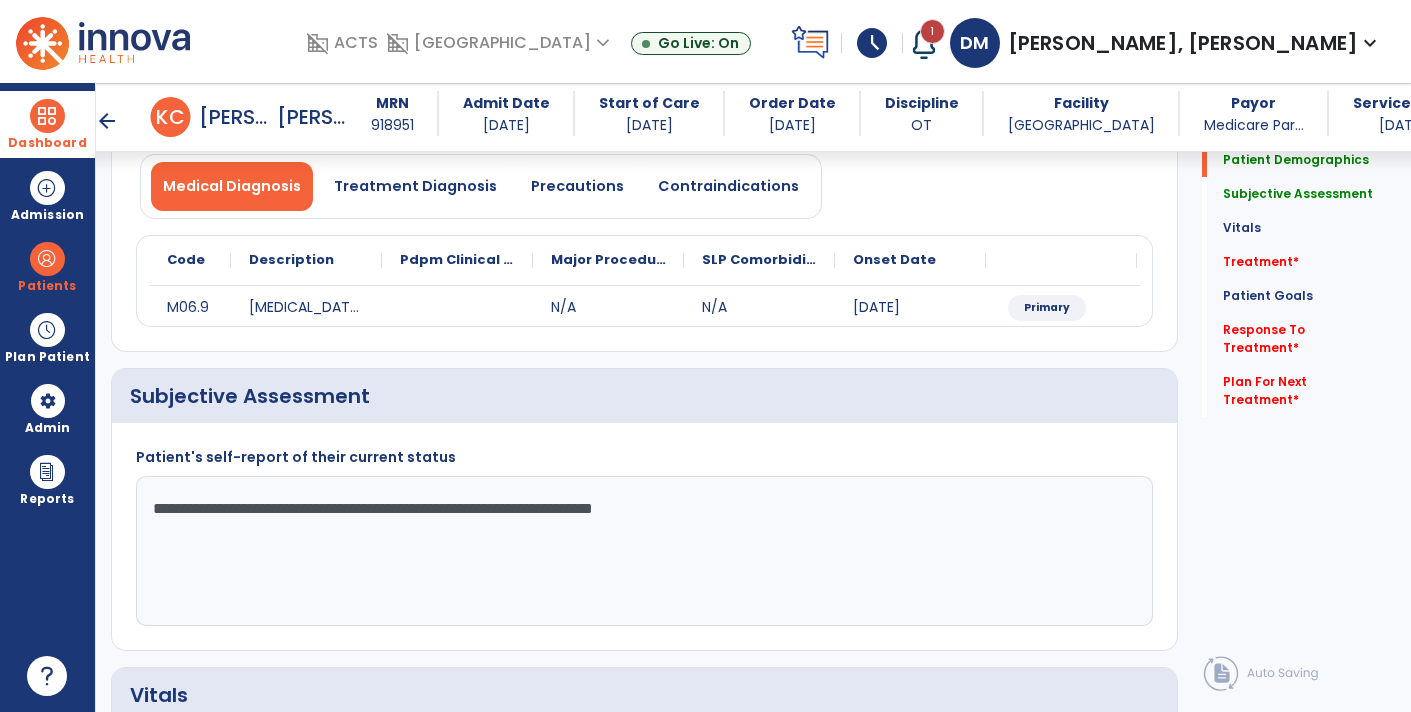 click on "**********" 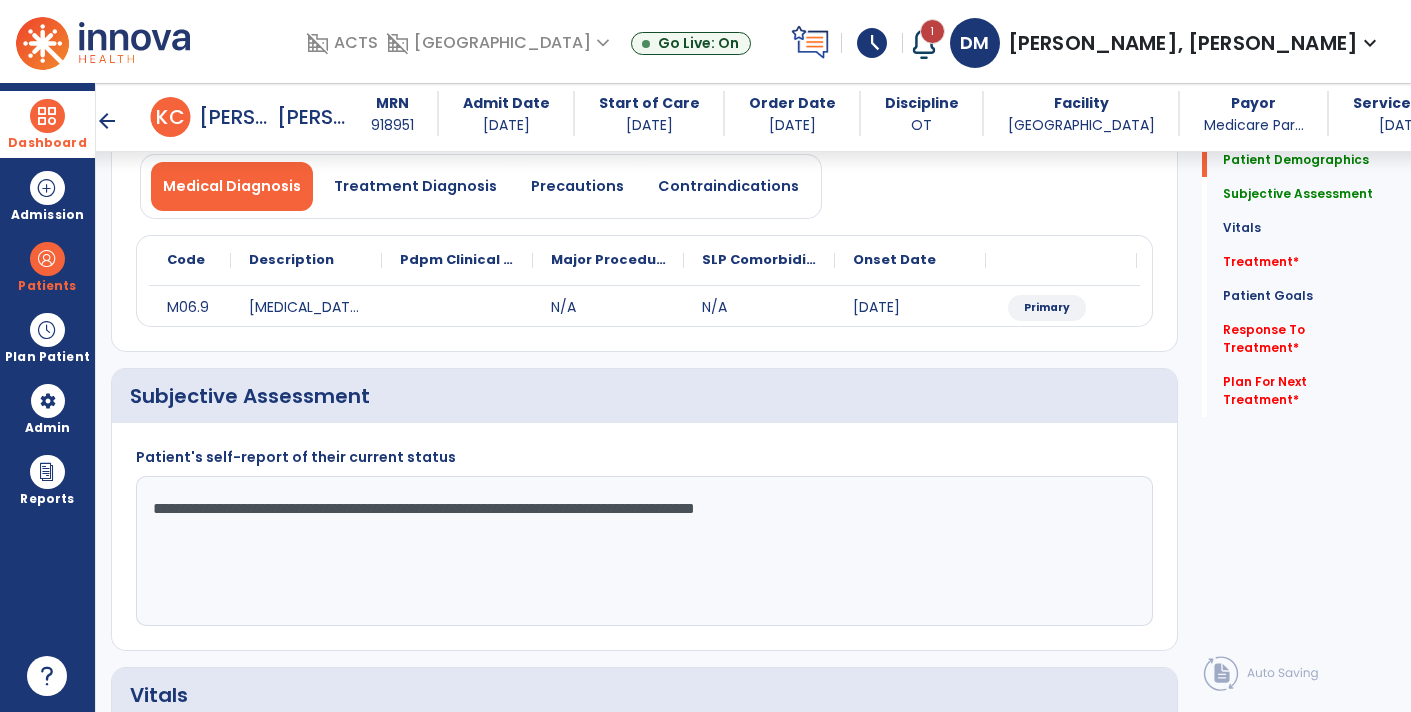 click on "**********" 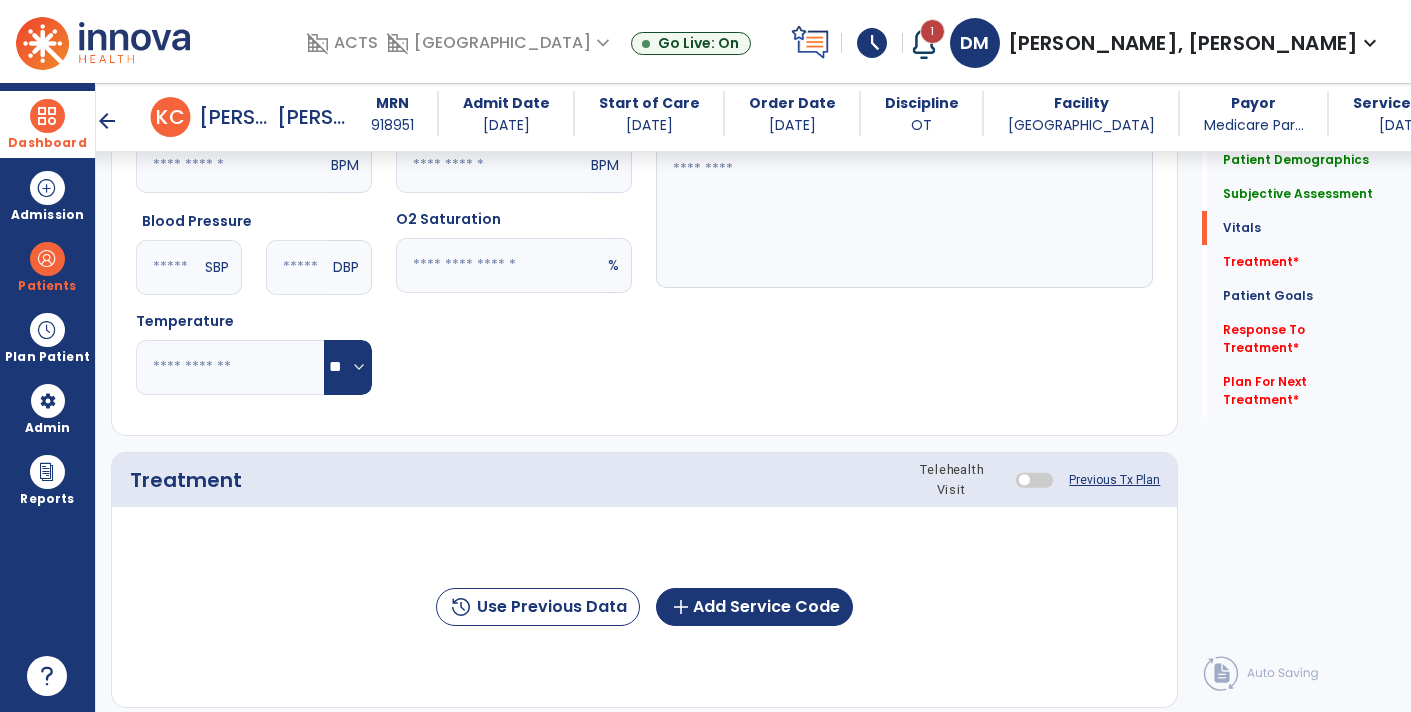 scroll, scrollTop: 801, scrollLeft: 0, axis: vertical 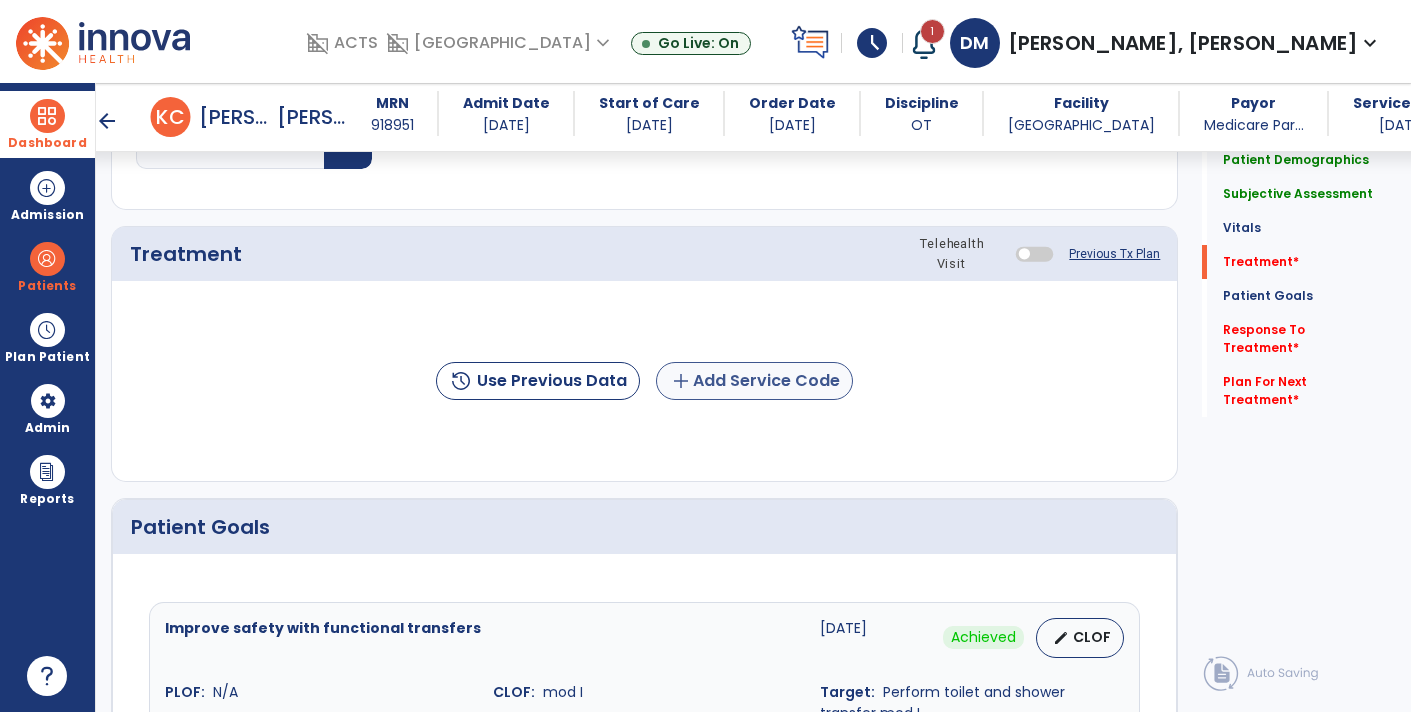 type on "**********" 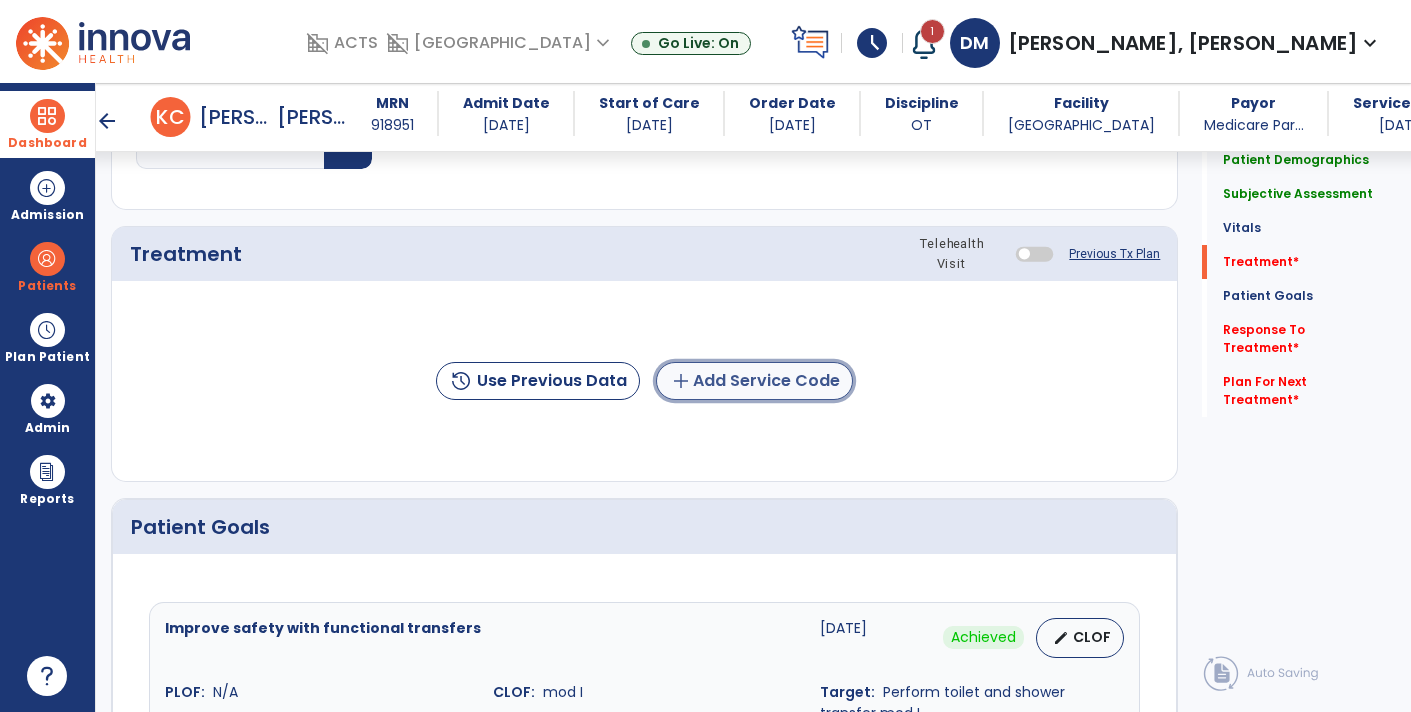 click on "add  Add Service Code" 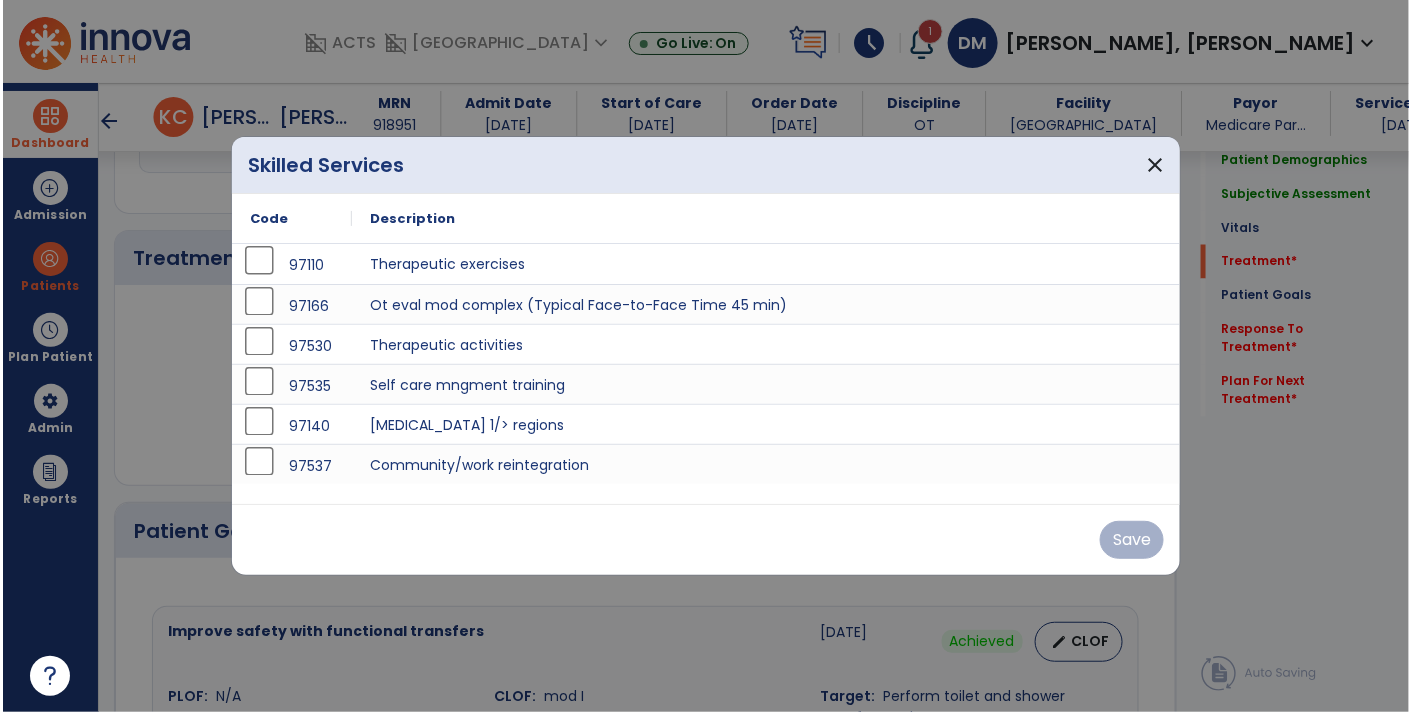 scroll, scrollTop: 1023, scrollLeft: 0, axis: vertical 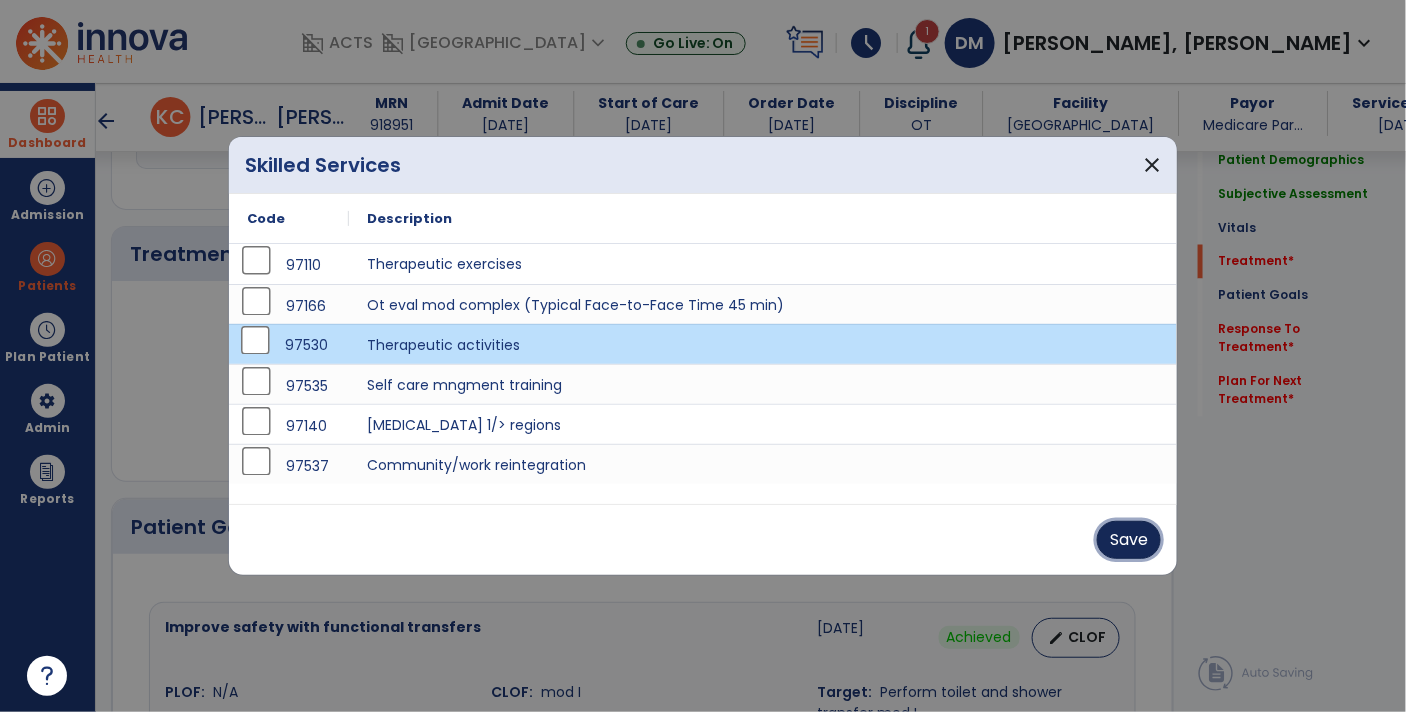 click on "Save" at bounding box center [1129, 540] 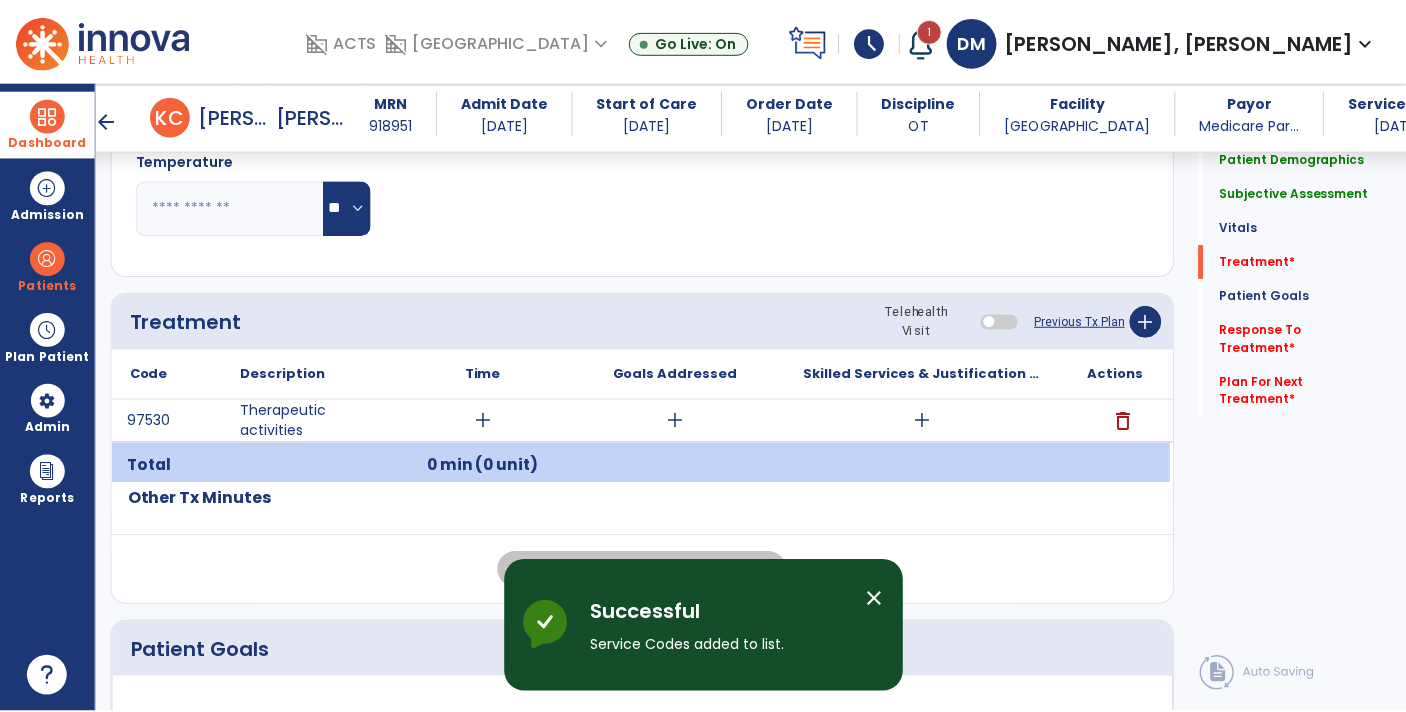 scroll, scrollTop: 952, scrollLeft: 0, axis: vertical 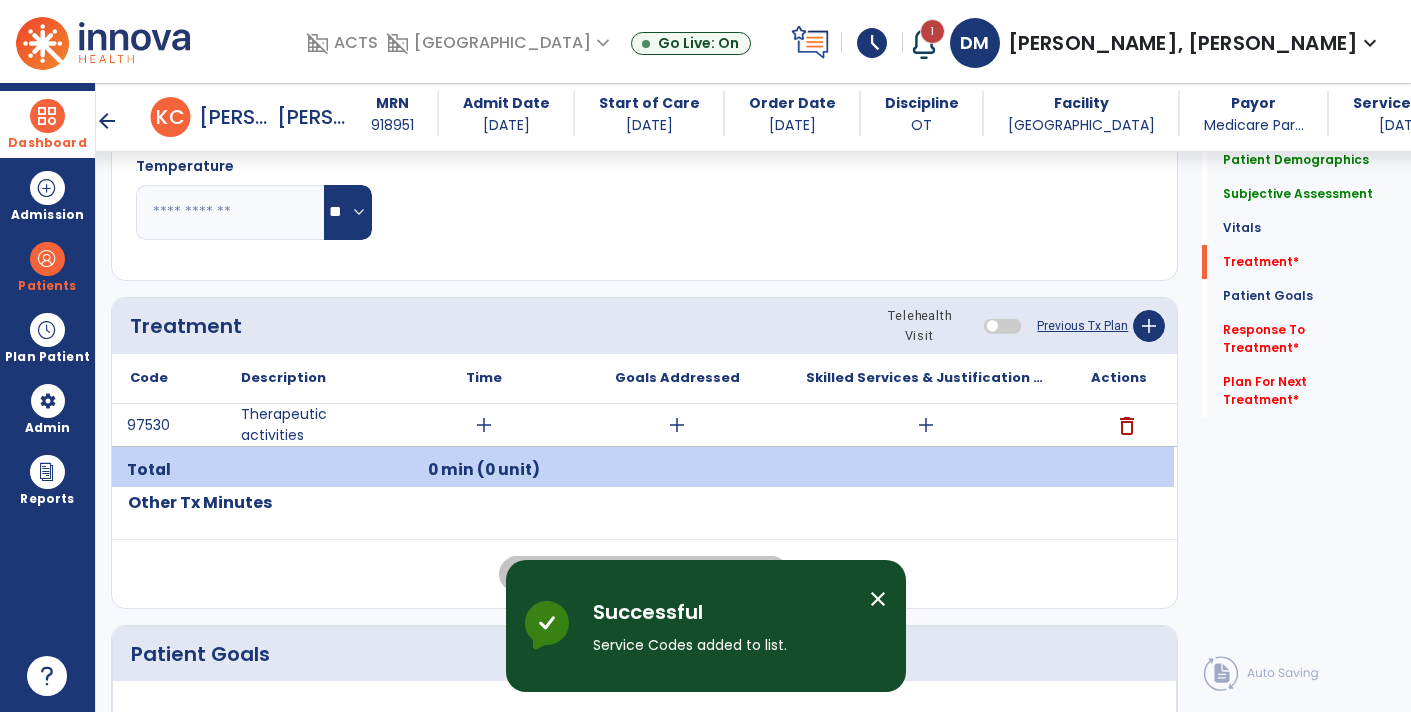 click on "add" at bounding box center [926, 425] 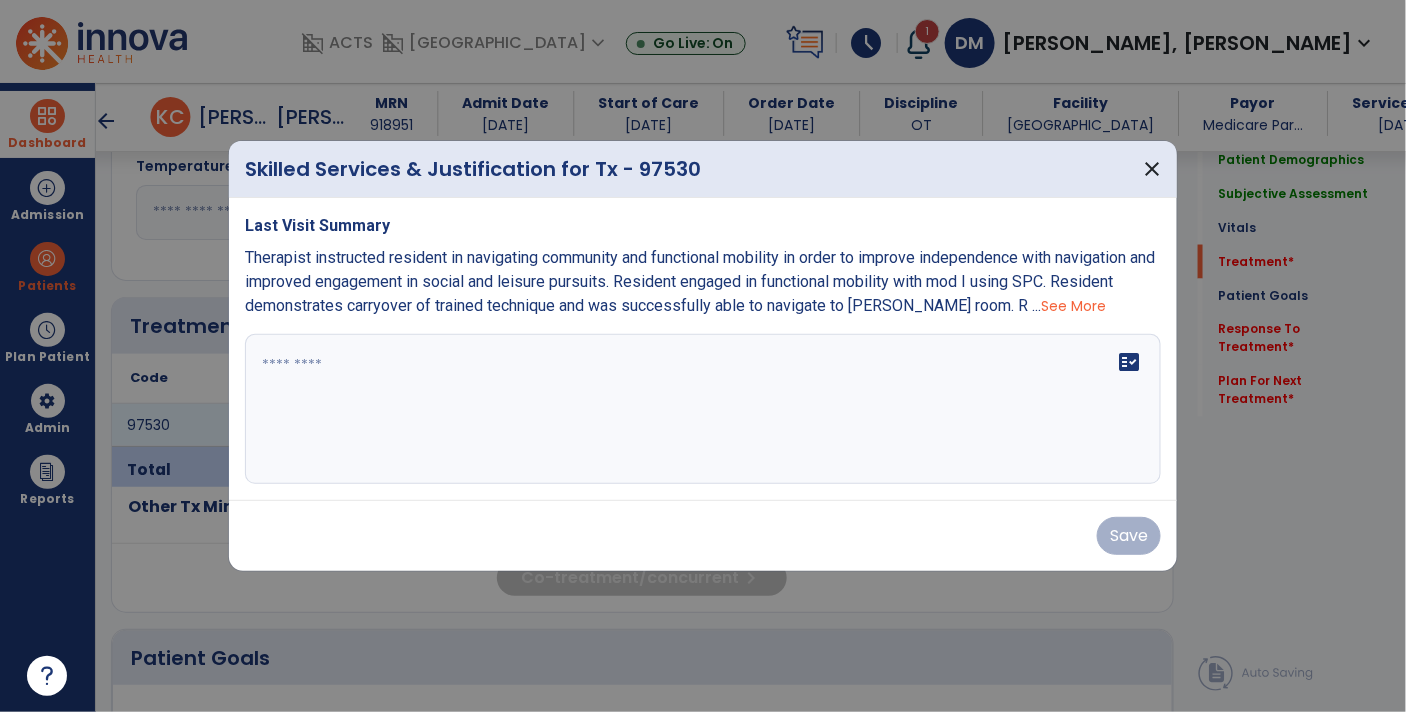scroll, scrollTop: 952, scrollLeft: 0, axis: vertical 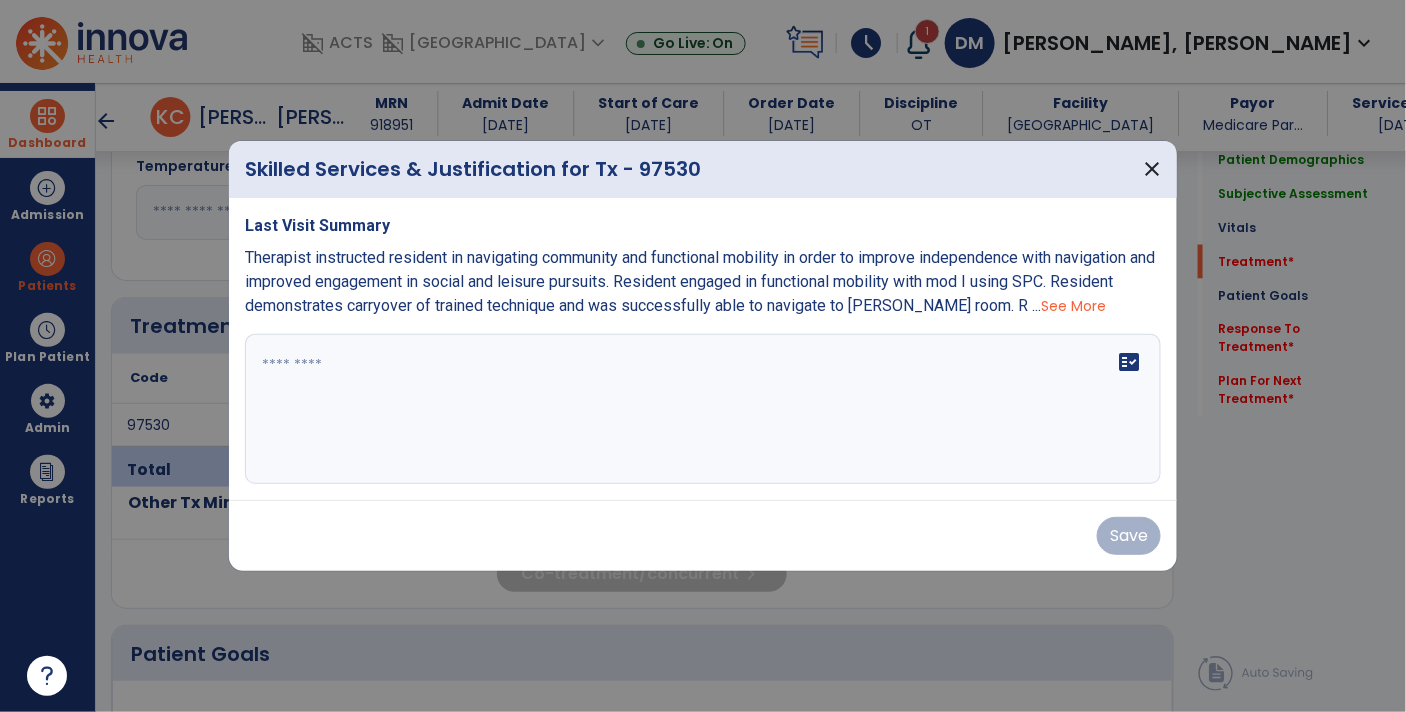 click at bounding box center [703, 409] 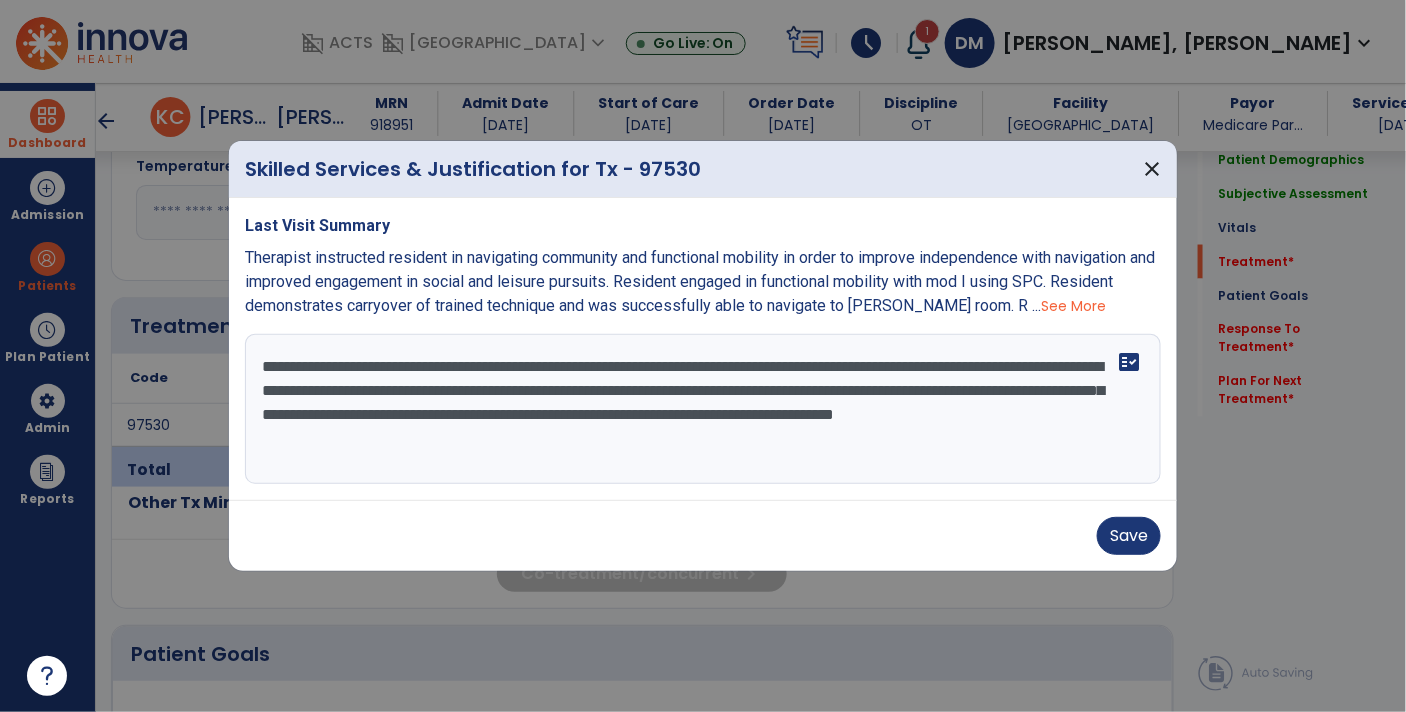 click on "**********" at bounding box center (703, 409) 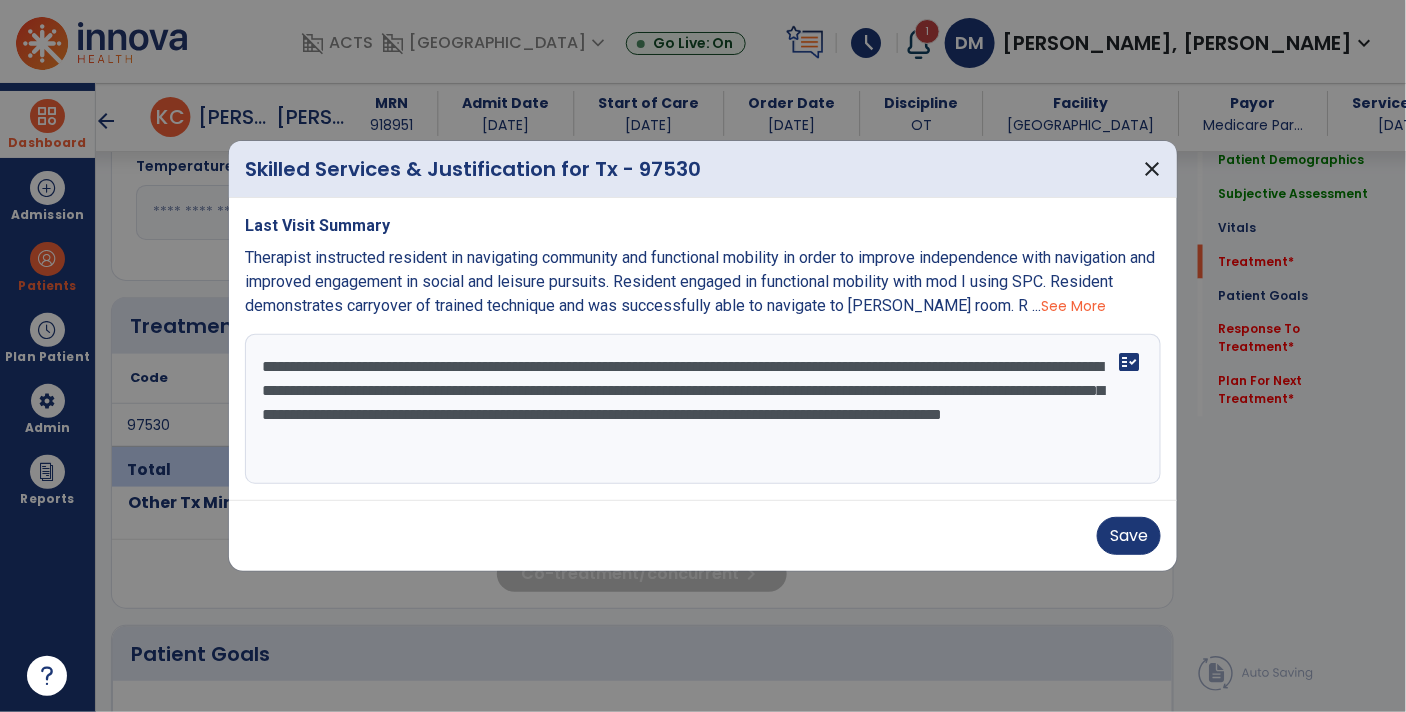 click on "**********" at bounding box center [703, 409] 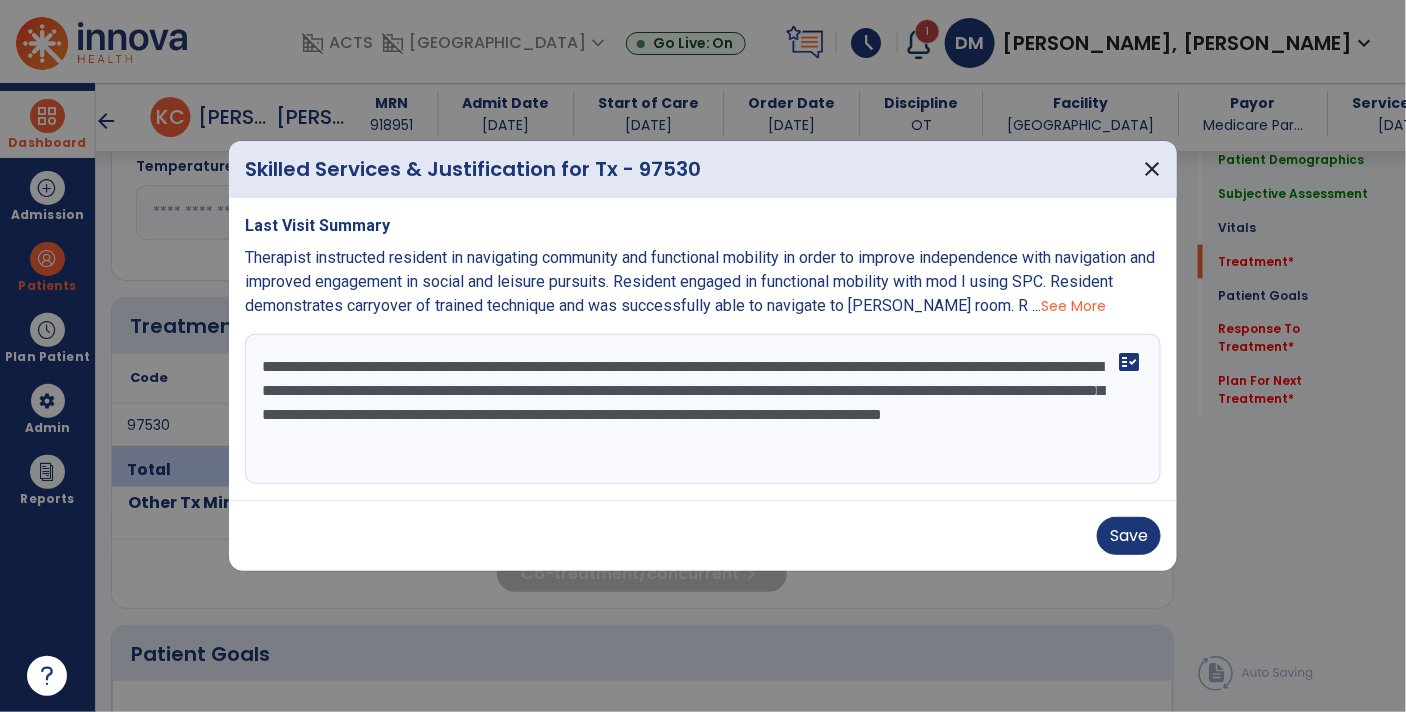 click on "**********" at bounding box center (703, 409) 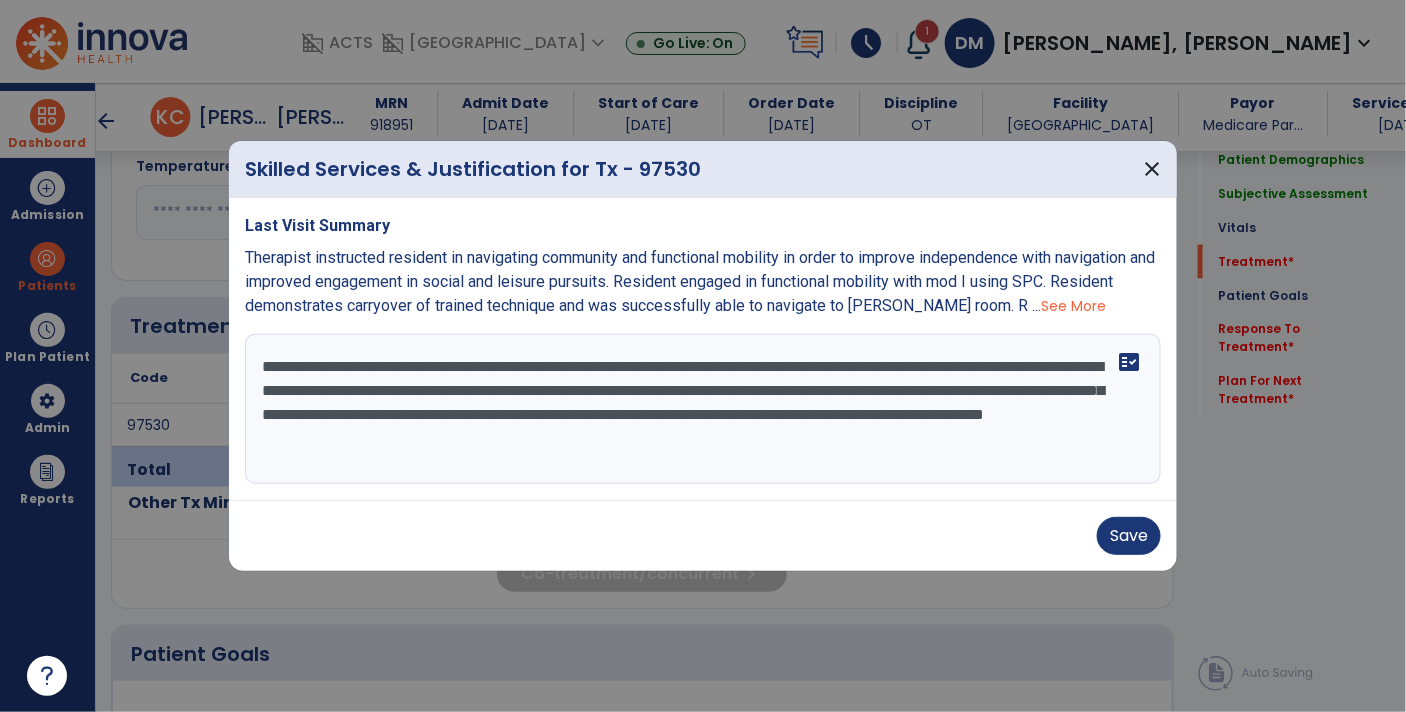 drag, startPoint x: 616, startPoint y: 435, endPoint x: 434, endPoint y: 438, distance: 182.02472 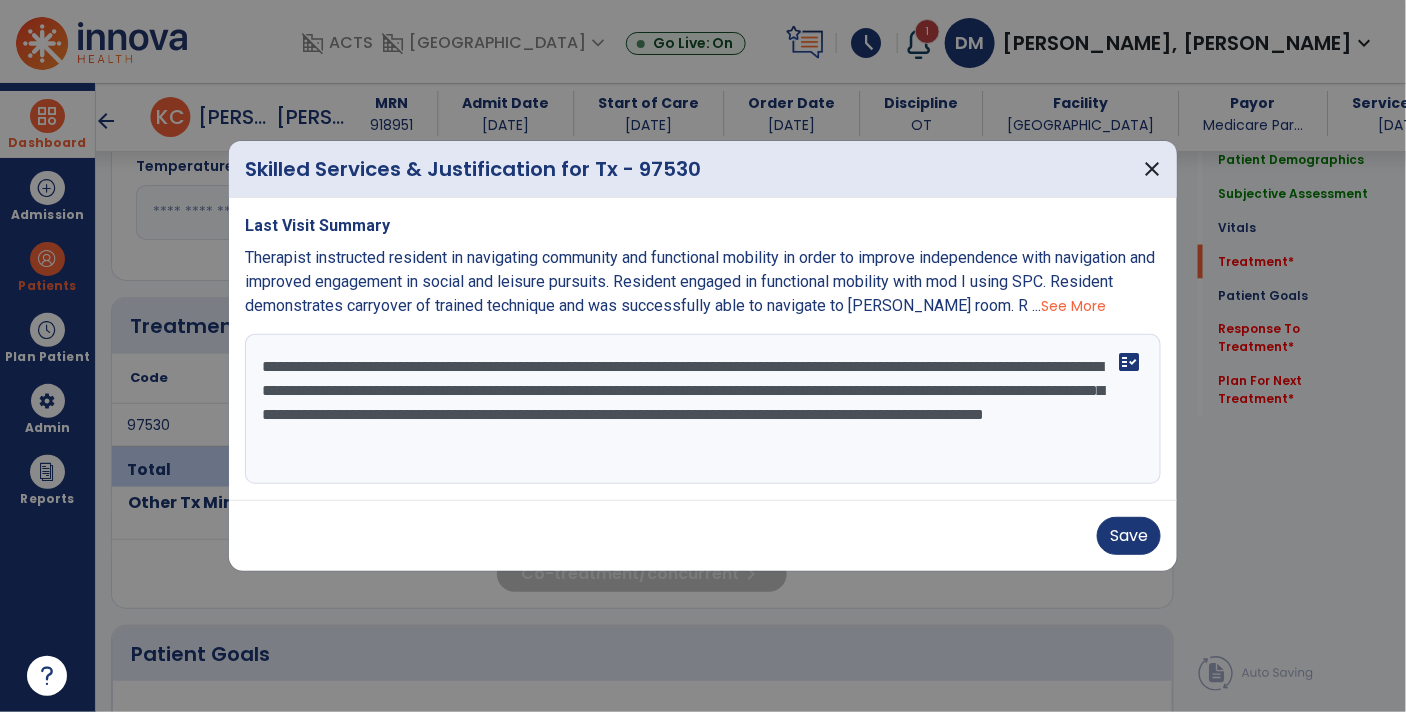 click on "**********" at bounding box center [703, 409] 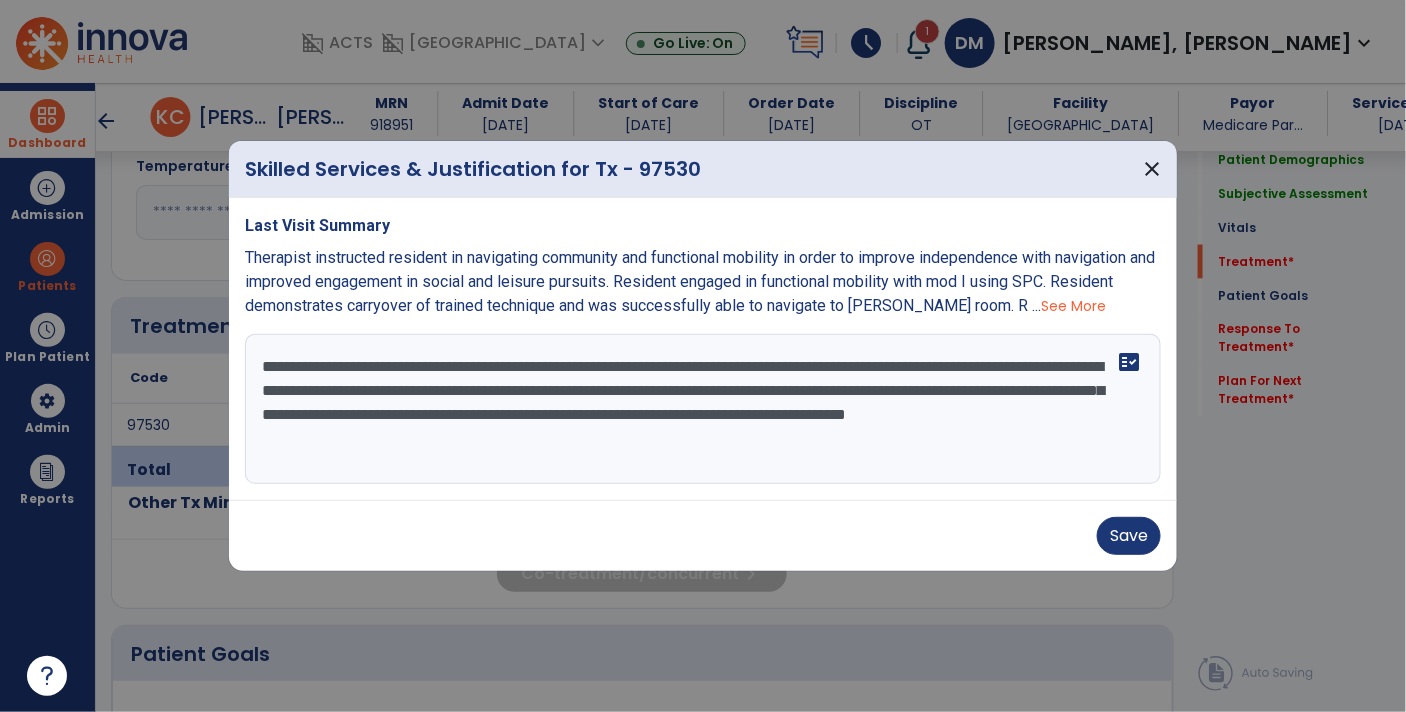 click on "**********" at bounding box center (703, 409) 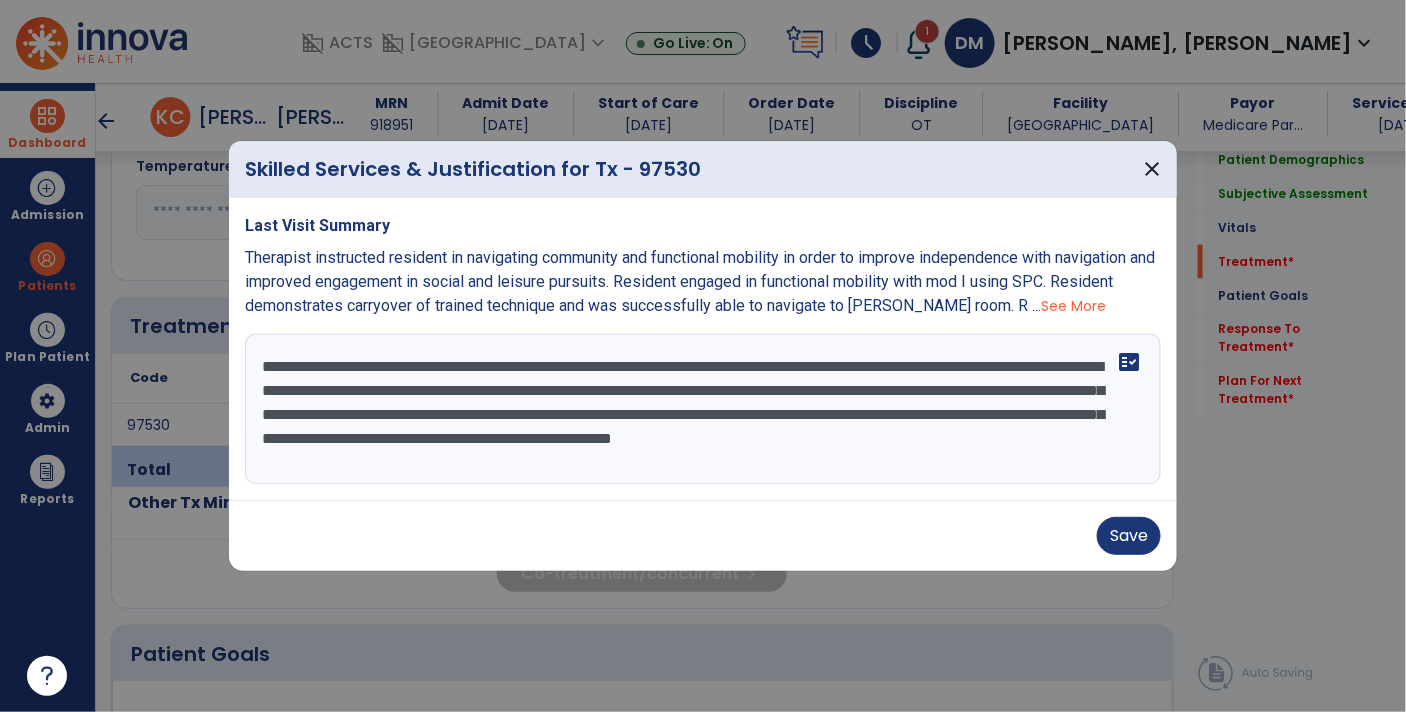 click on "**********" at bounding box center [703, 409] 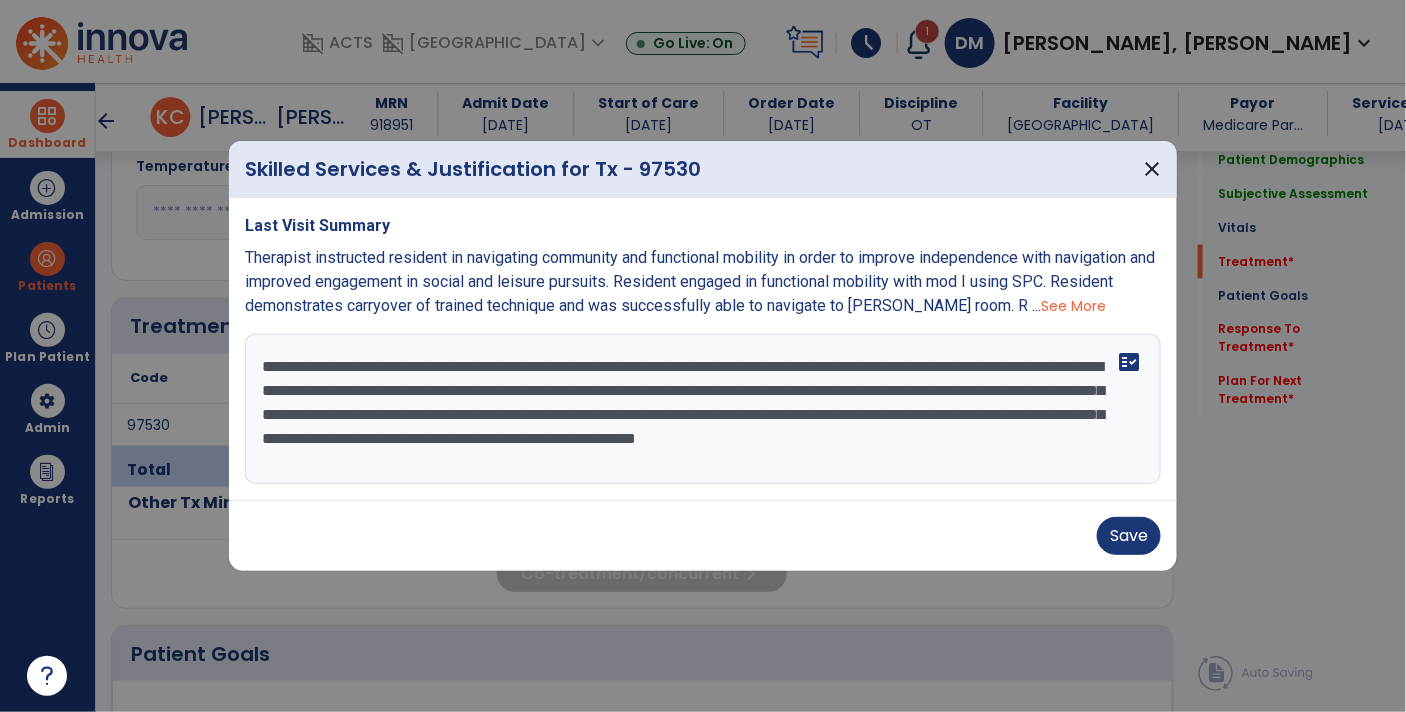 click on "**********" at bounding box center (703, 409) 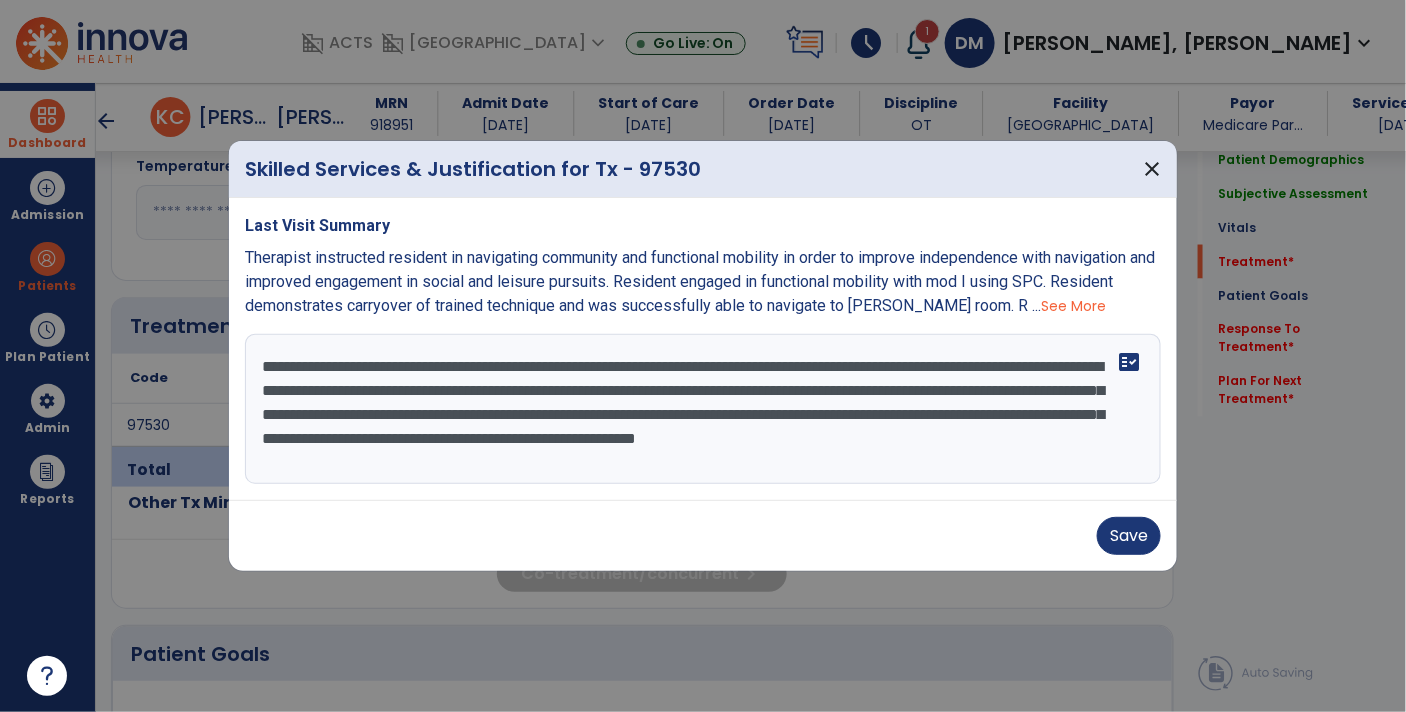 click on "See More" at bounding box center (1073, 306) 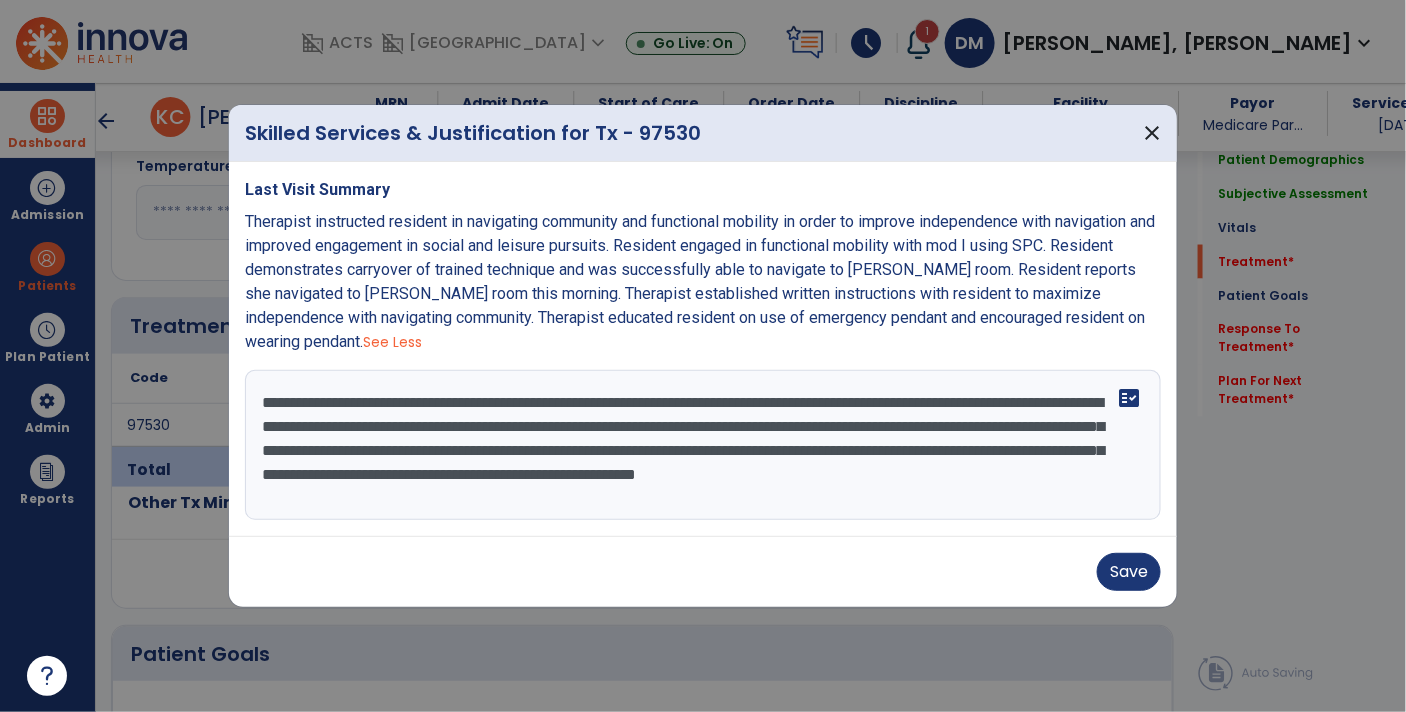 click on "**********" at bounding box center [703, 445] 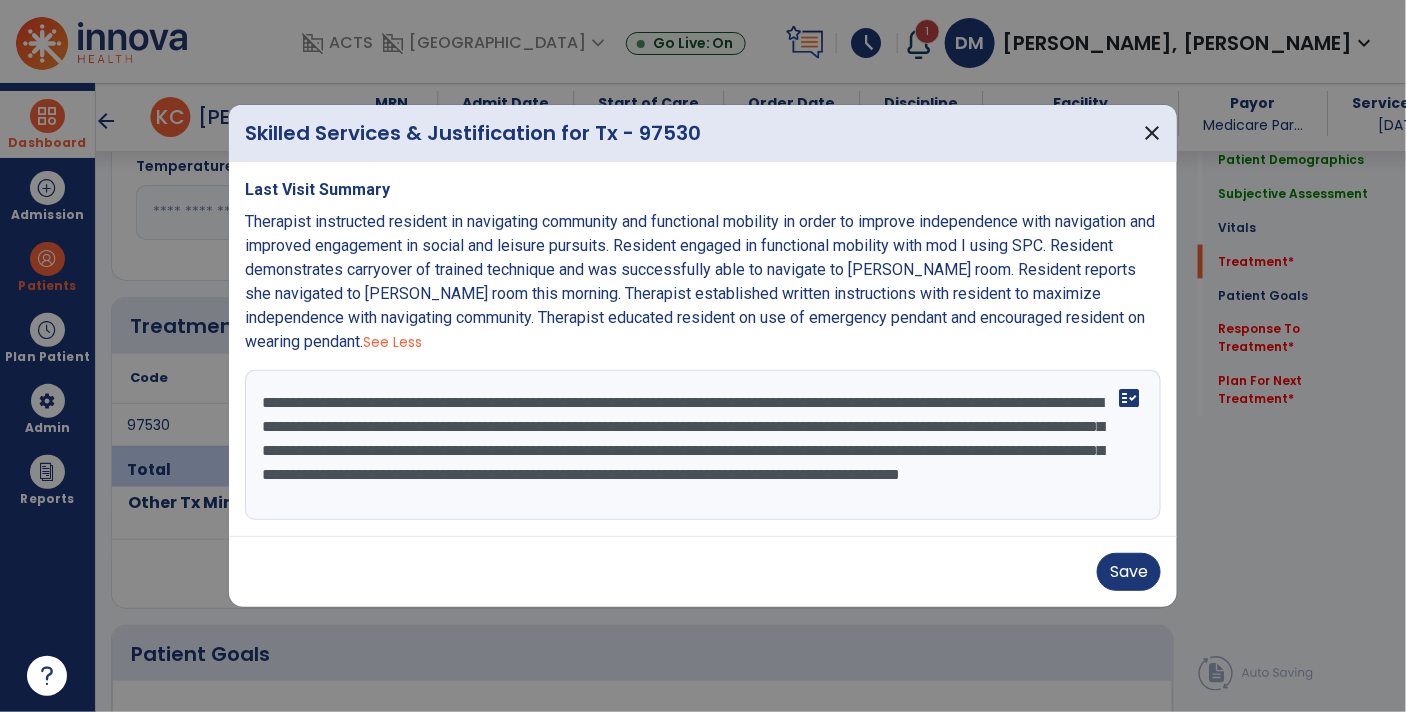 scroll, scrollTop: 15, scrollLeft: 0, axis: vertical 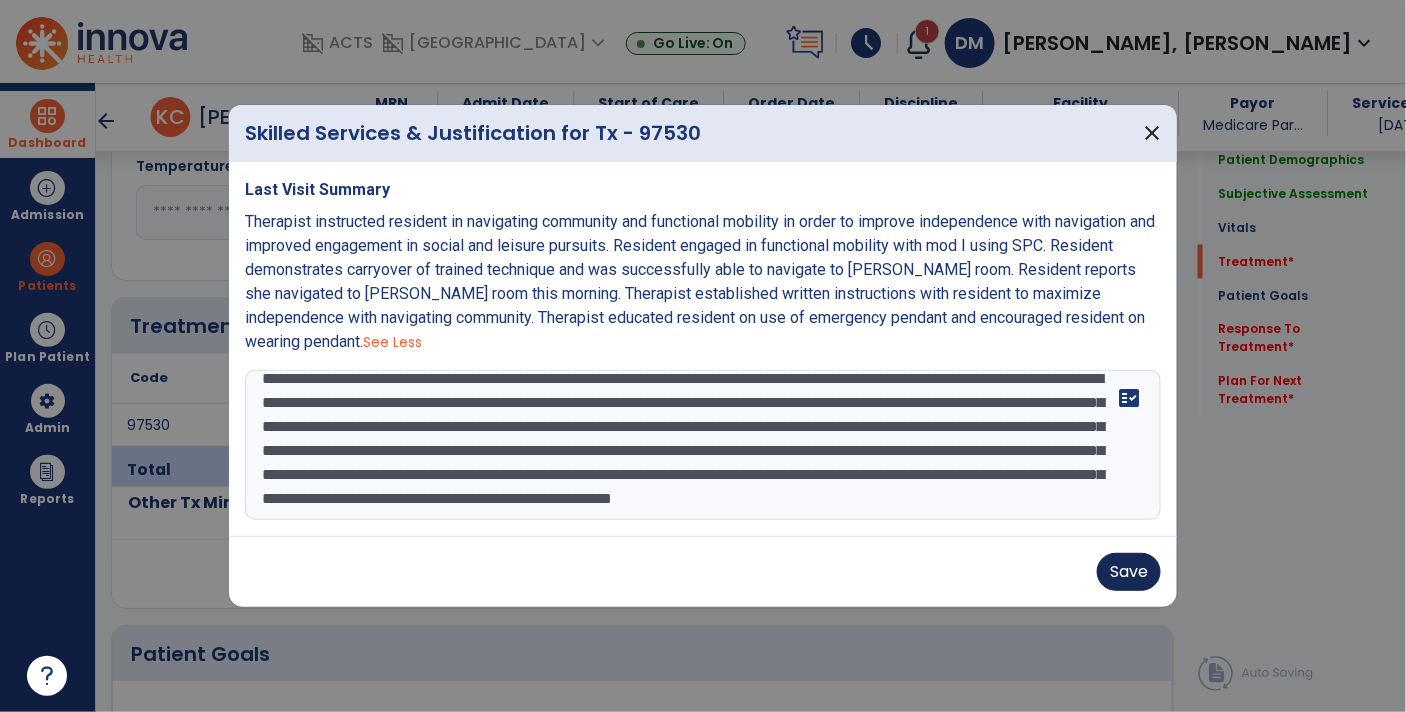 type on "**********" 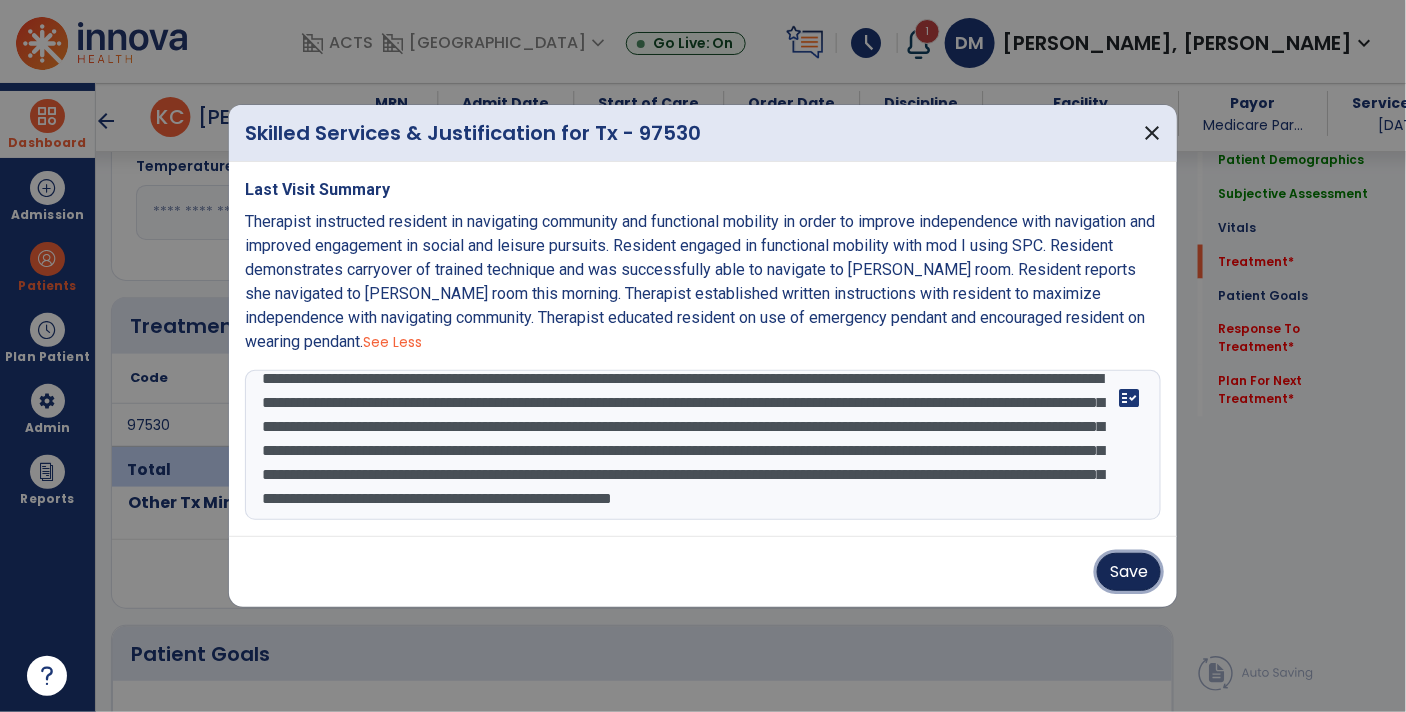 click on "Save" at bounding box center (1129, 572) 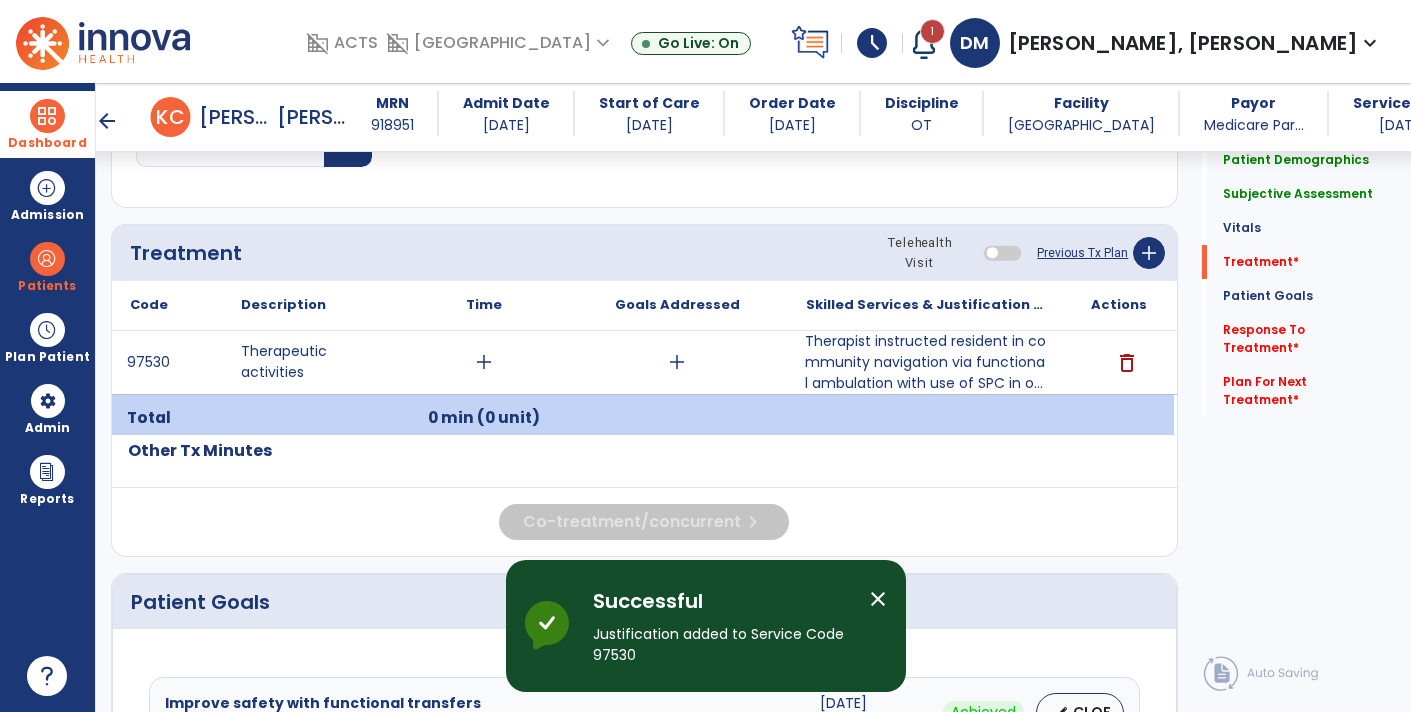 scroll, scrollTop: 1028, scrollLeft: 0, axis: vertical 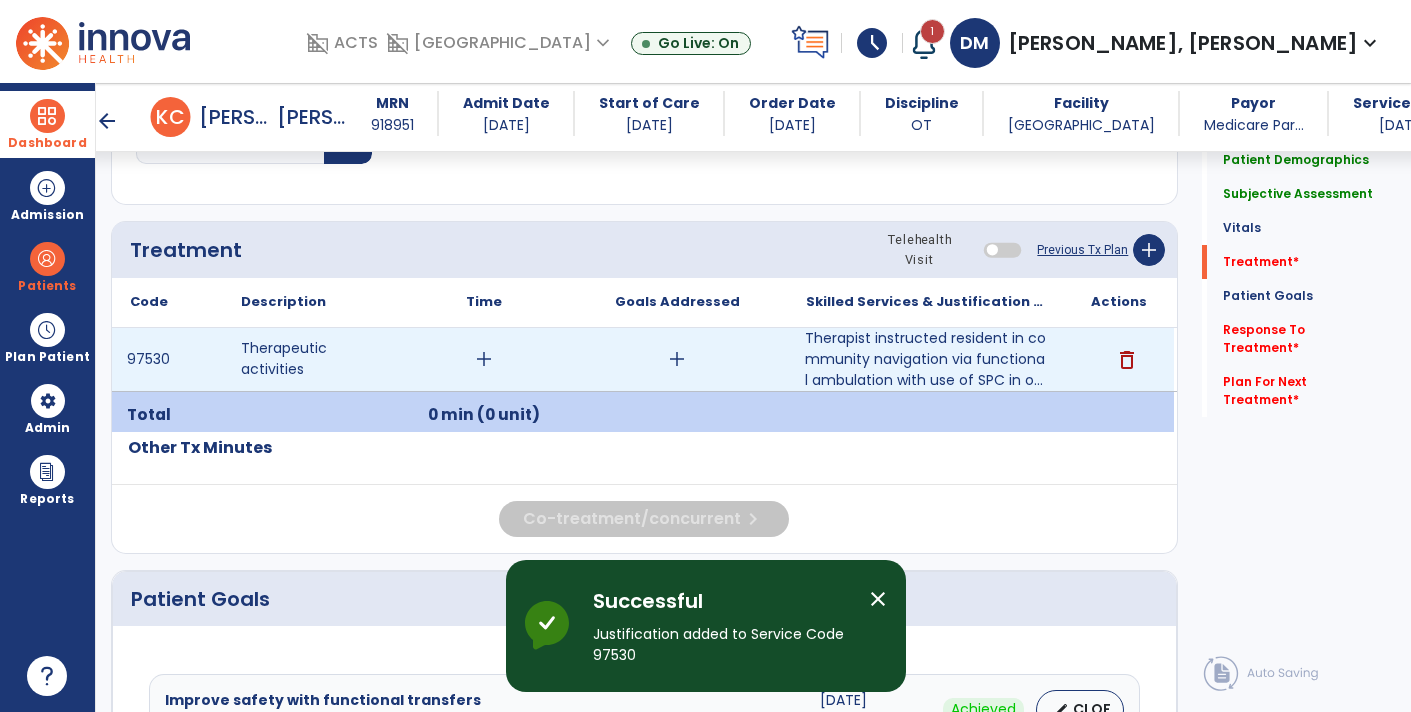 click on "add" at bounding box center (484, 359) 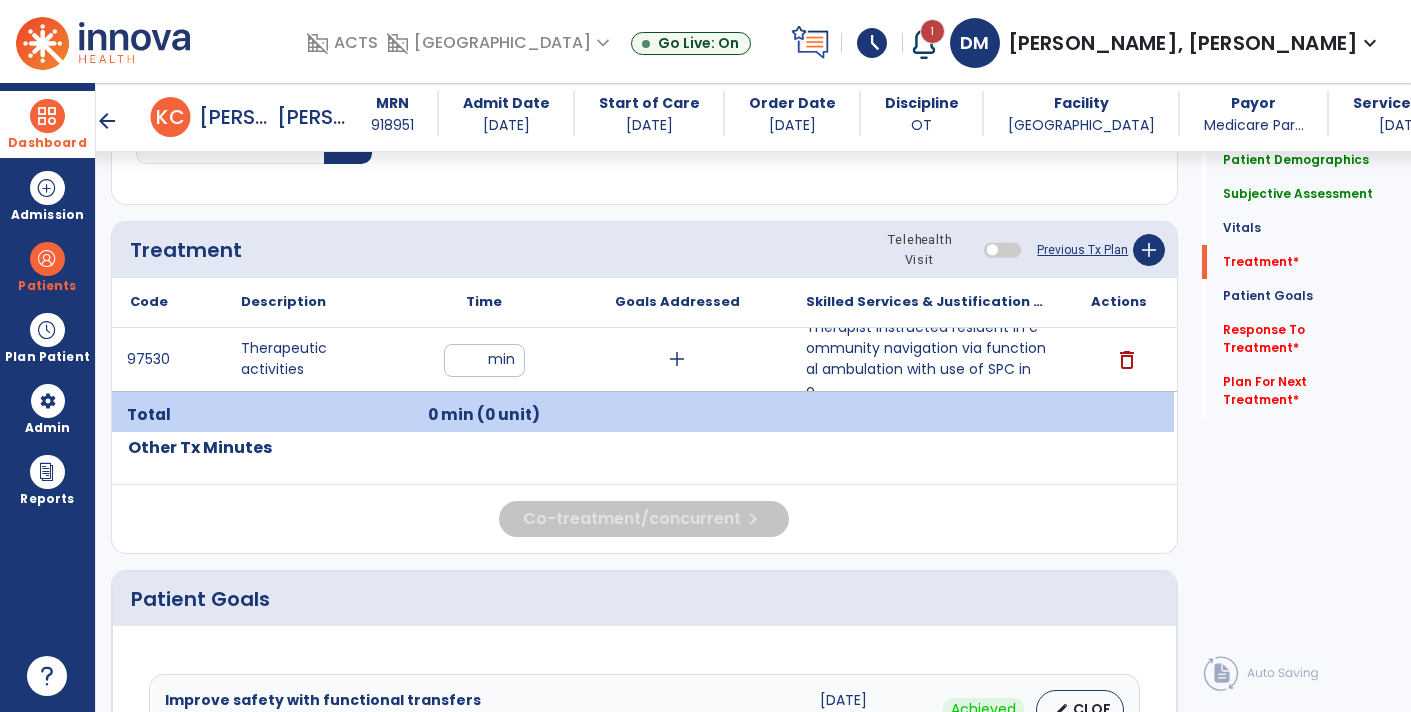 type on "**" 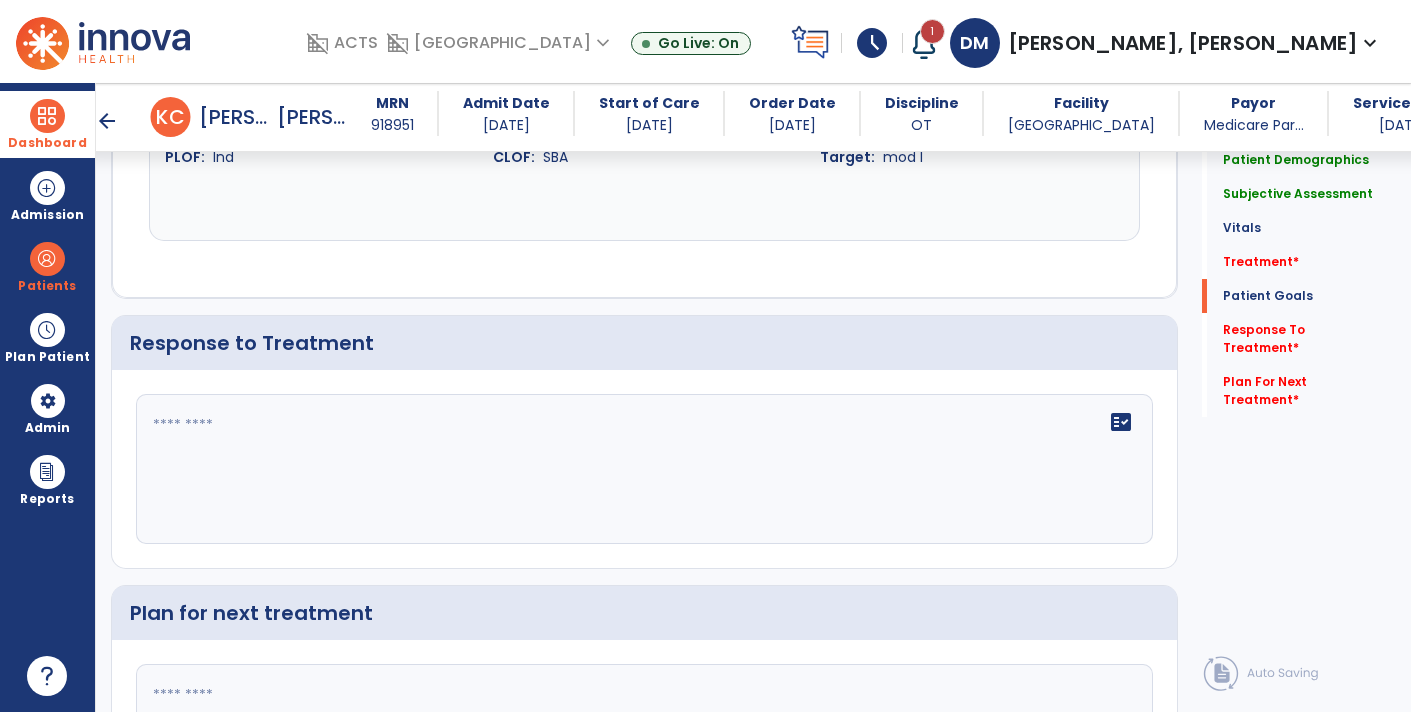 scroll, scrollTop: 3284, scrollLeft: 0, axis: vertical 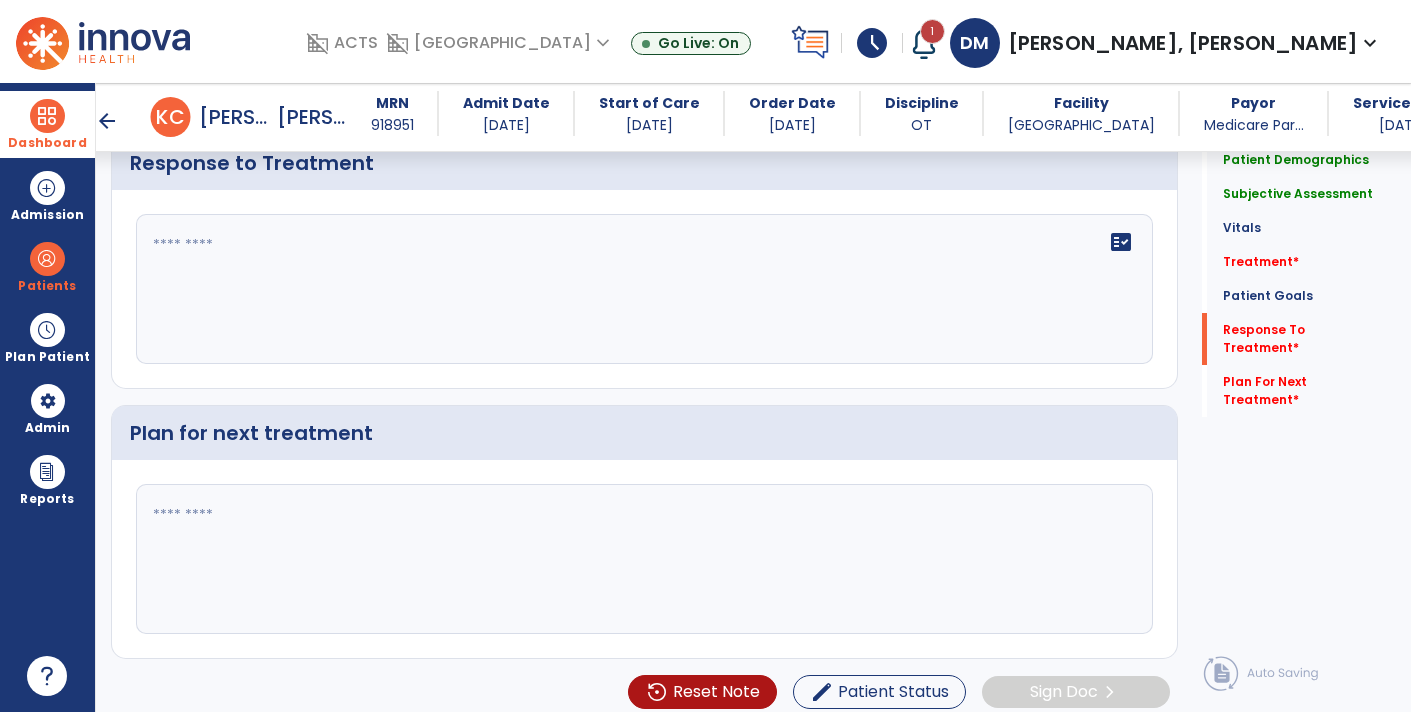 click on "fact_check" 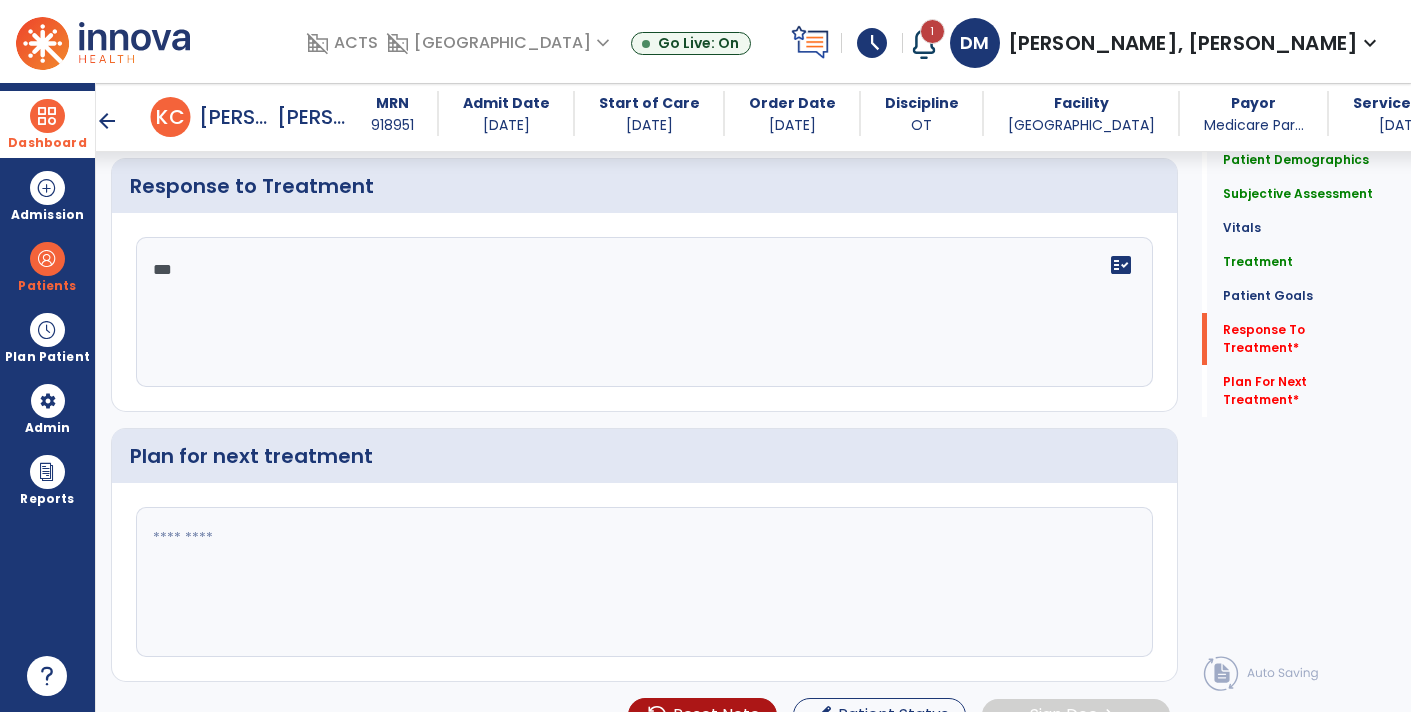 scroll, scrollTop: 3284, scrollLeft: 0, axis: vertical 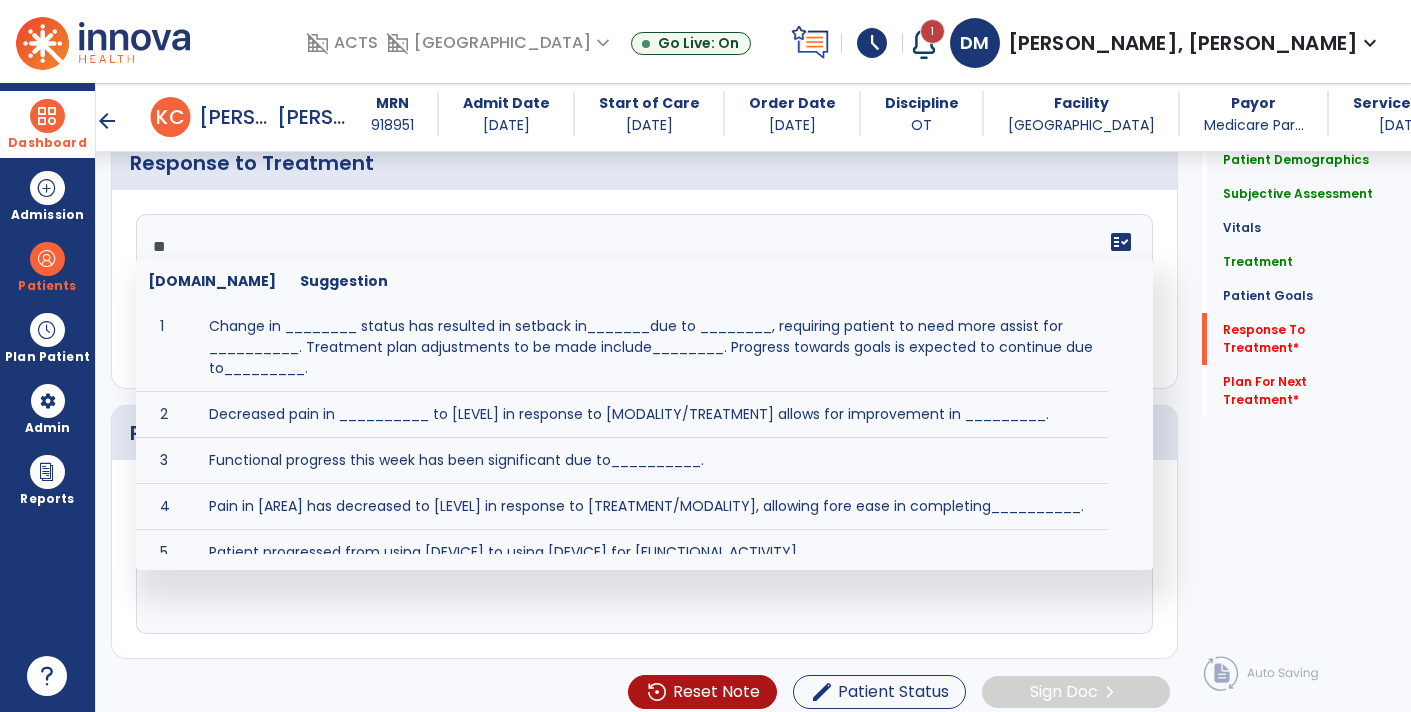 type on "*" 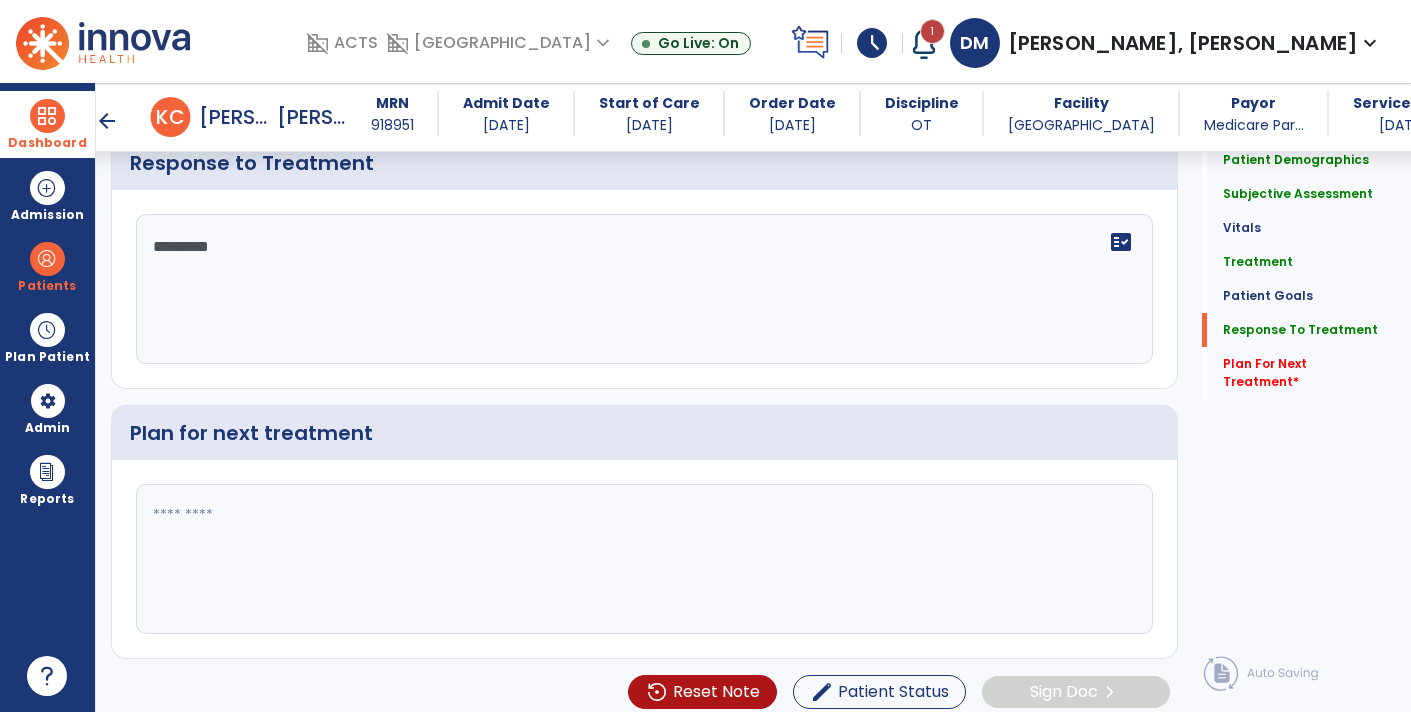 scroll, scrollTop: 3107, scrollLeft: 0, axis: vertical 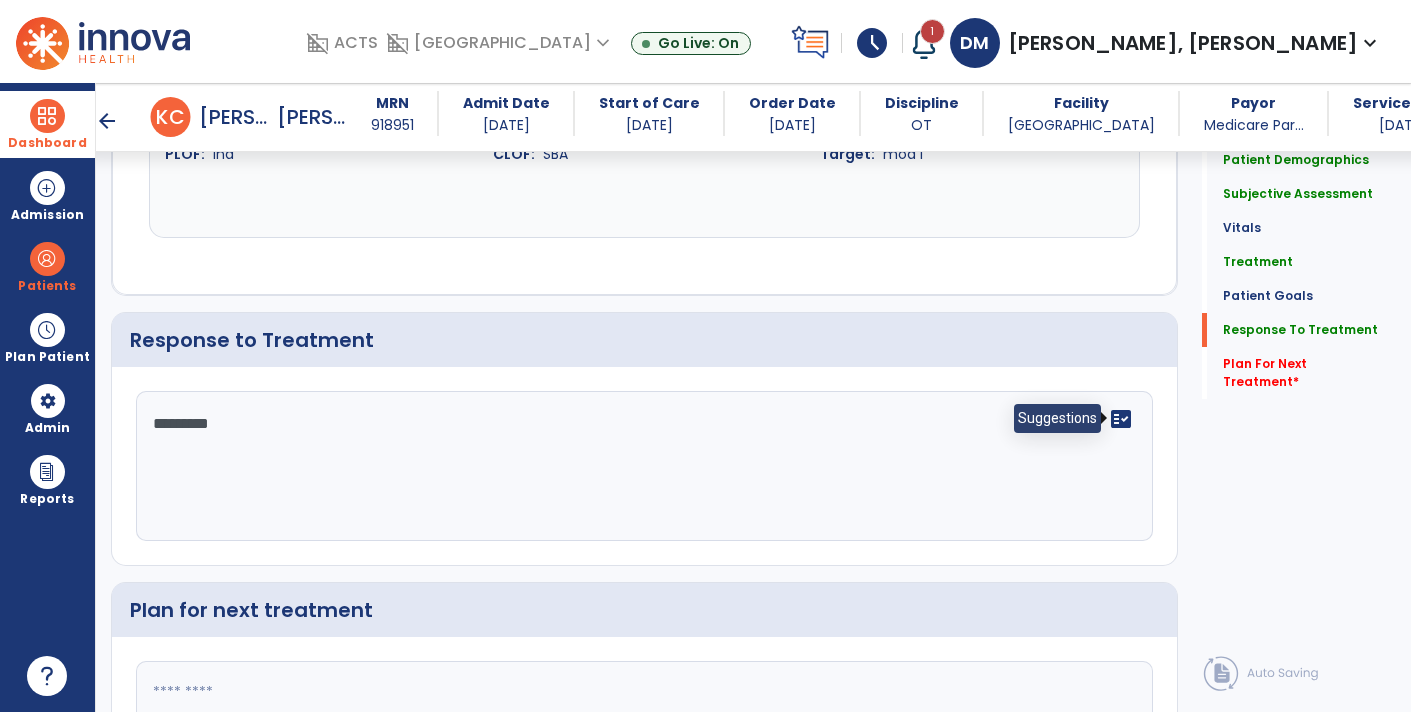 click on "fact_check" 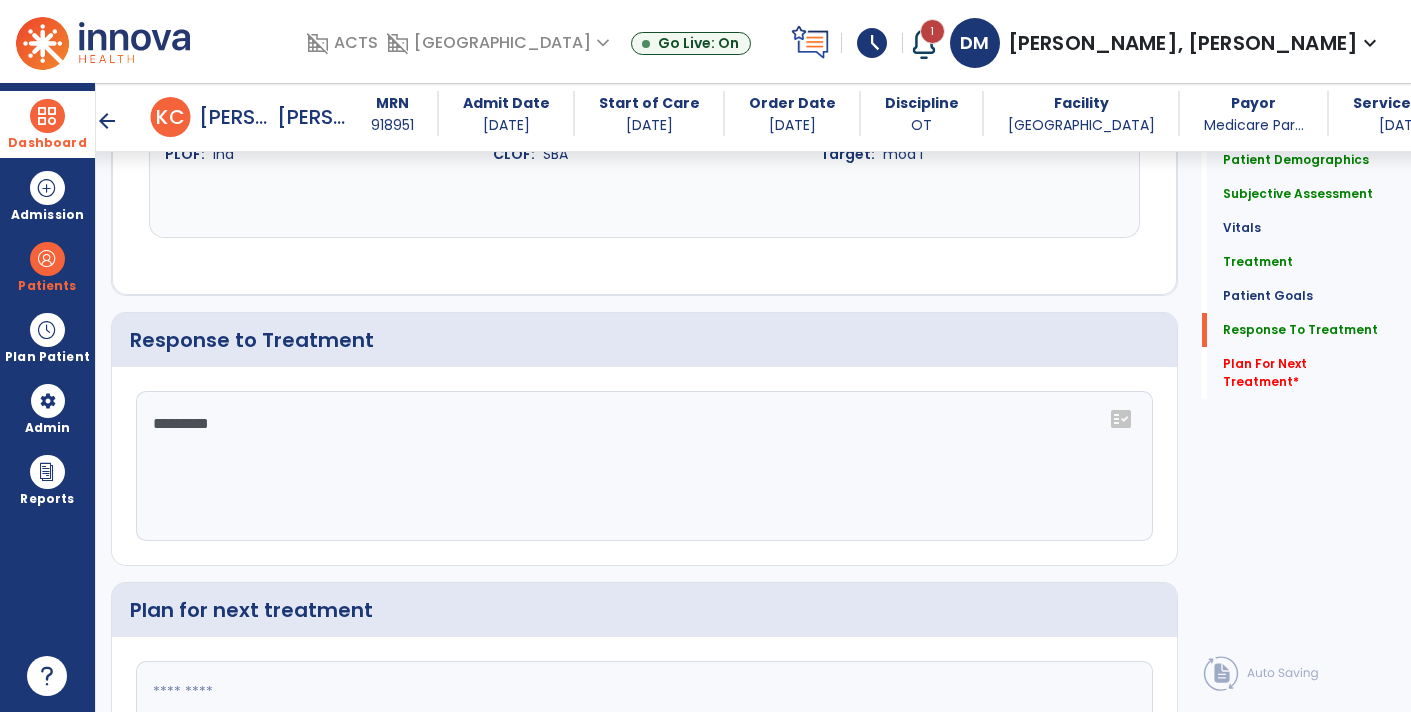 click on "********" 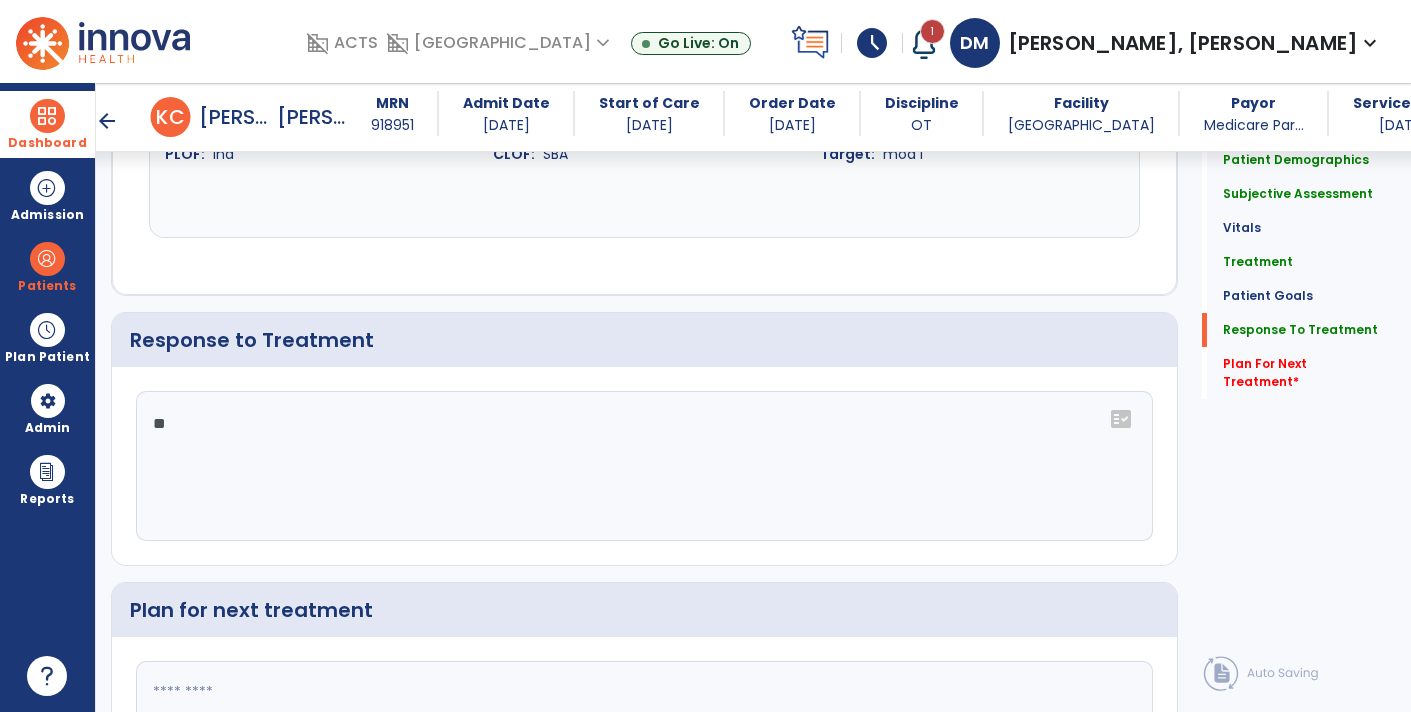 type on "*" 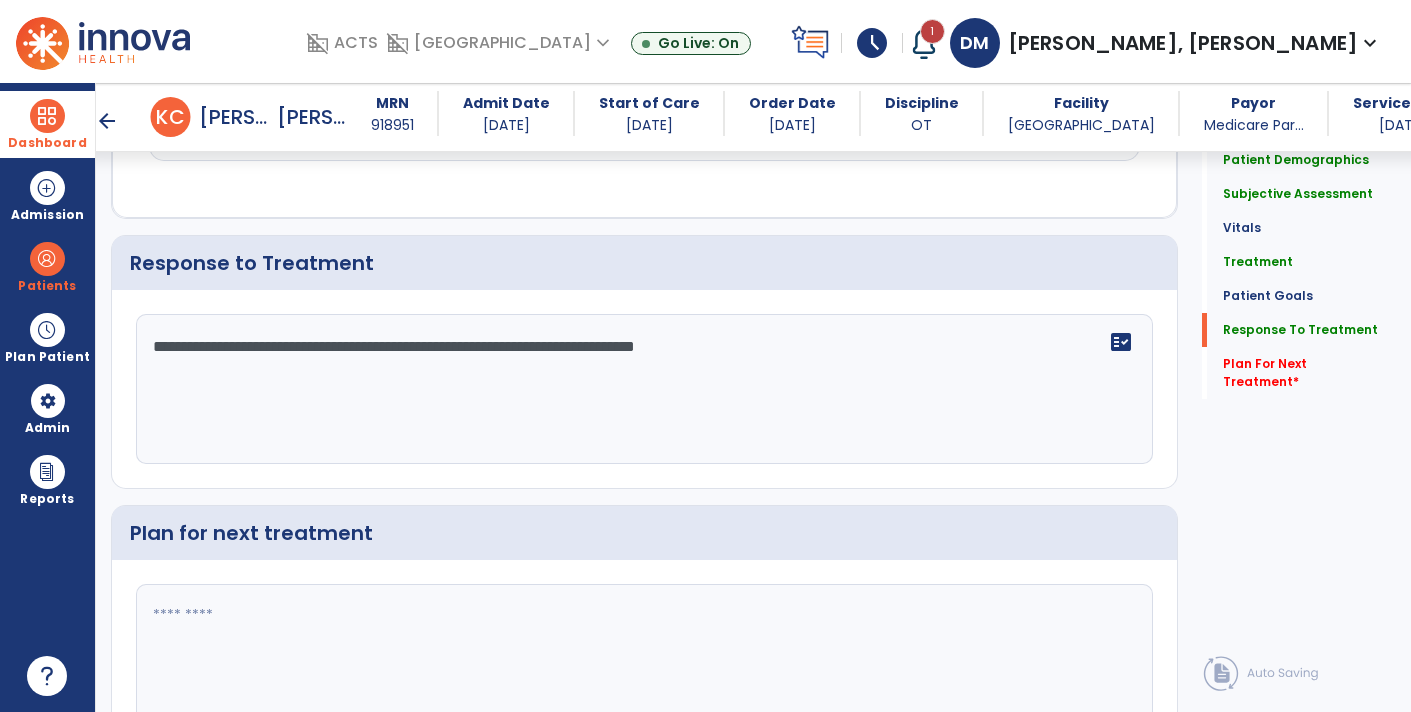 scroll, scrollTop: 3207, scrollLeft: 0, axis: vertical 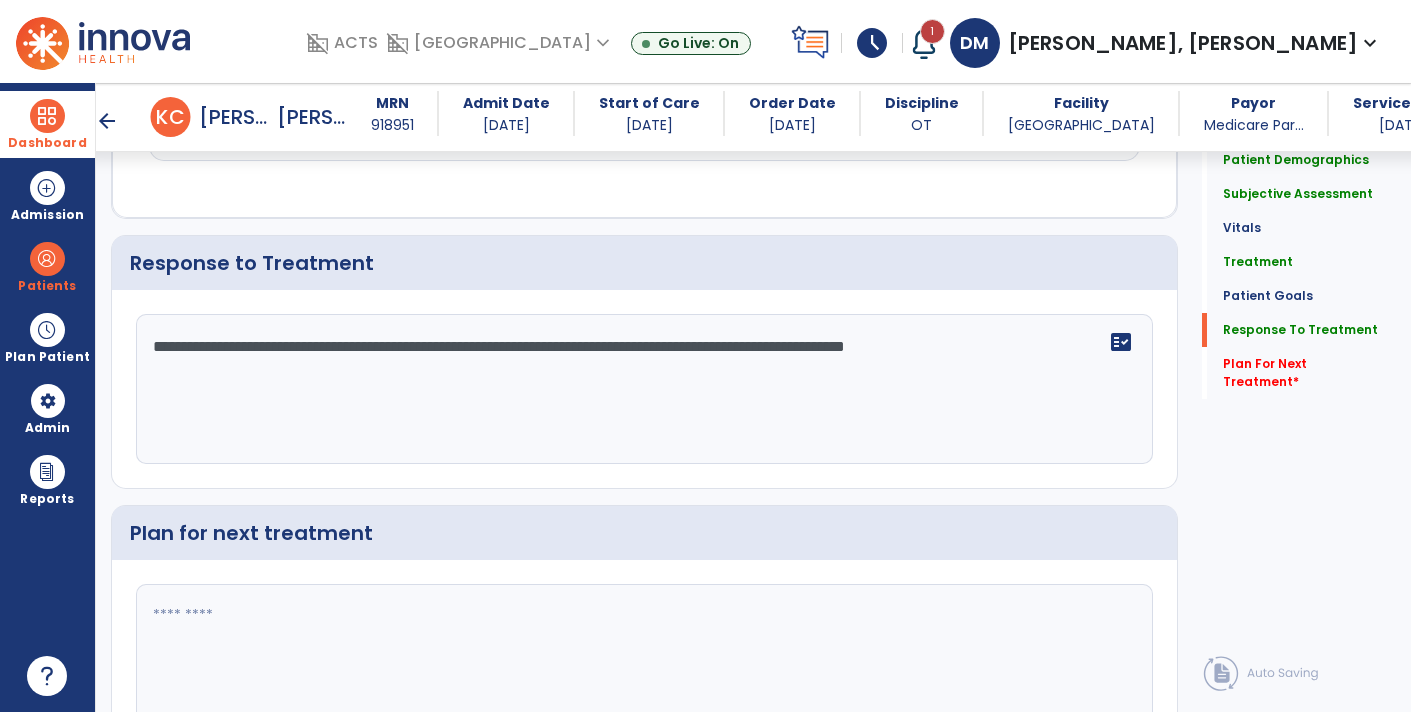 type on "**********" 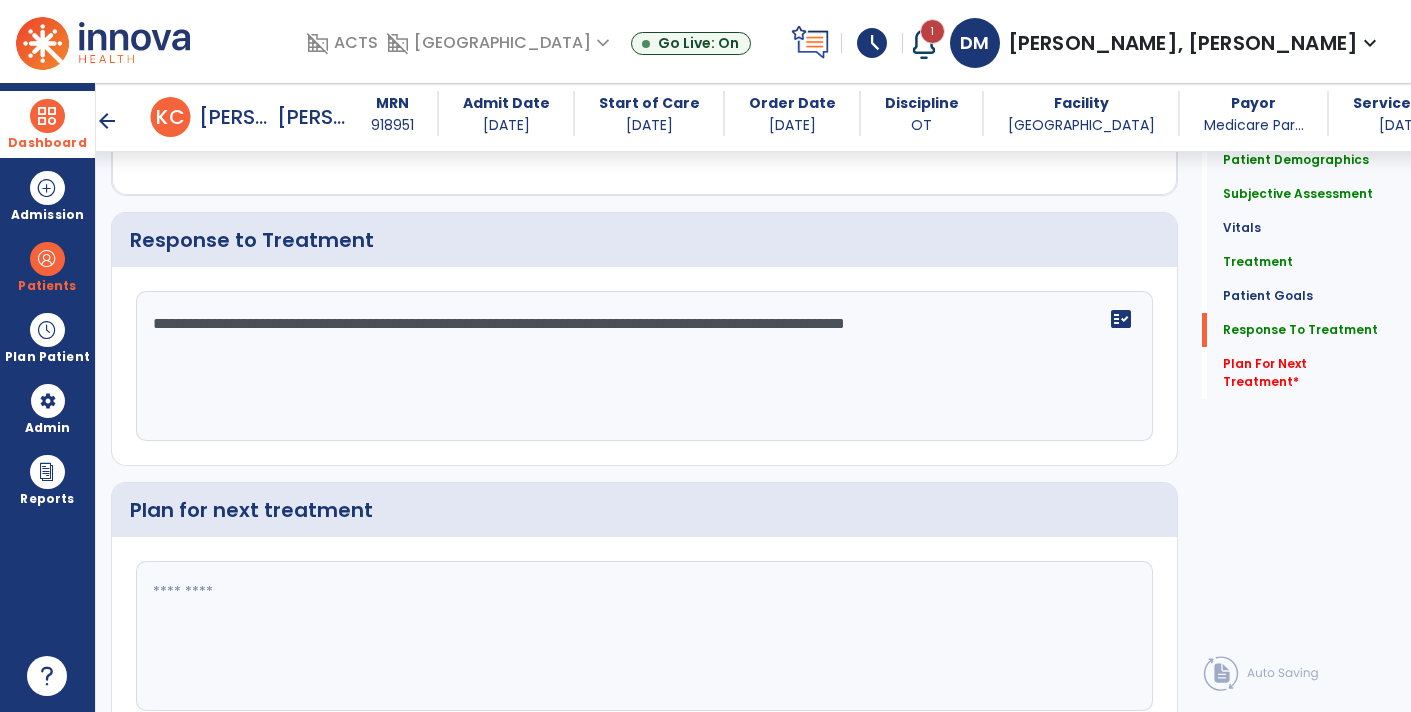 click 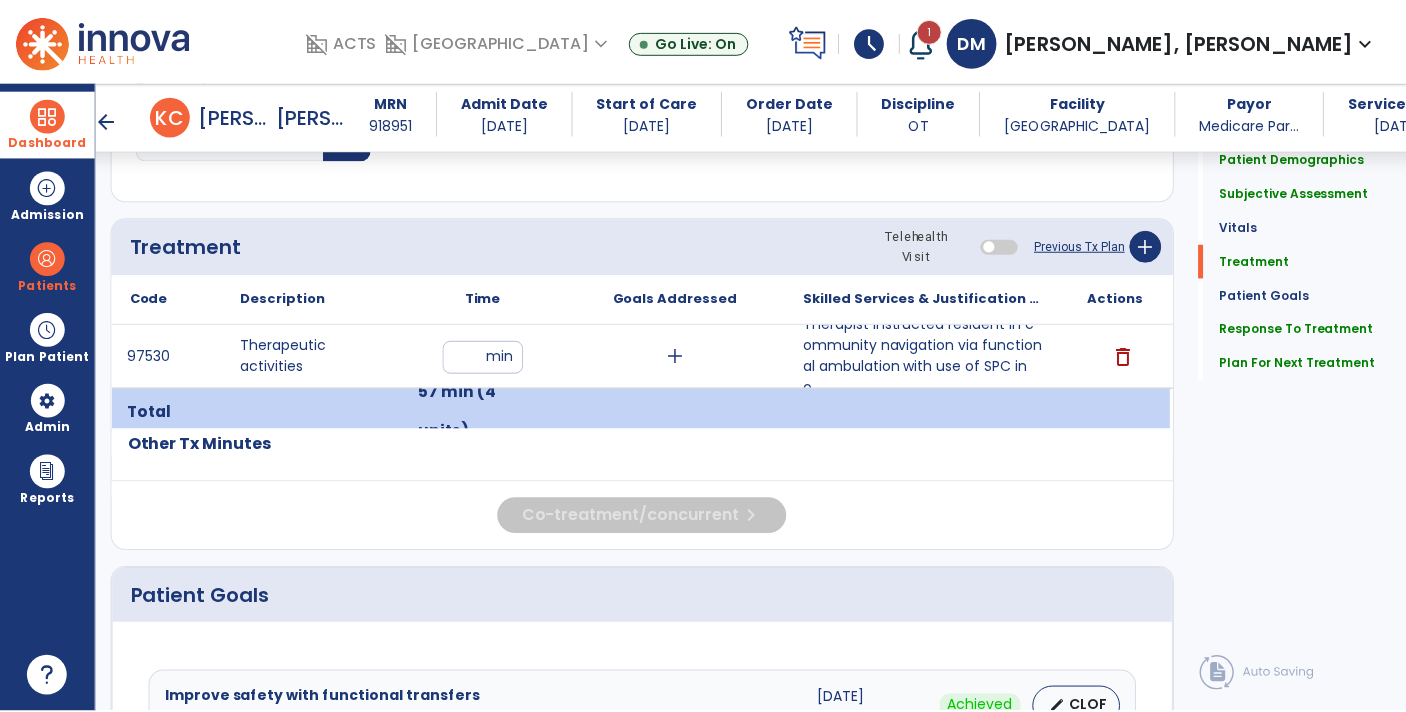 scroll, scrollTop: 1033, scrollLeft: 0, axis: vertical 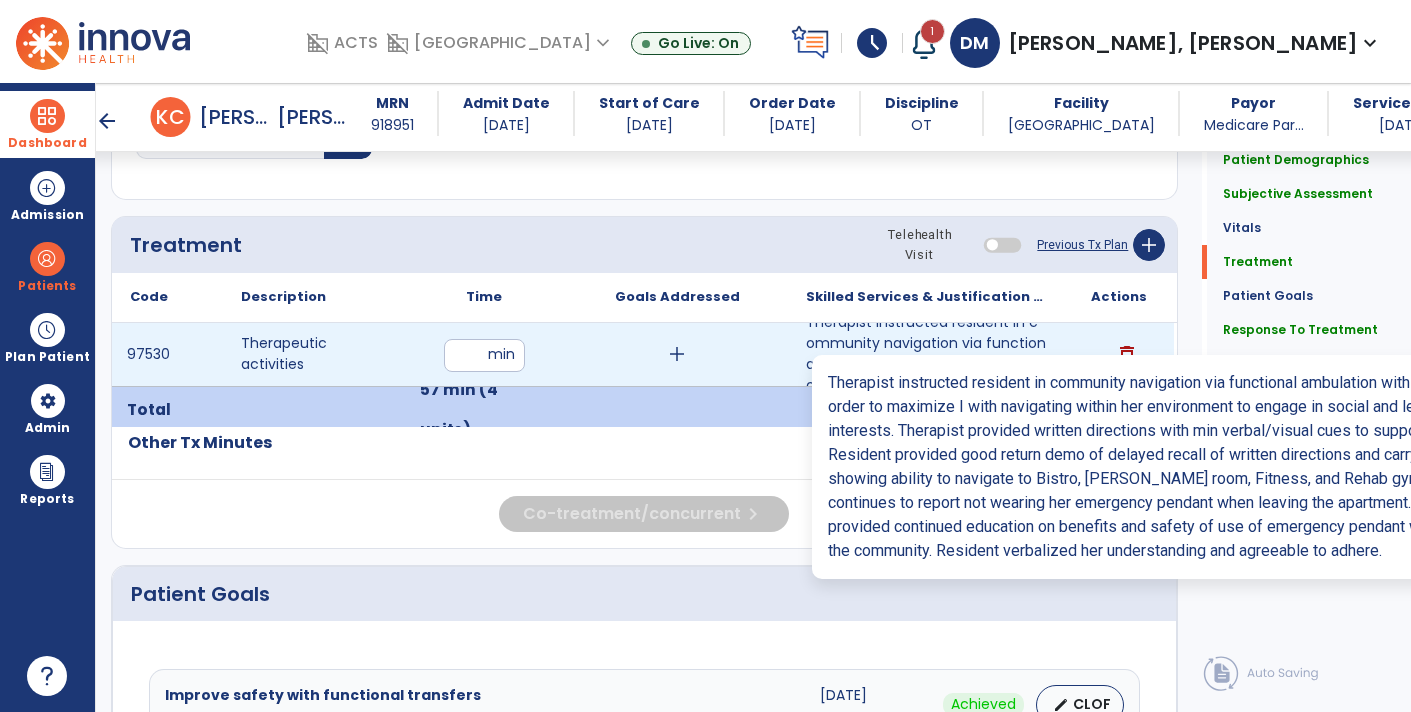 type on "**********" 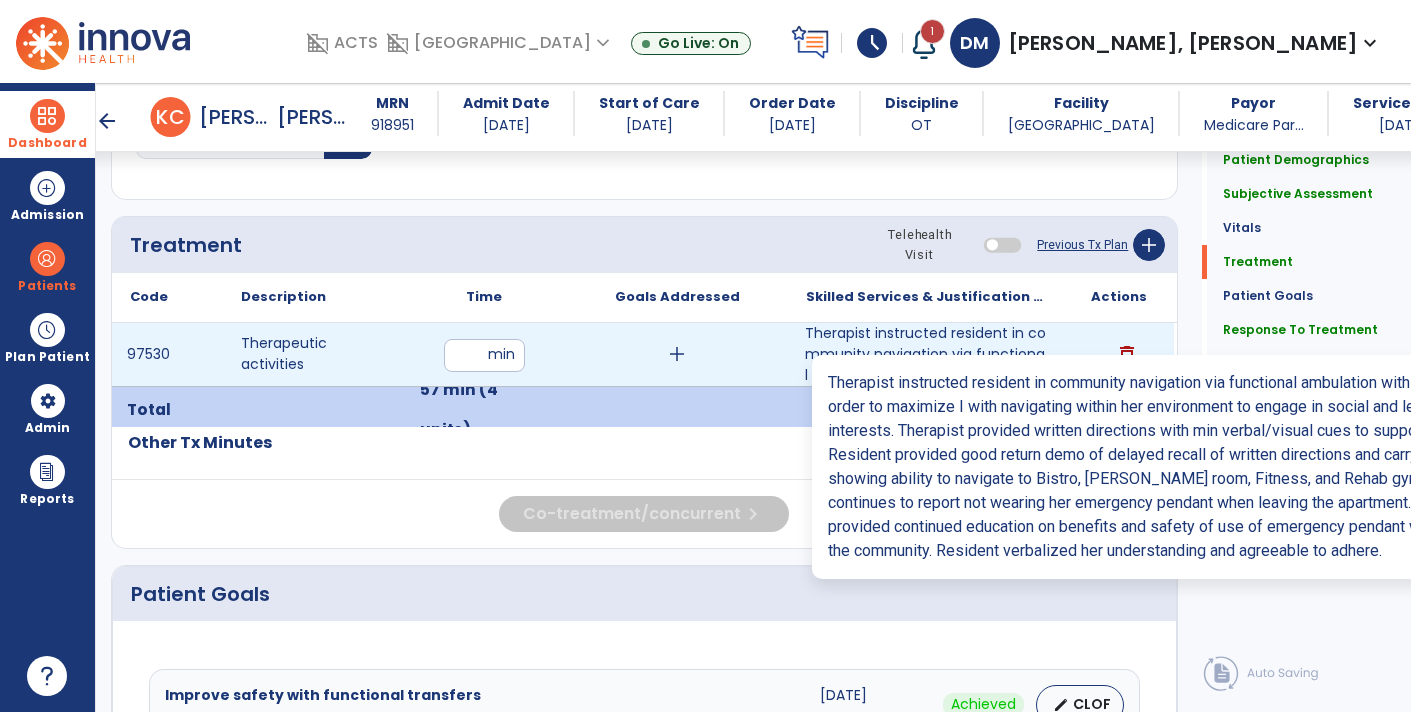 click on "Therapist instructed resident in community navigation via functional ambulation with use of SPC in o..." at bounding box center [926, 354] 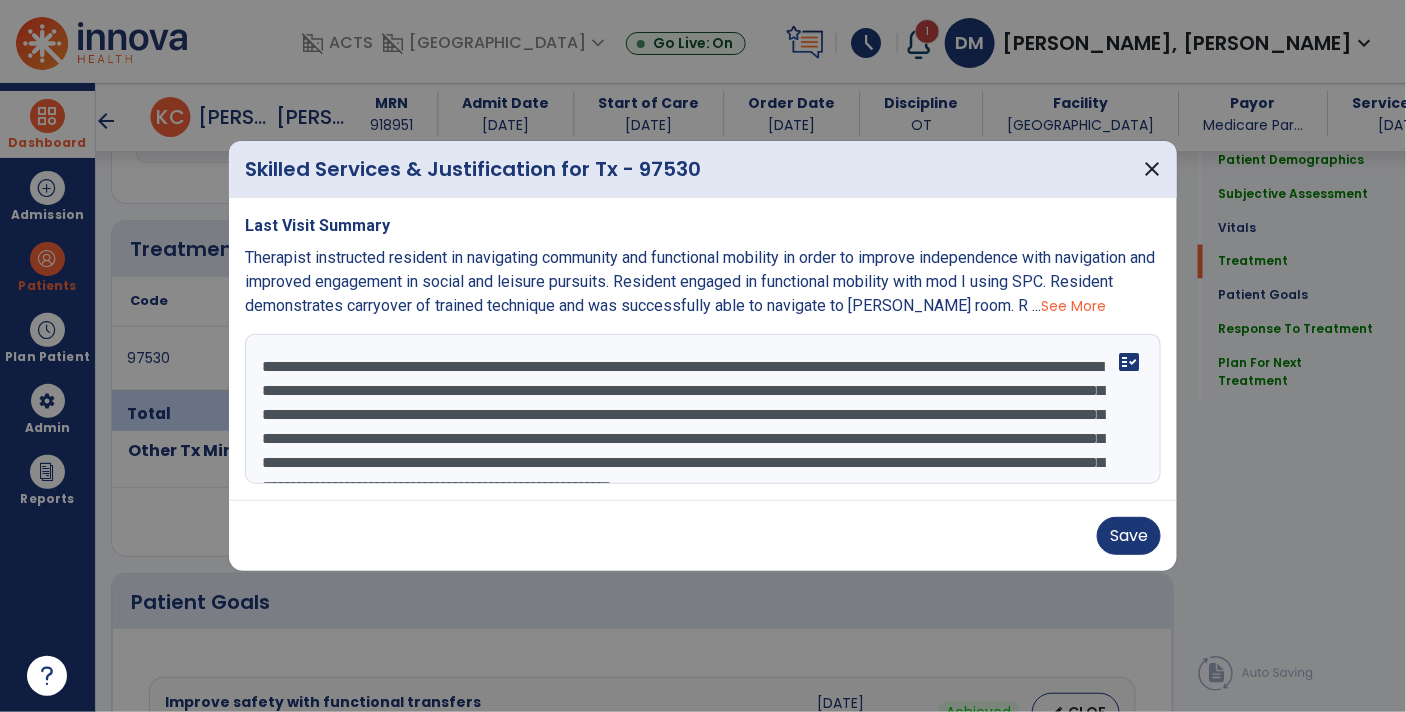 scroll, scrollTop: 1033, scrollLeft: 0, axis: vertical 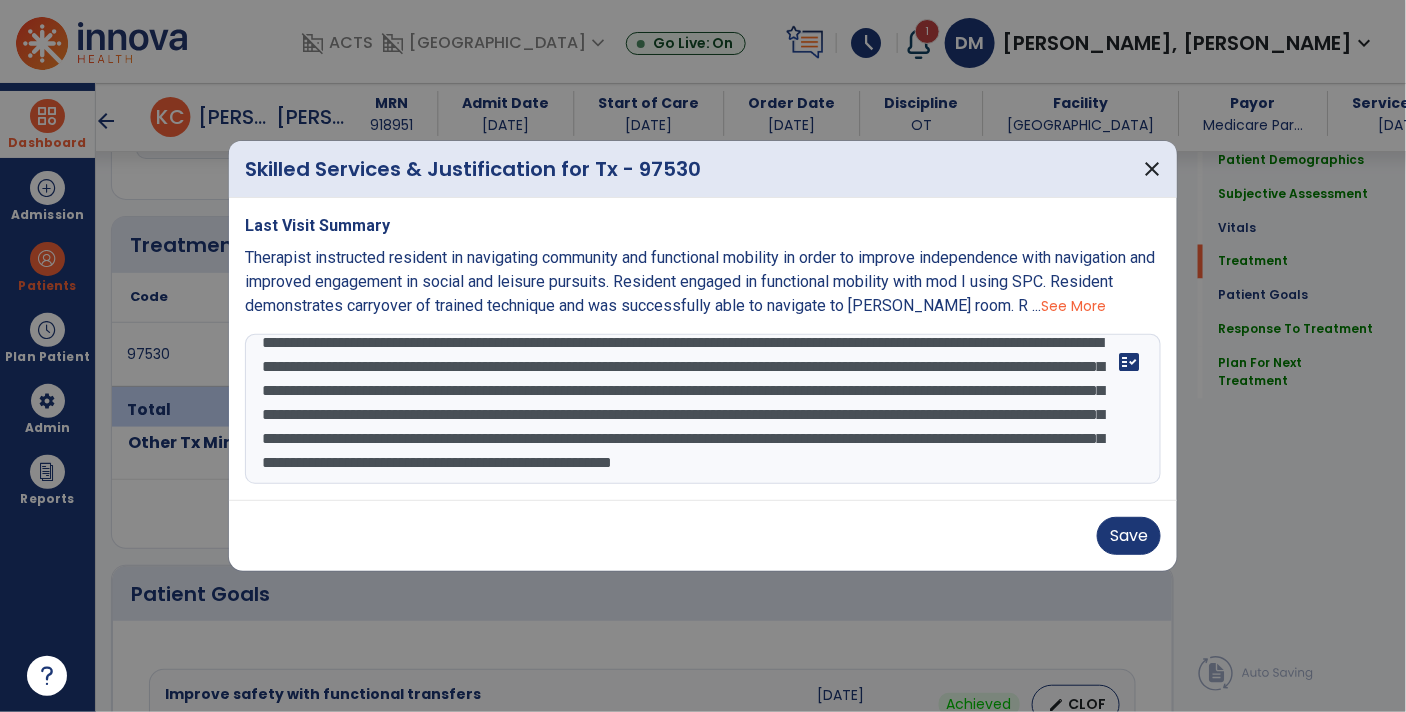 click on "**********" at bounding box center [703, 409] 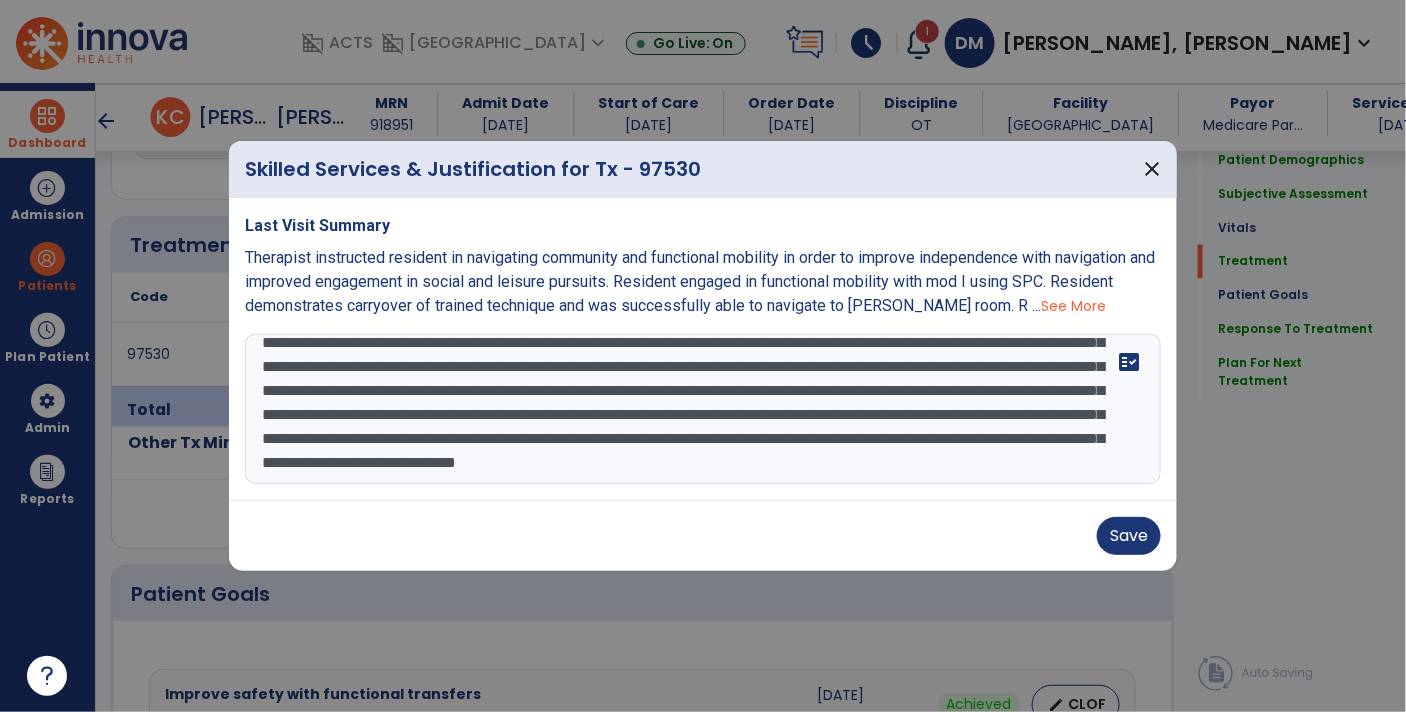 type on "**********" 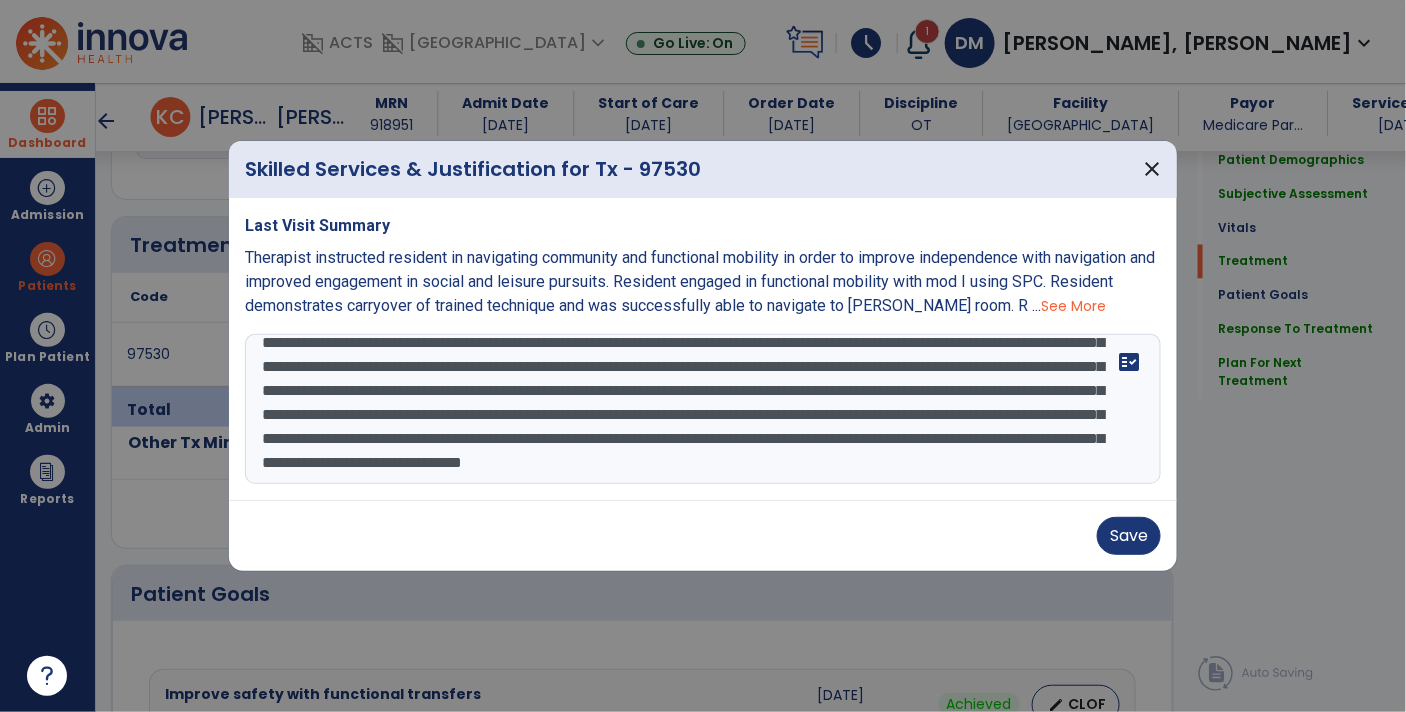 scroll, scrollTop: 94, scrollLeft: 0, axis: vertical 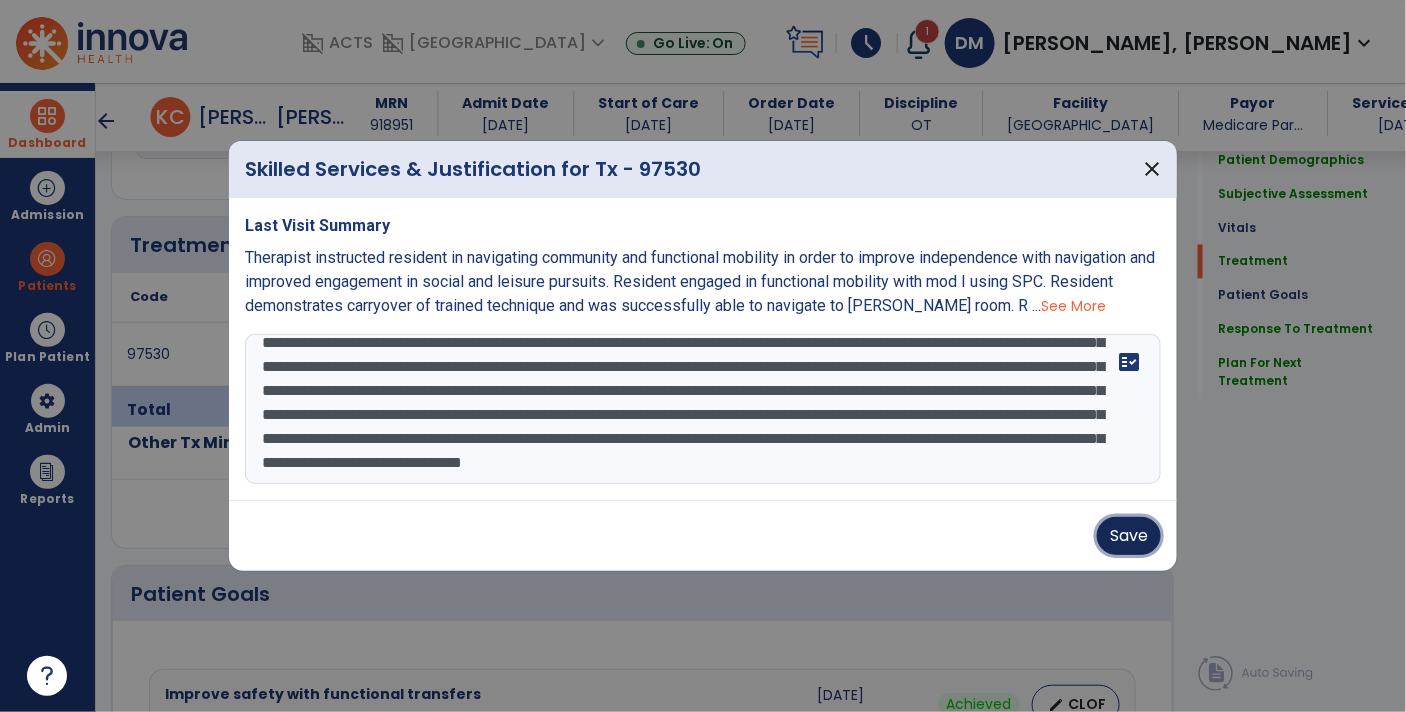 click on "Save" at bounding box center [1129, 536] 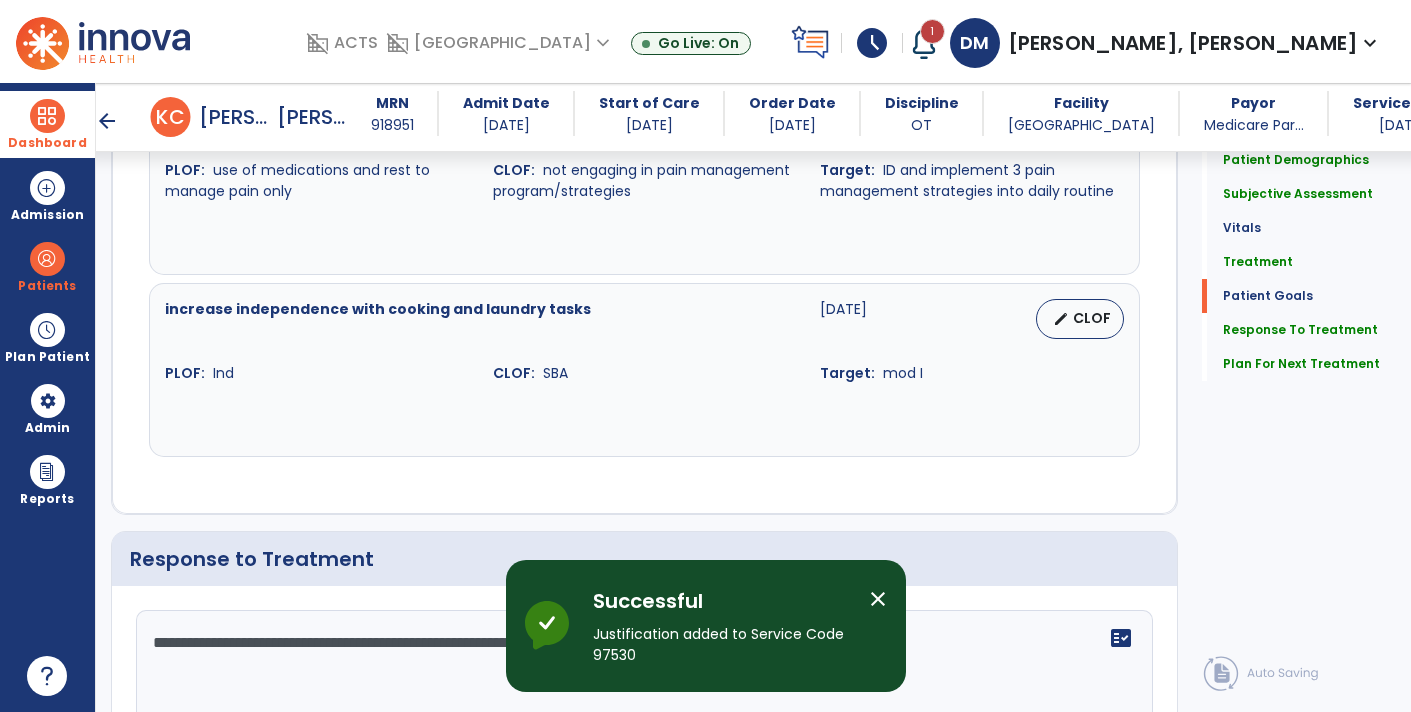scroll, scrollTop: 3284, scrollLeft: 0, axis: vertical 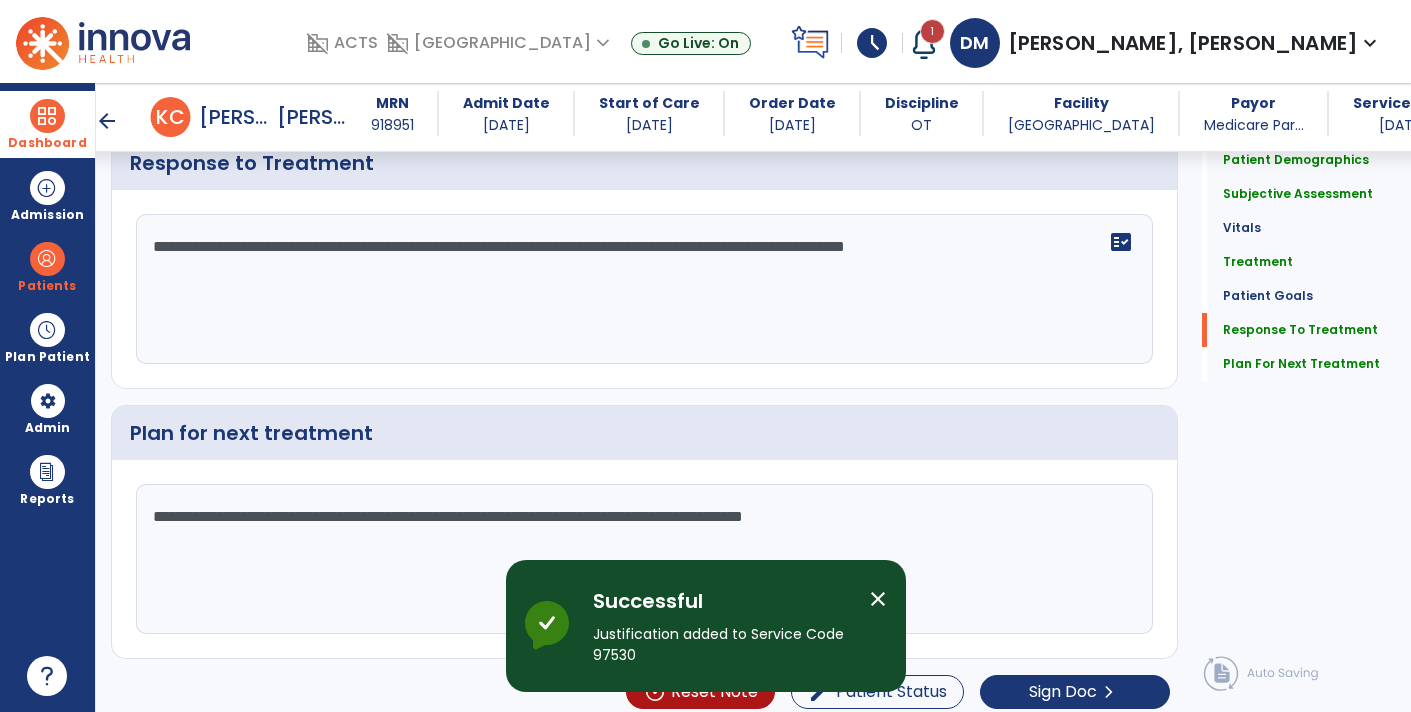 click on "**********" 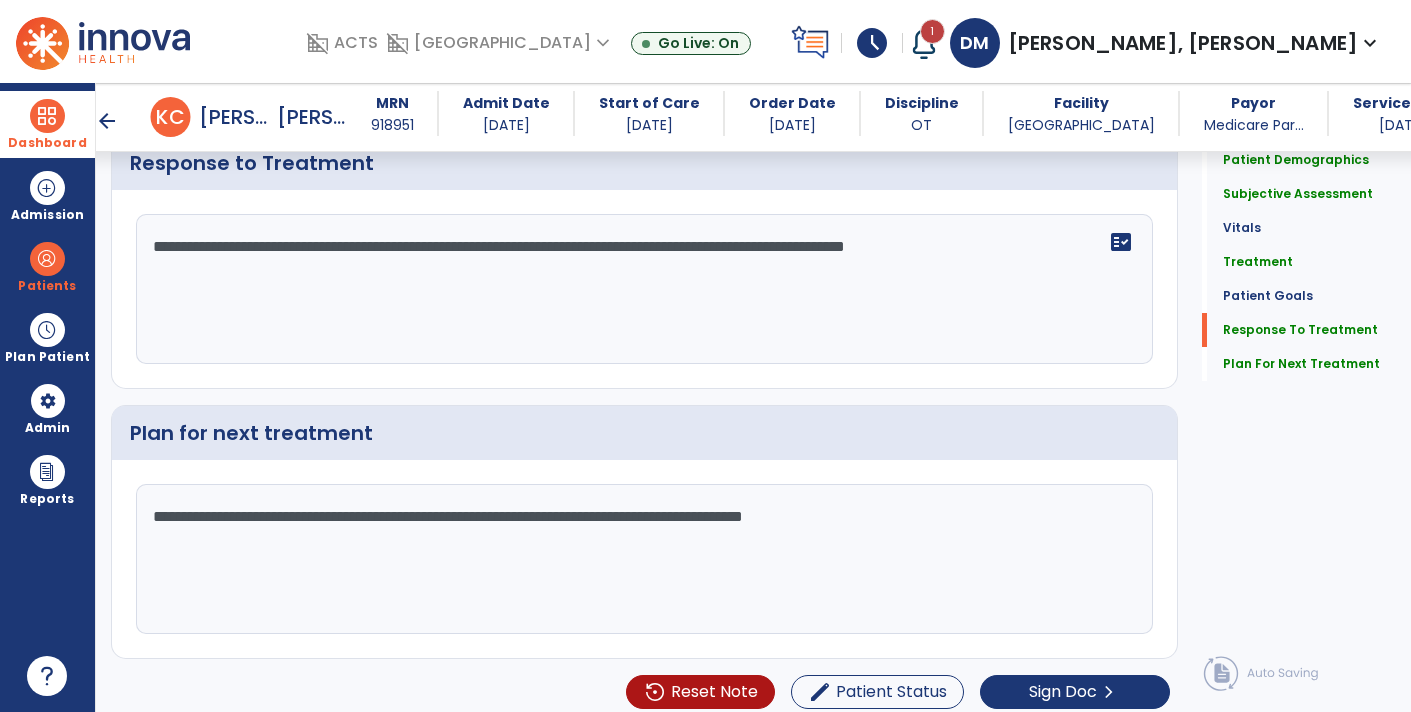 click on "**********" 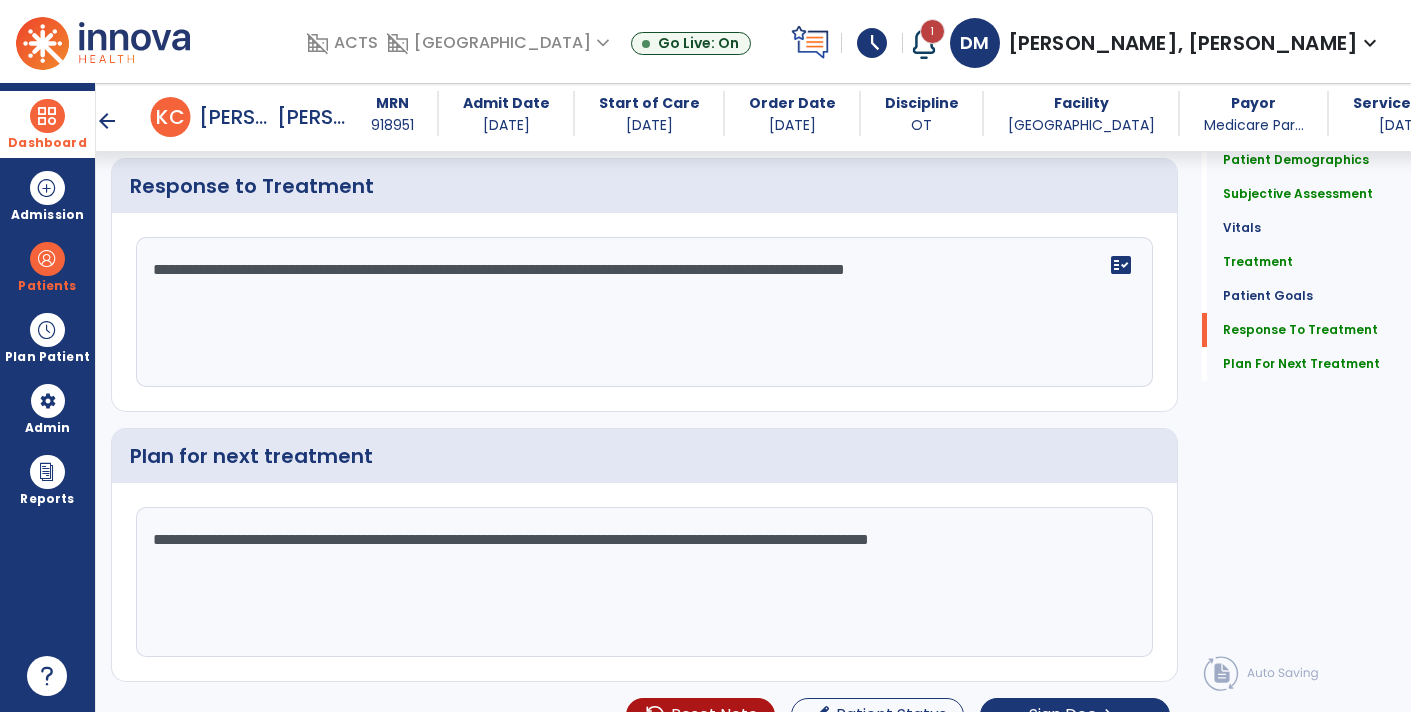 scroll, scrollTop: 3284, scrollLeft: 0, axis: vertical 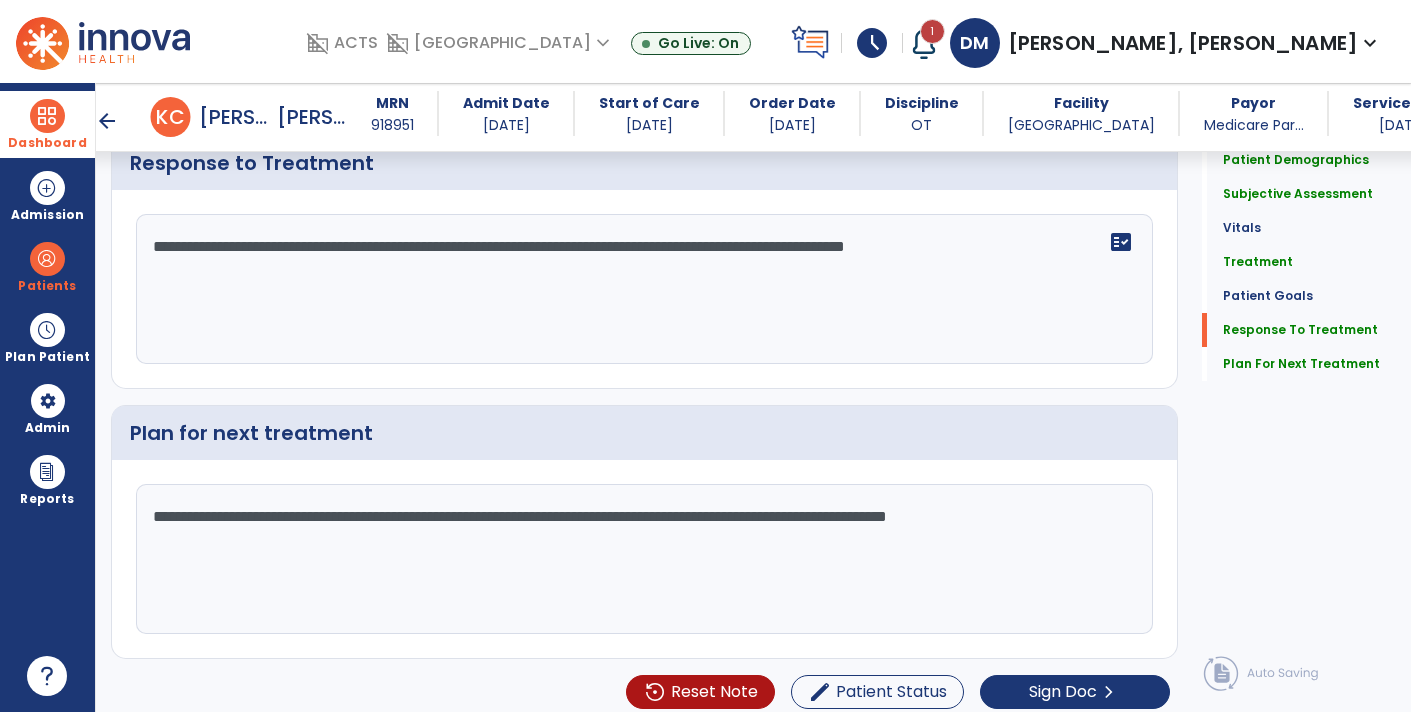 click on "**********" 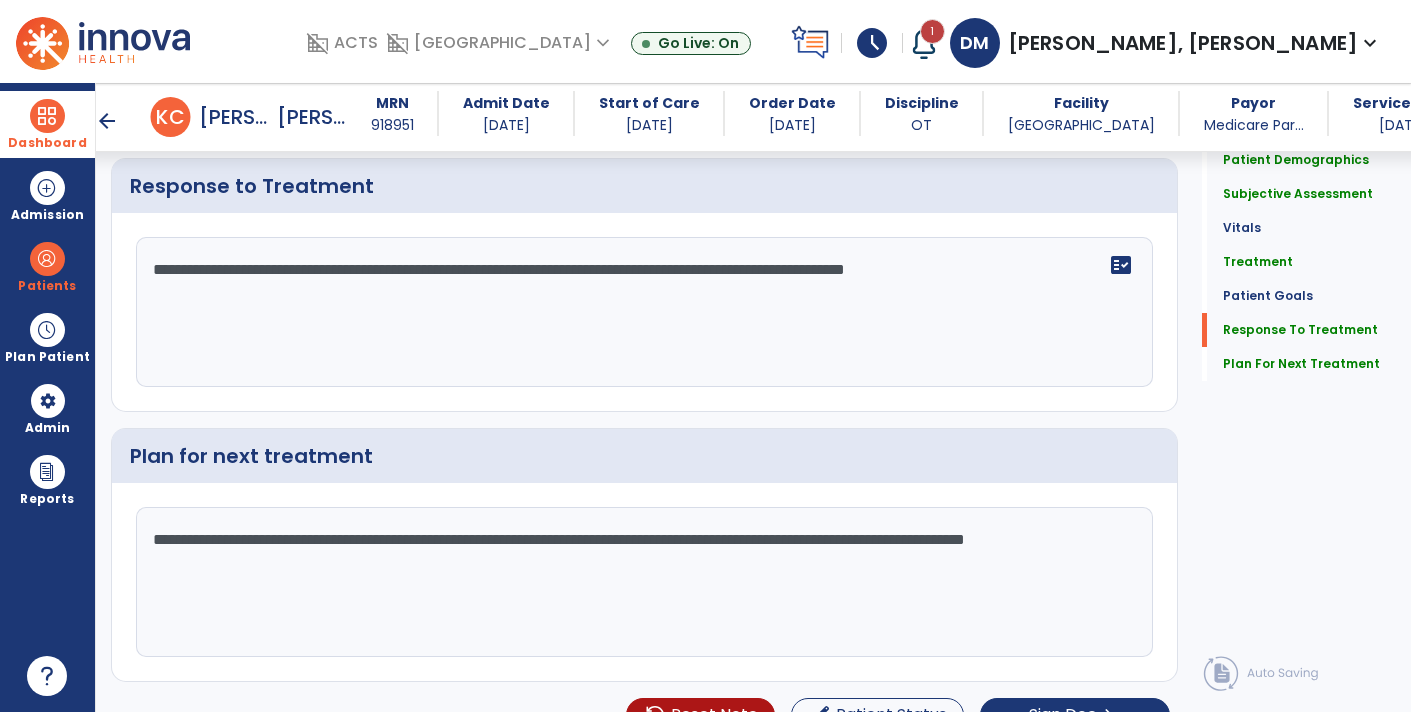scroll, scrollTop: 3284, scrollLeft: 0, axis: vertical 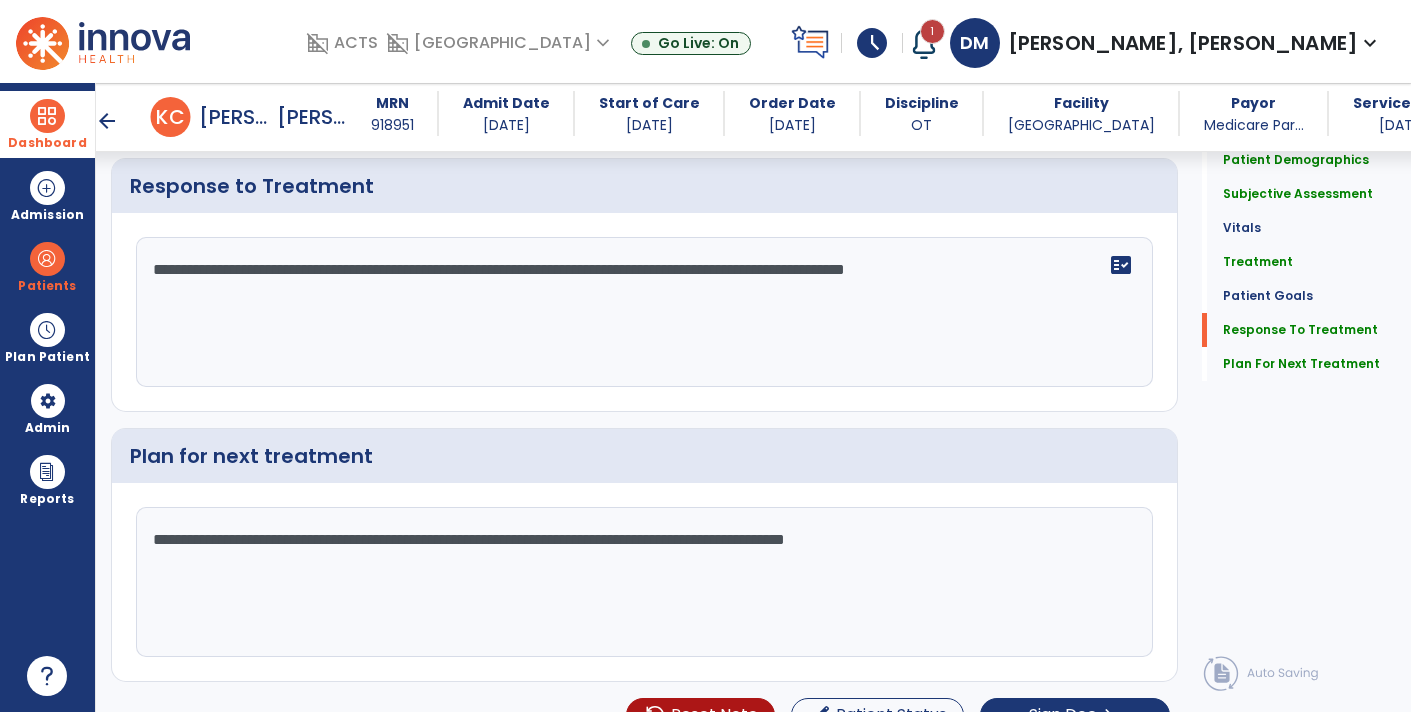 click on "**********" 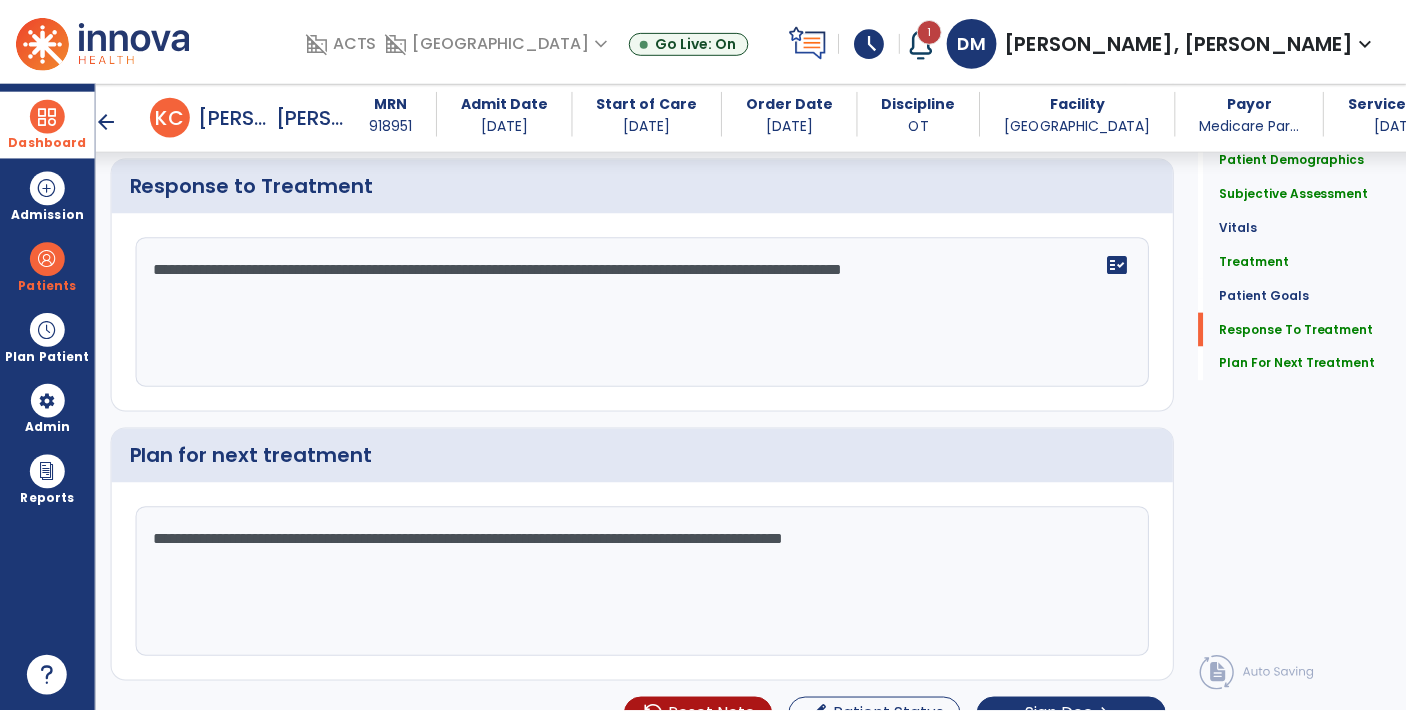 scroll, scrollTop: 3284, scrollLeft: 0, axis: vertical 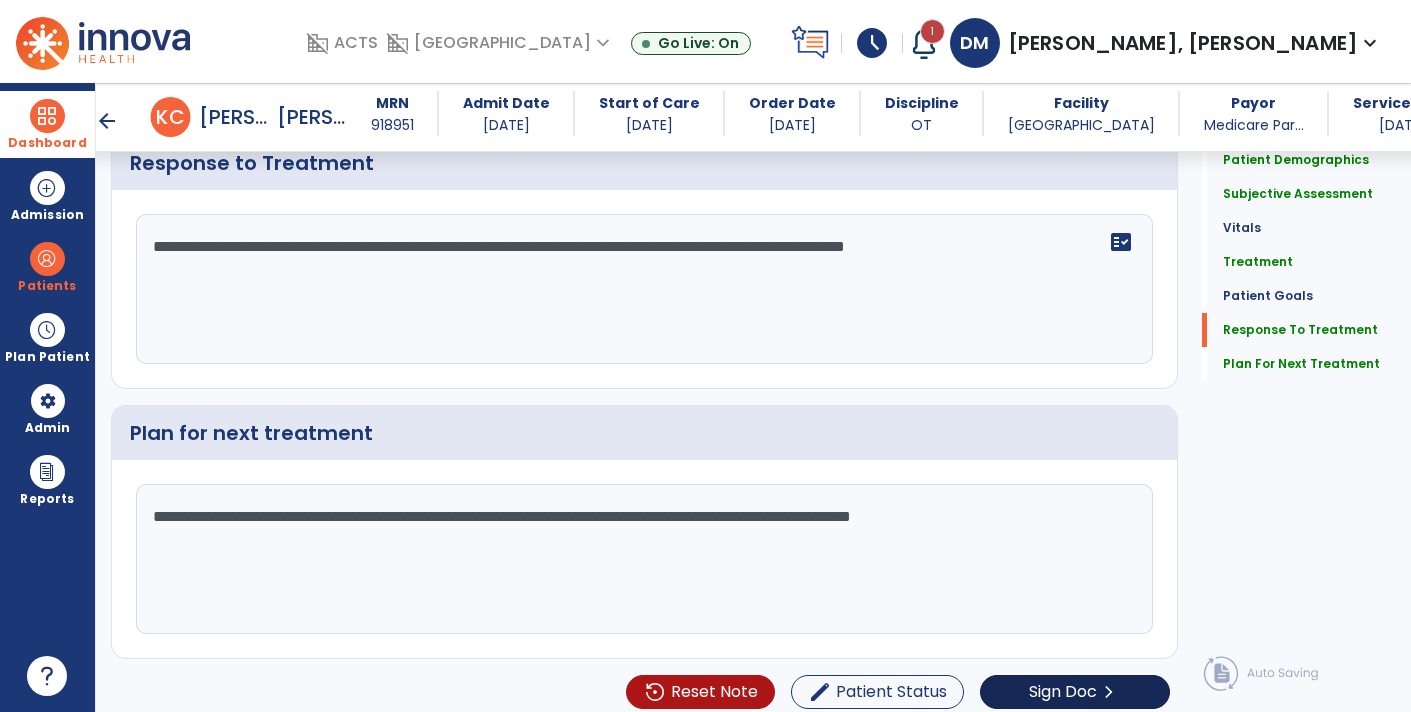 type on "**********" 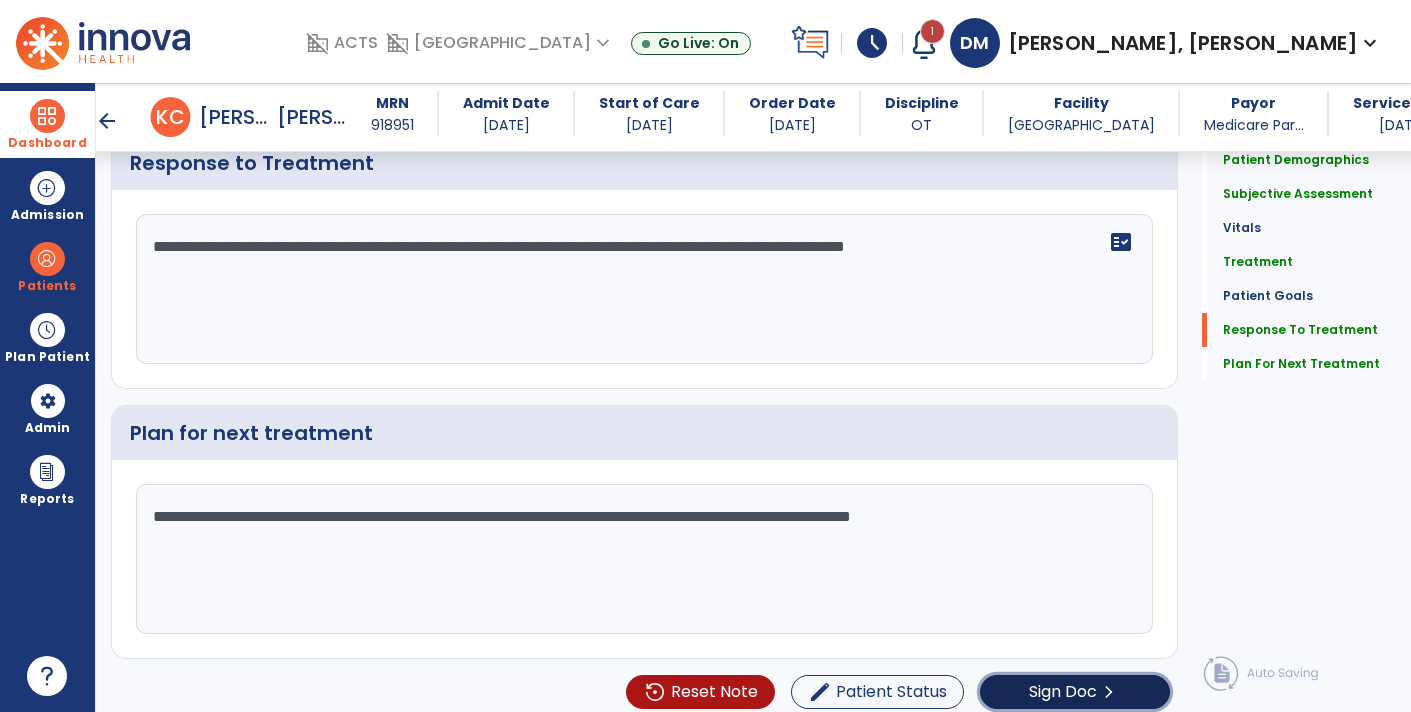 click on "Sign Doc" 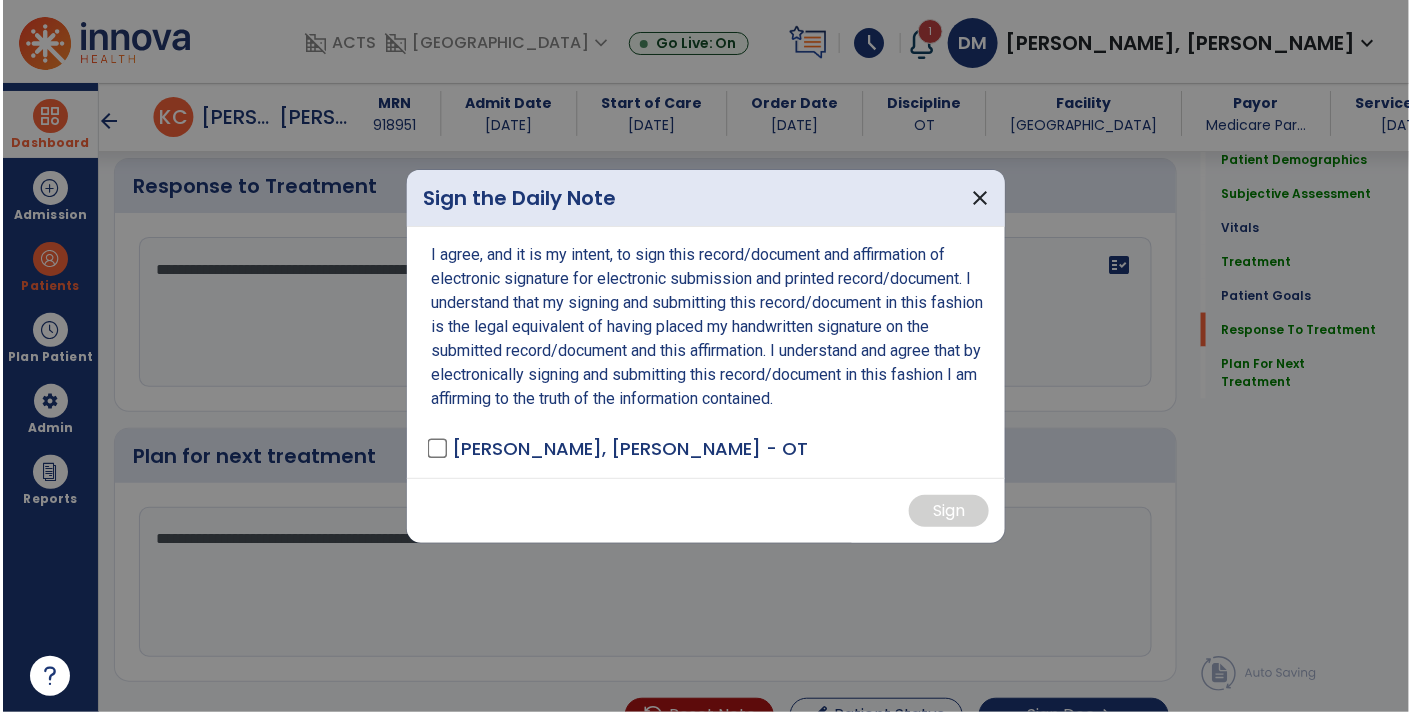 scroll, scrollTop: 3284, scrollLeft: 0, axis: vertical 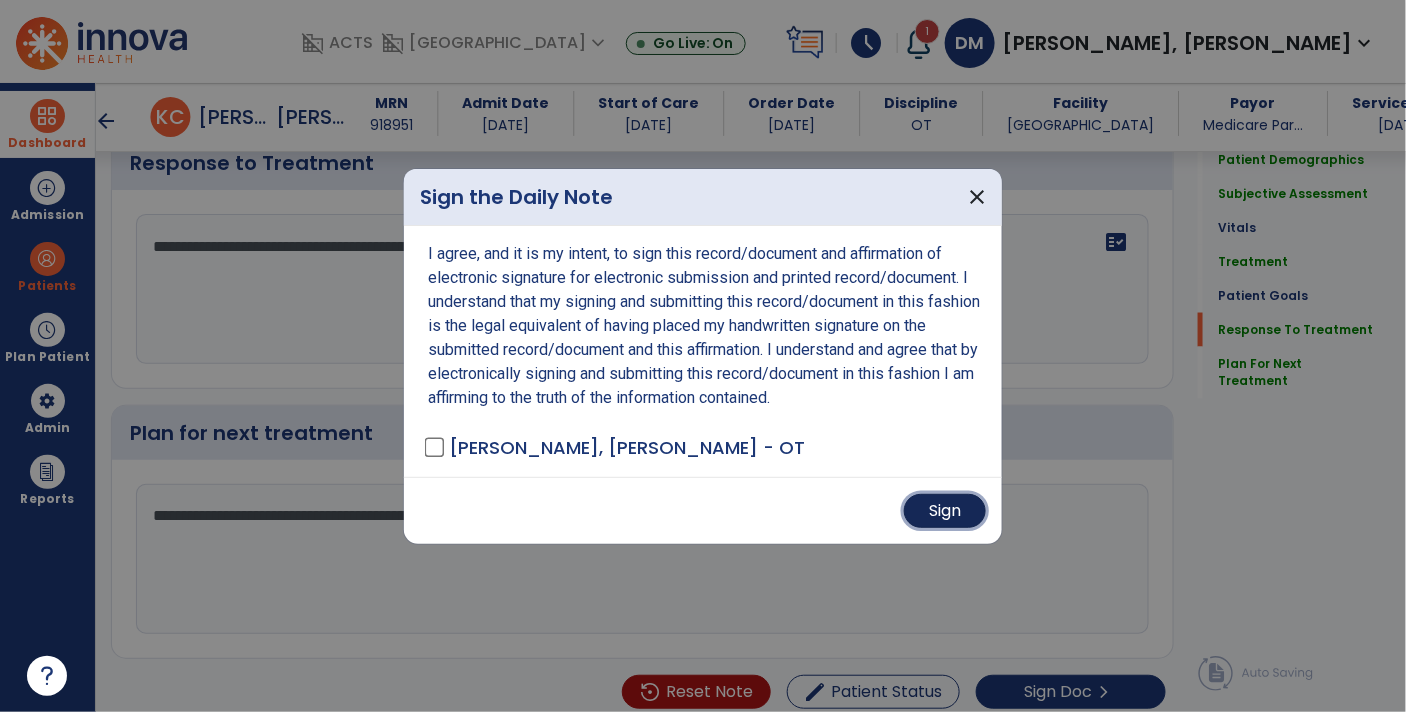 click on "Sign" at bounding box center (945, 511) 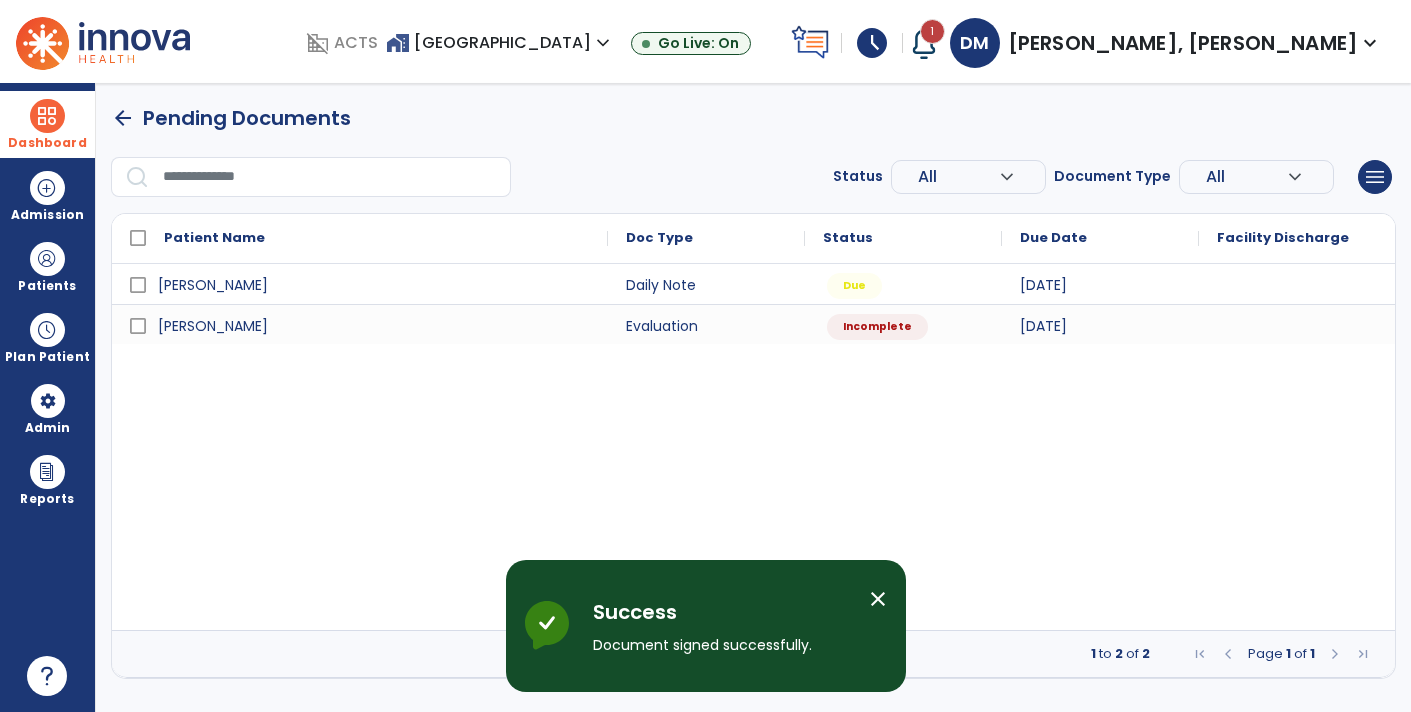 scroll, scrollTop: 0, scrollLeft: 0, axis: both 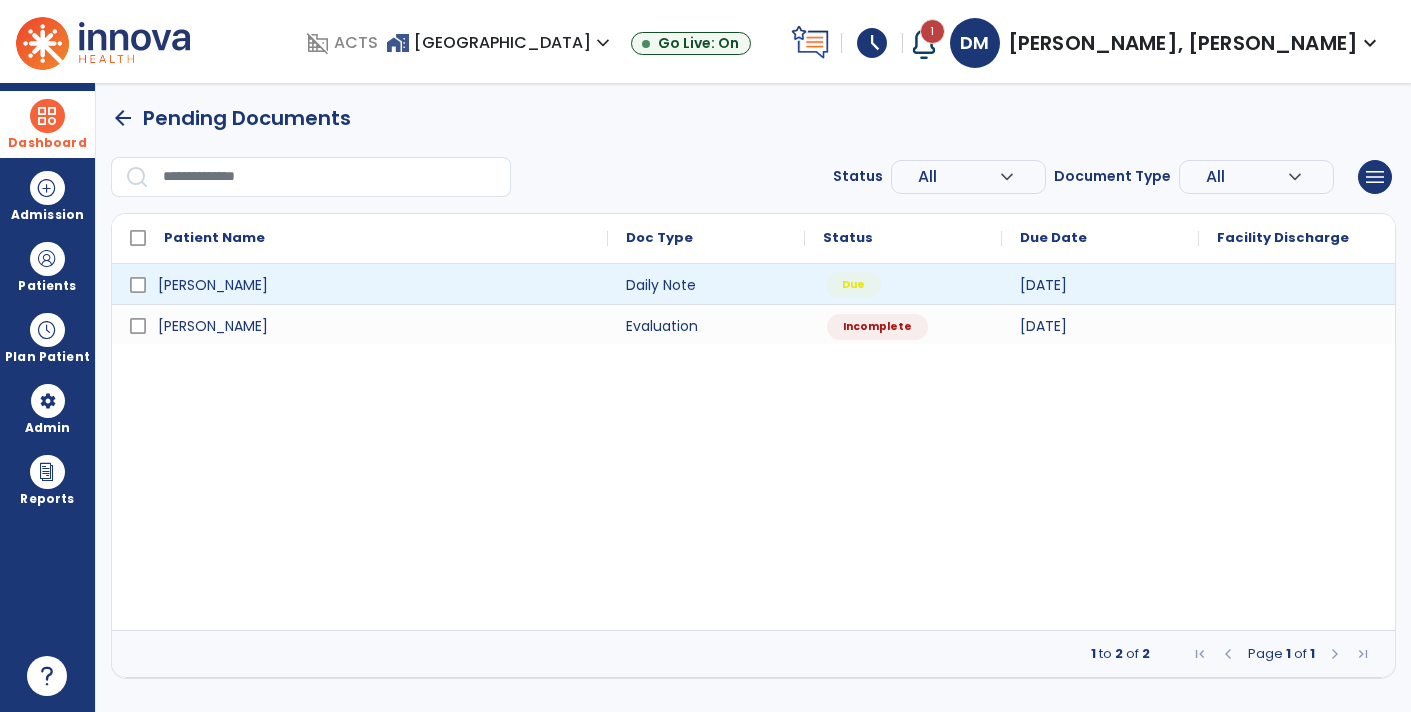 click on "Due" at bounding box center (853, 285) 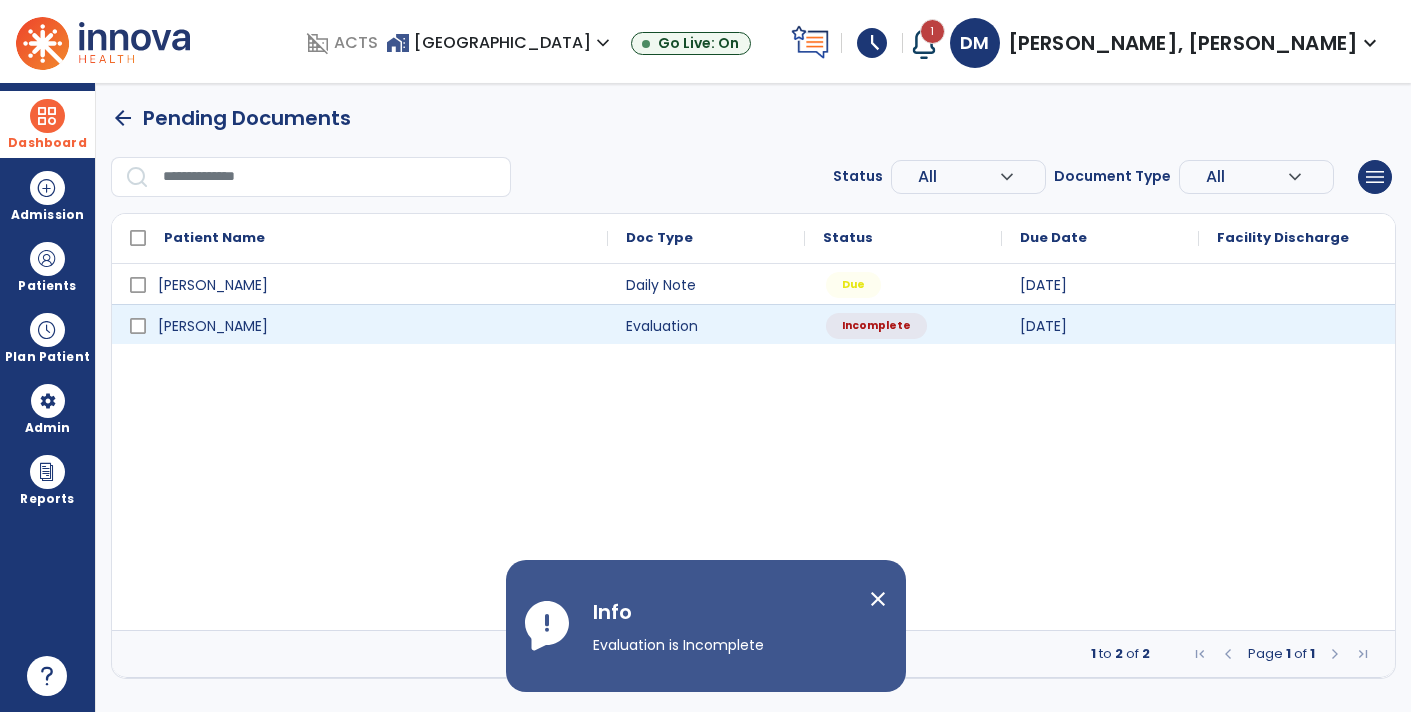 click on "Incomplete" at bounding box center (876, 326) 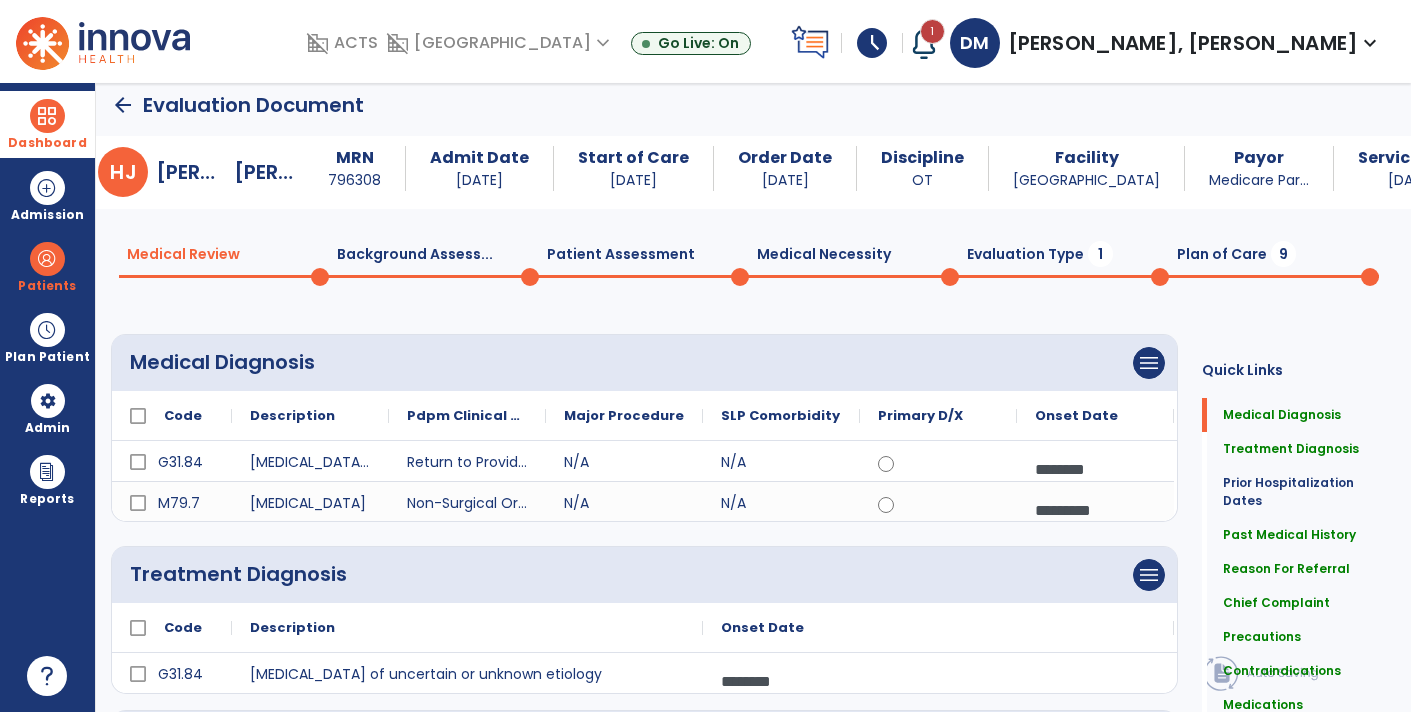 scroll, scrollTop: 0, scrollLeft: 0, axis: both 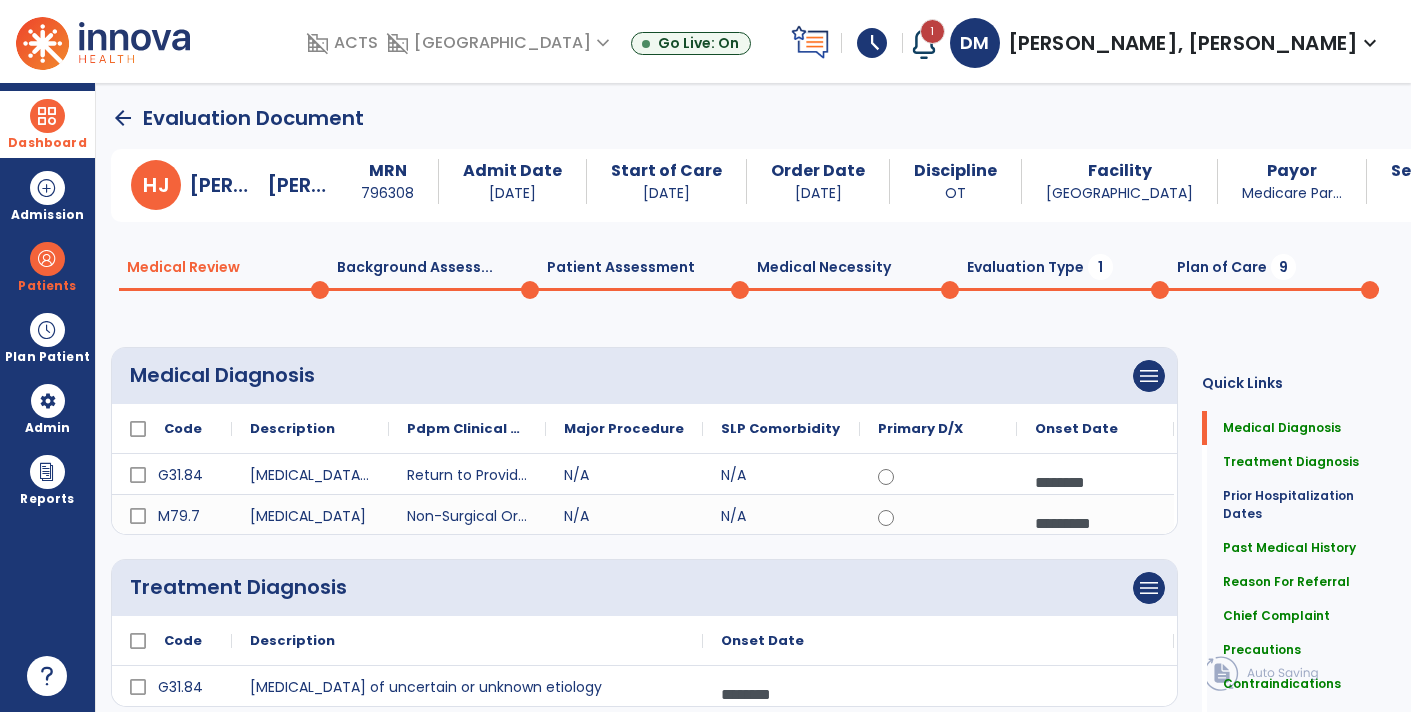 click on "Background Assess...  0" 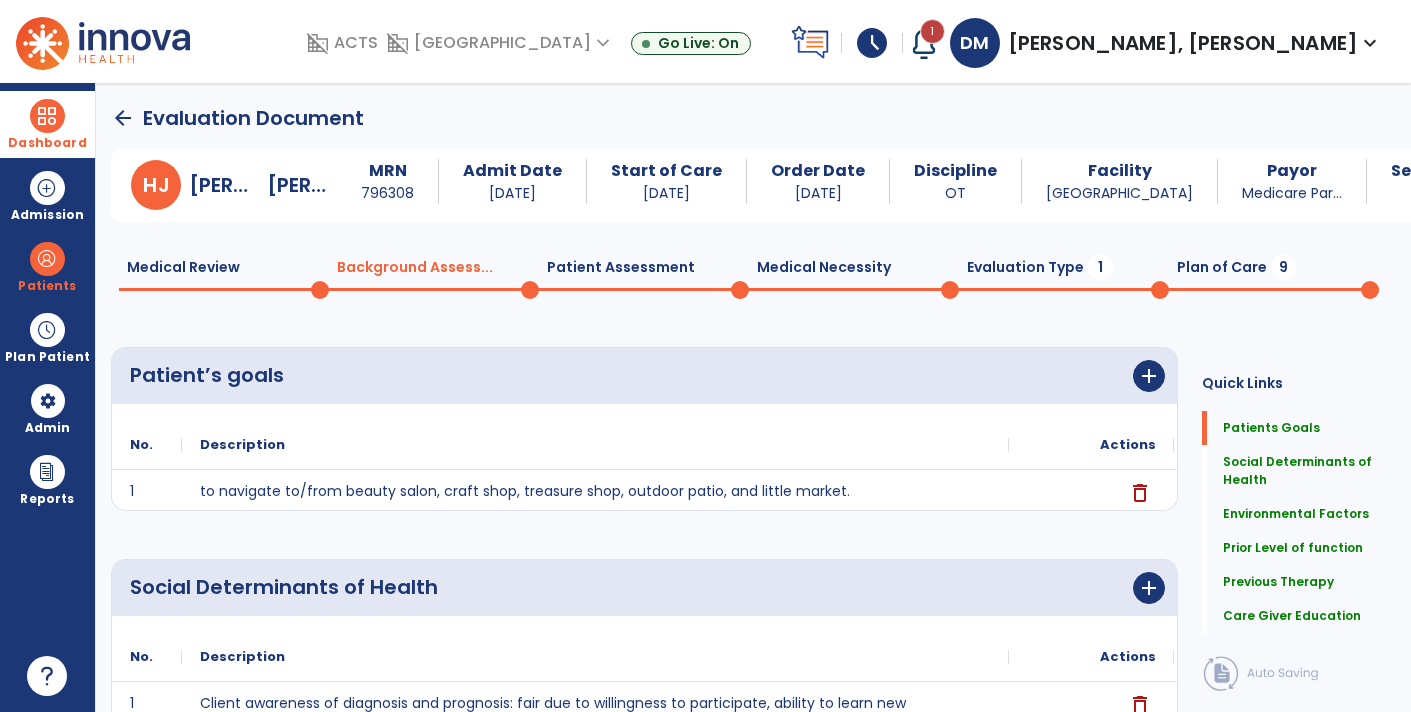 click on "Patient Assessment  0" 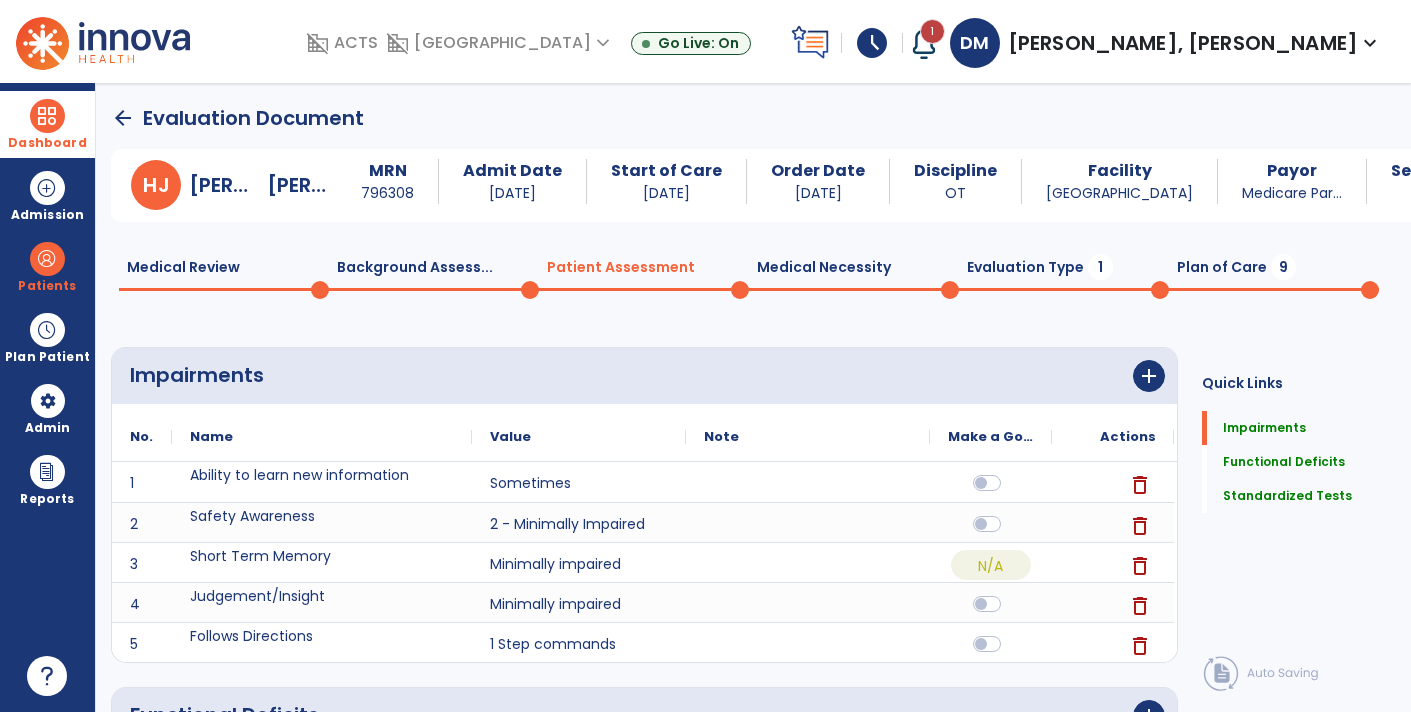 click on "Medical Necessity  0" 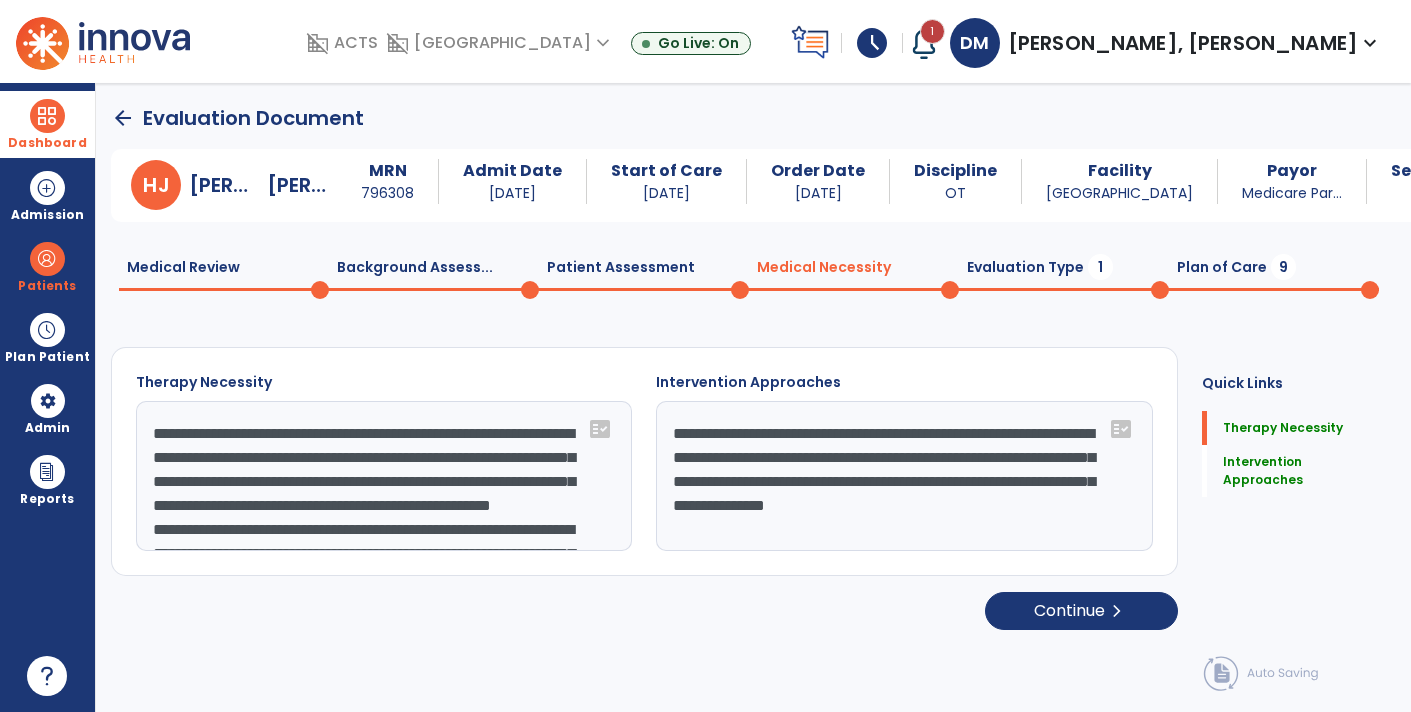 click on "Evaluation Type  1" 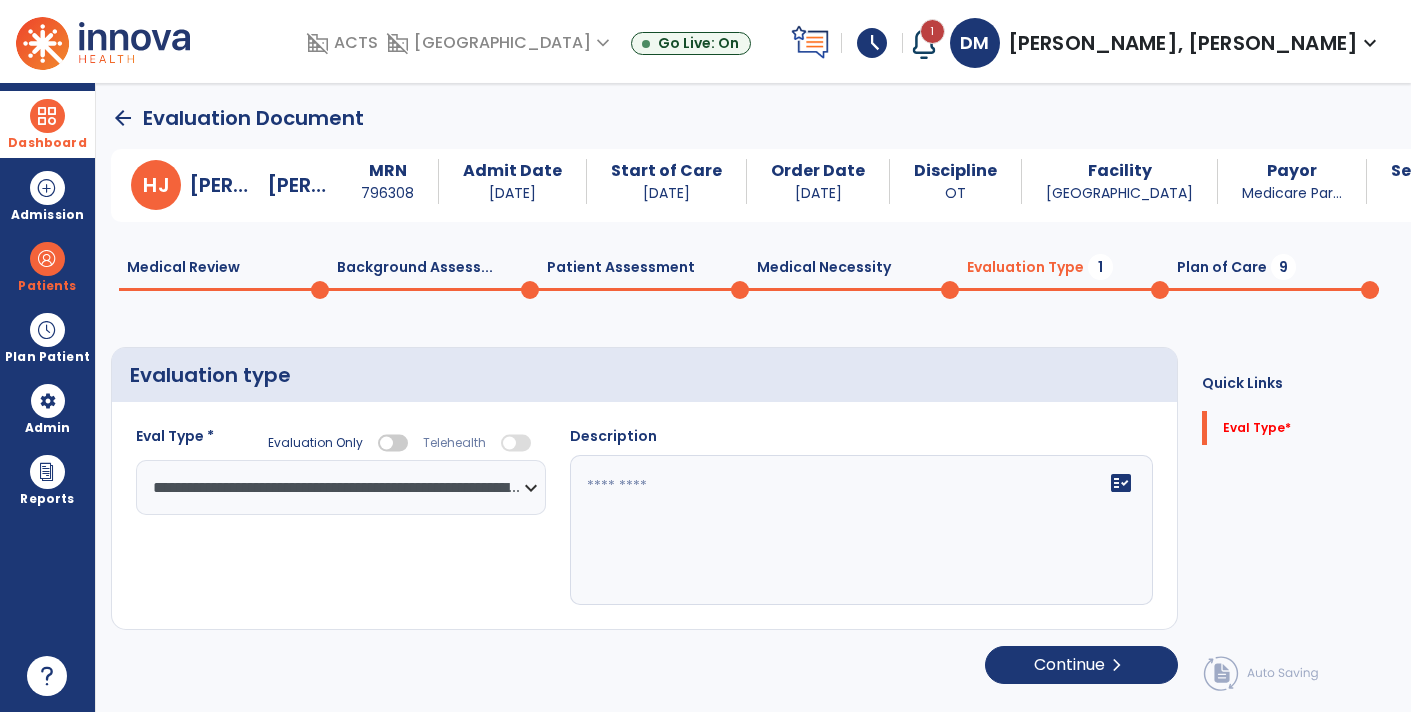 click 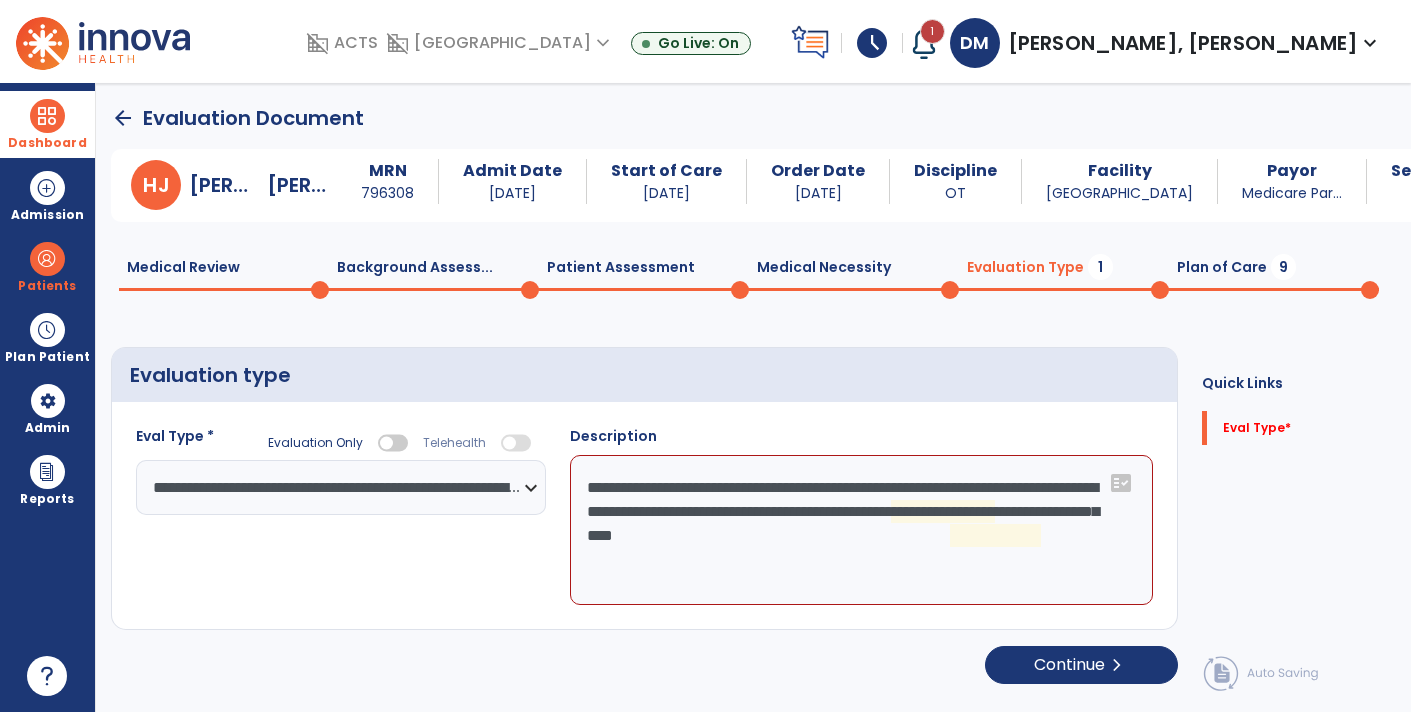 click on "**********" 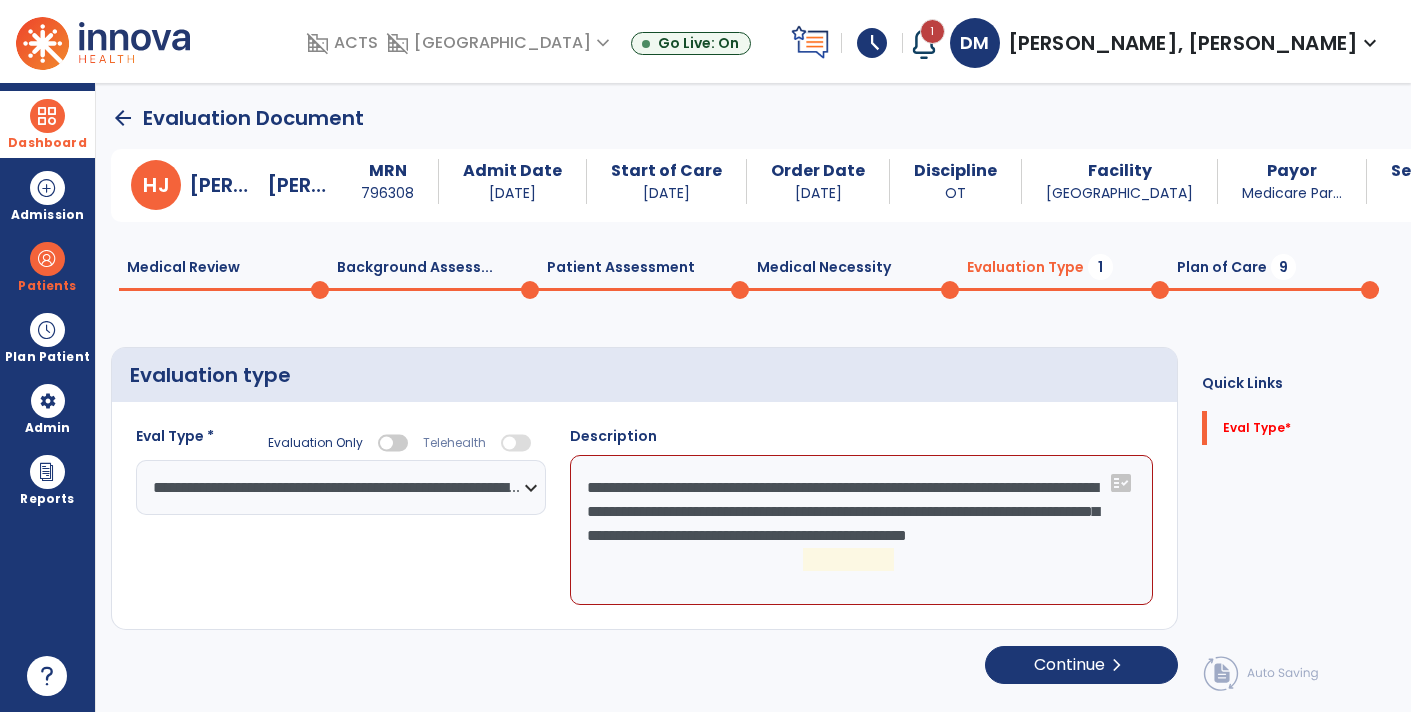 click on "**********" 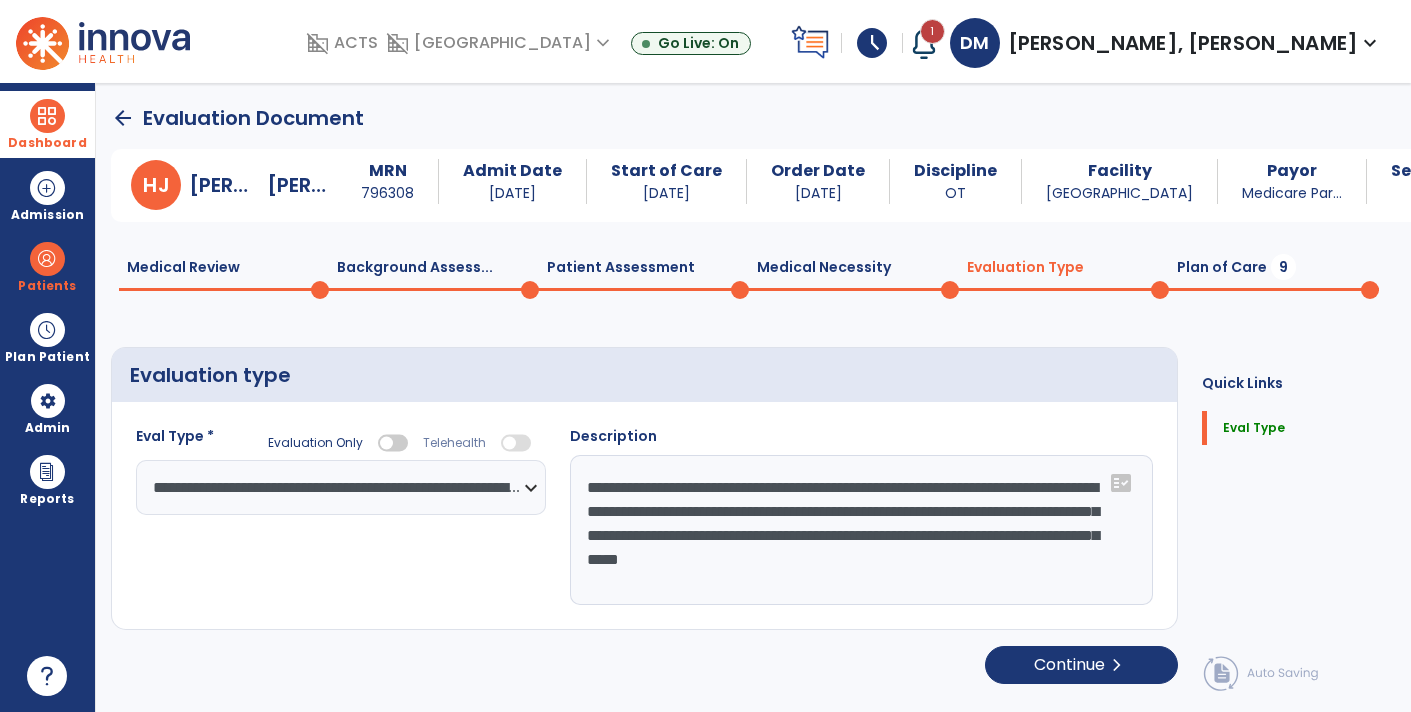 type on "**********" 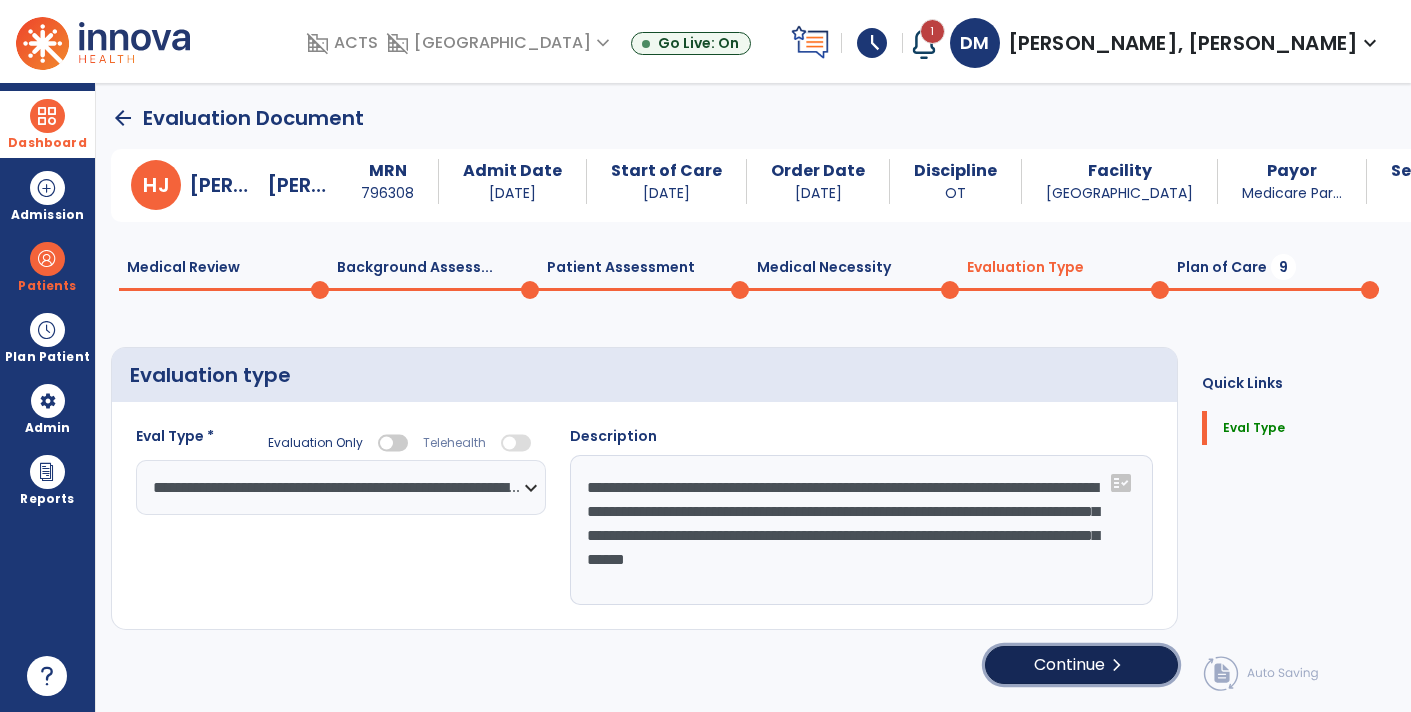 click on "chevron_right" 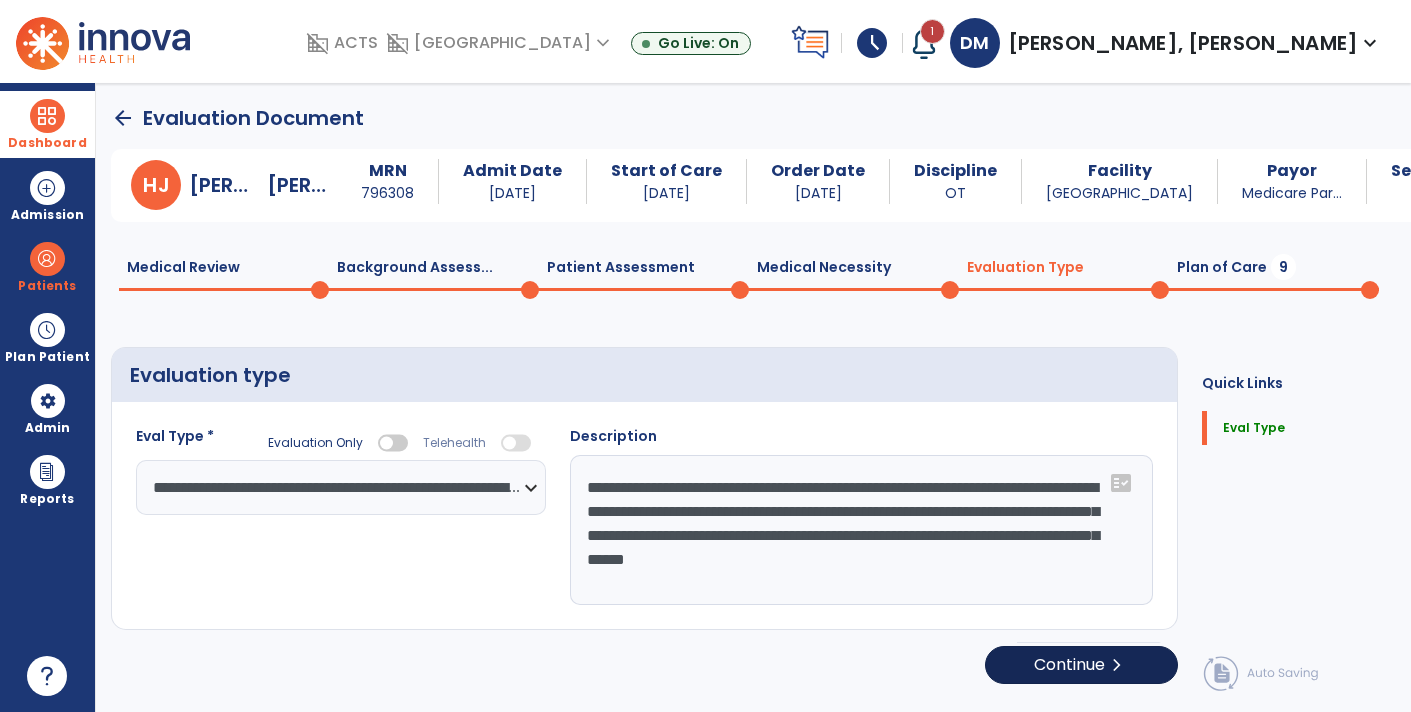 select on "*****" 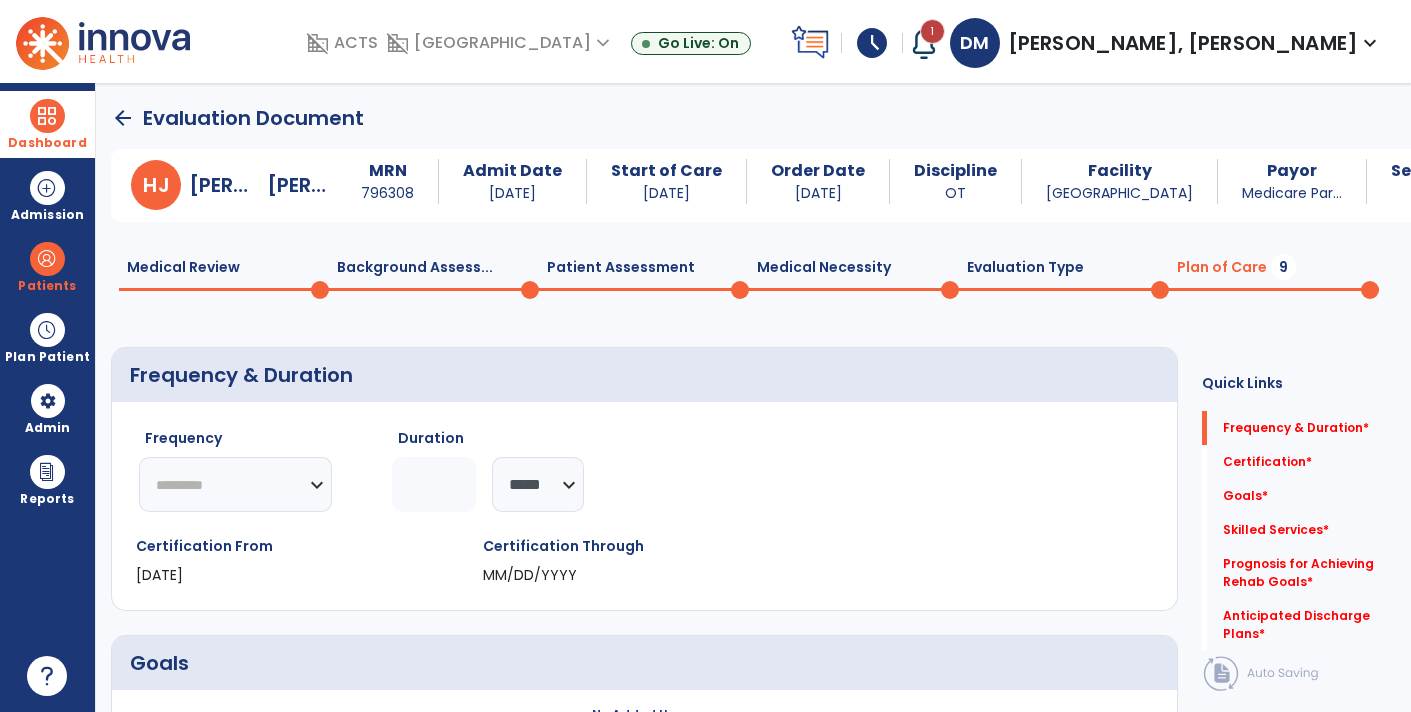 click on "********* ** ** ** ** ** ** **" 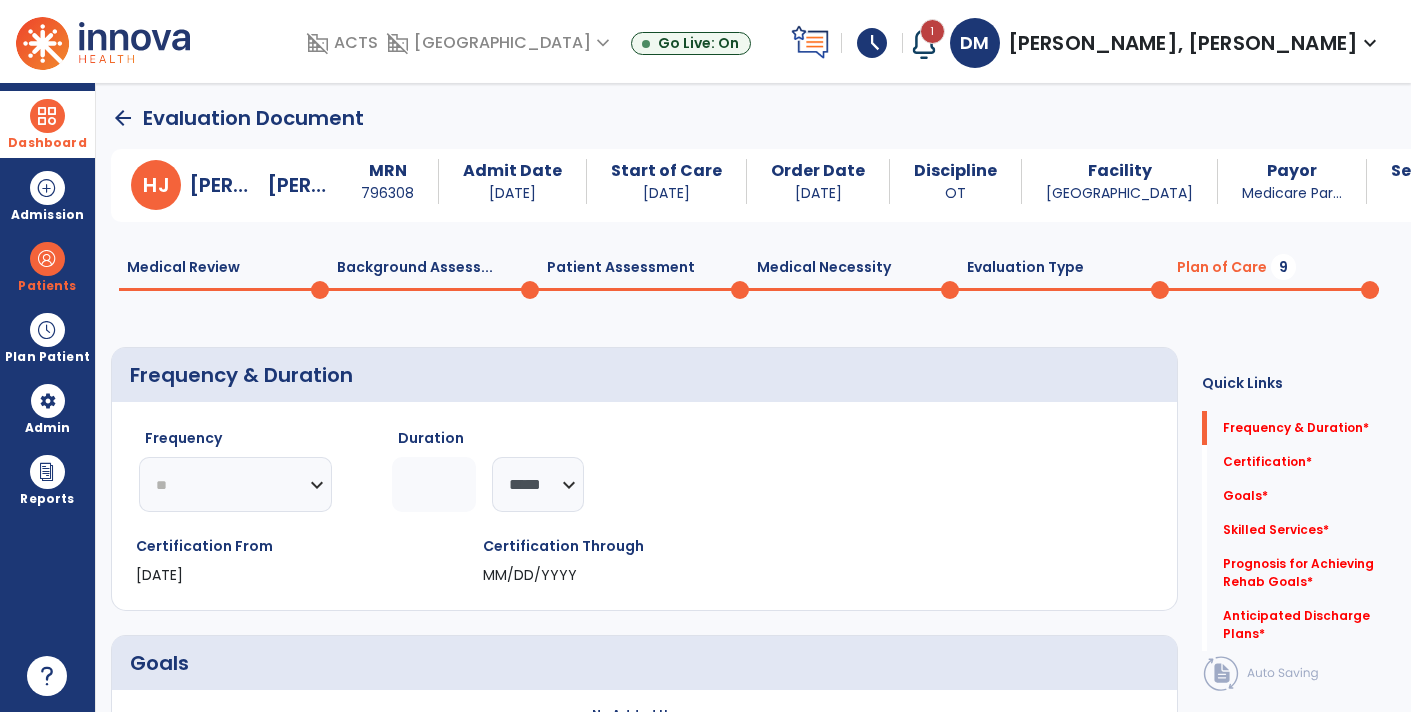 click on "********* ** ** ** ** ** ** **" 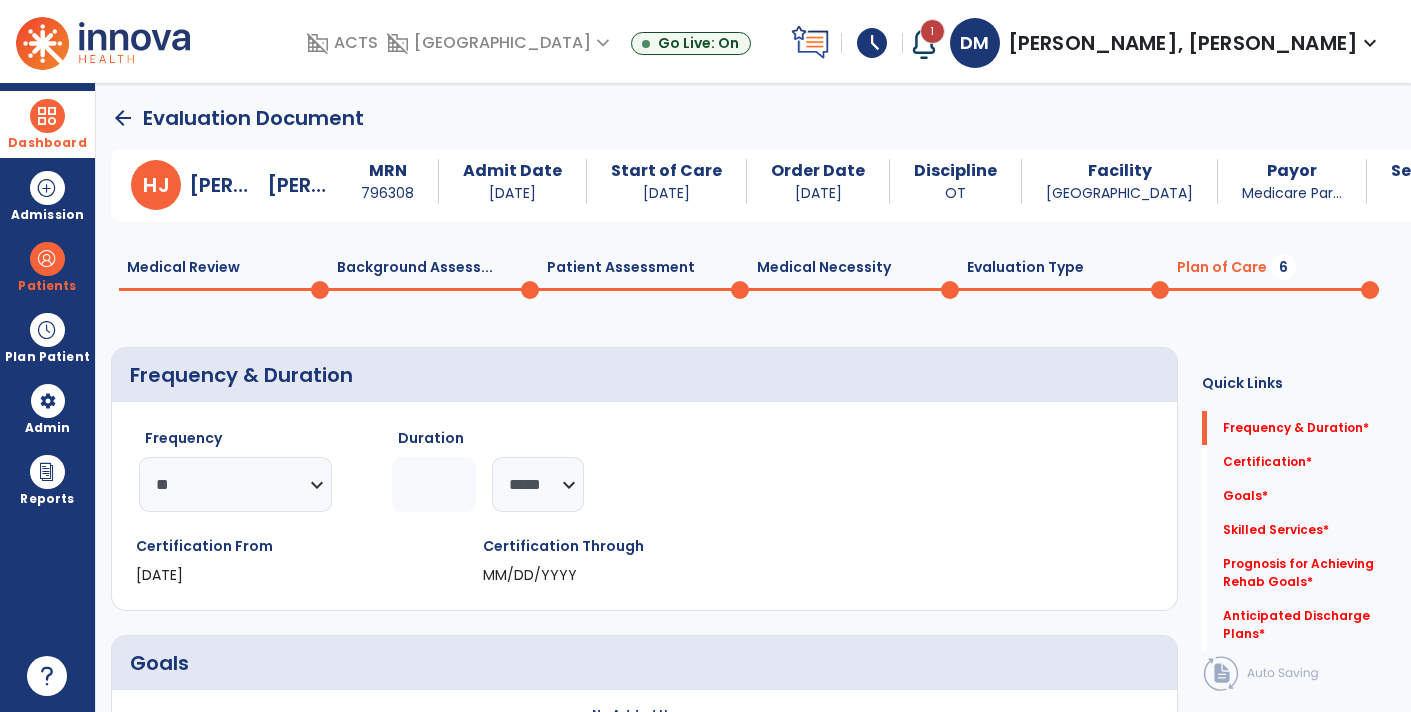 click 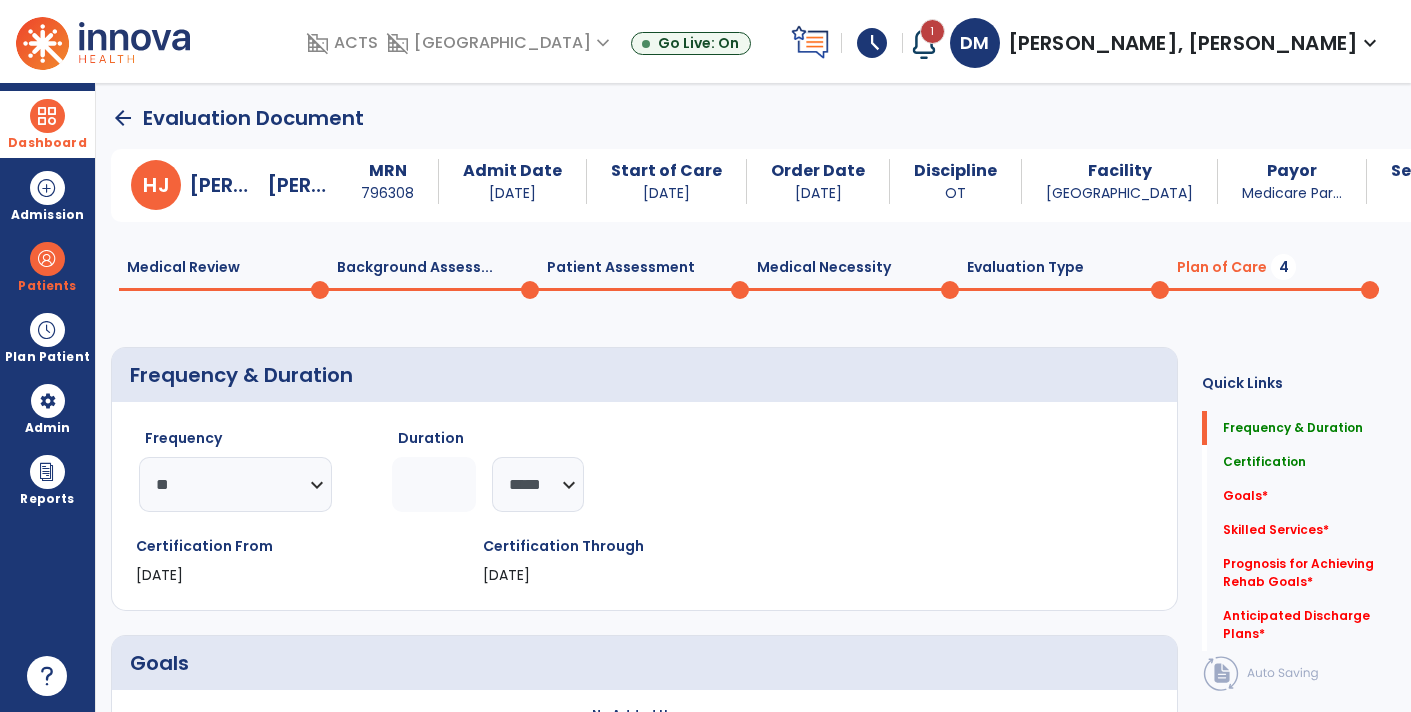 type on "*" 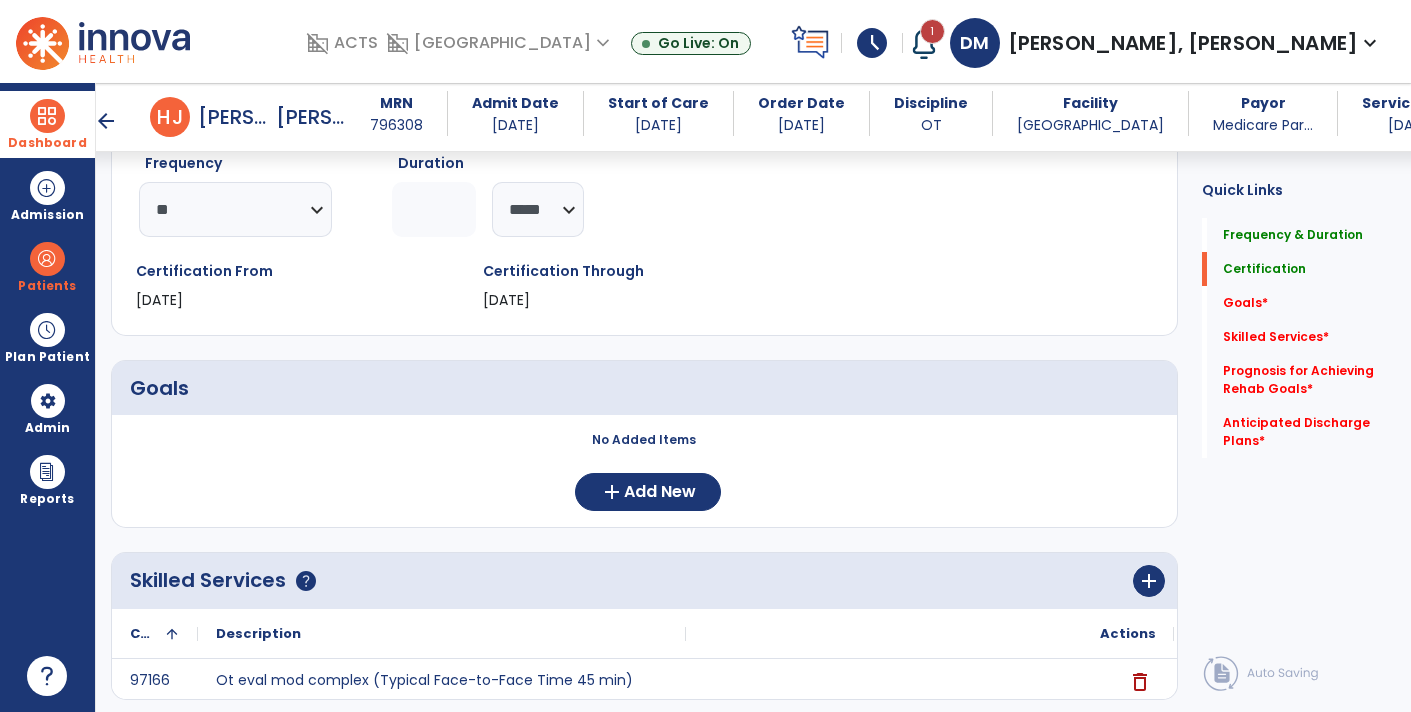 scroll, scrollTop: 257, scrollLeft: 0, axis: vertical 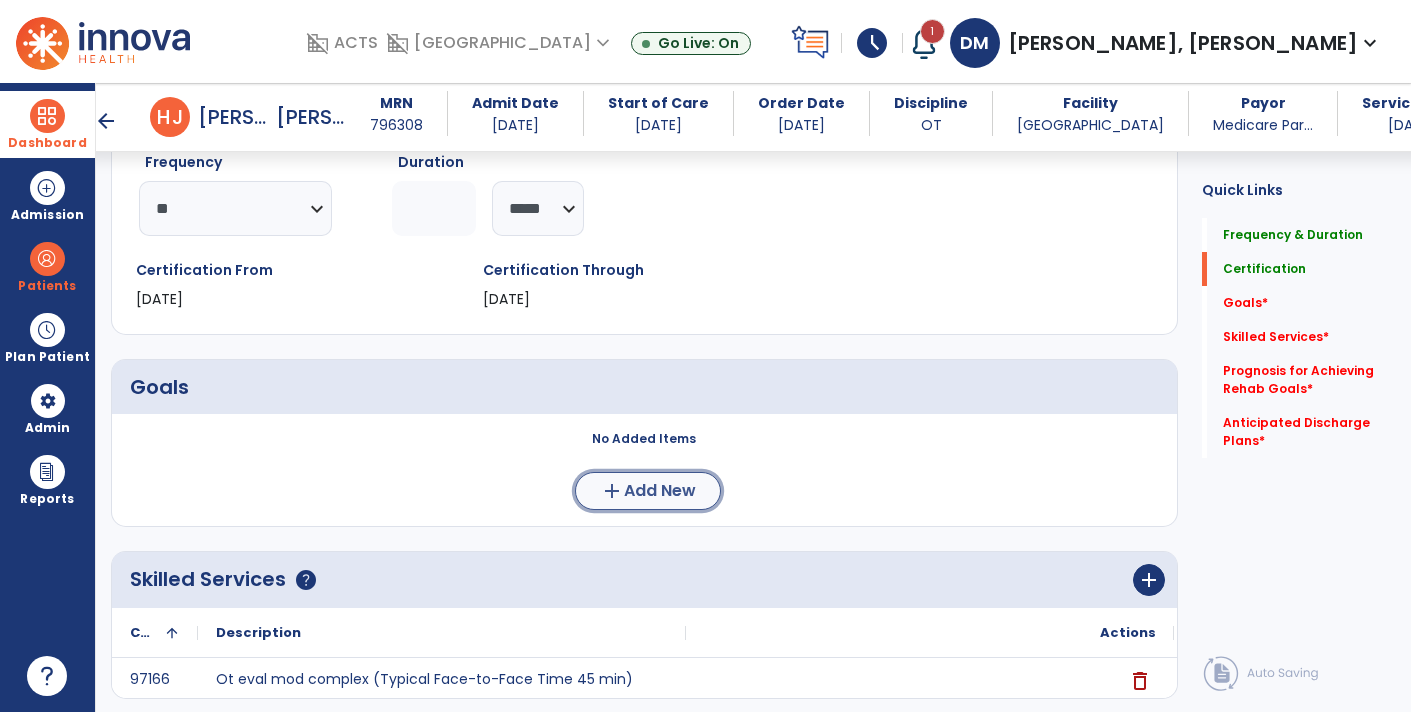 click on "Add New" at bounding box center (660, 491) 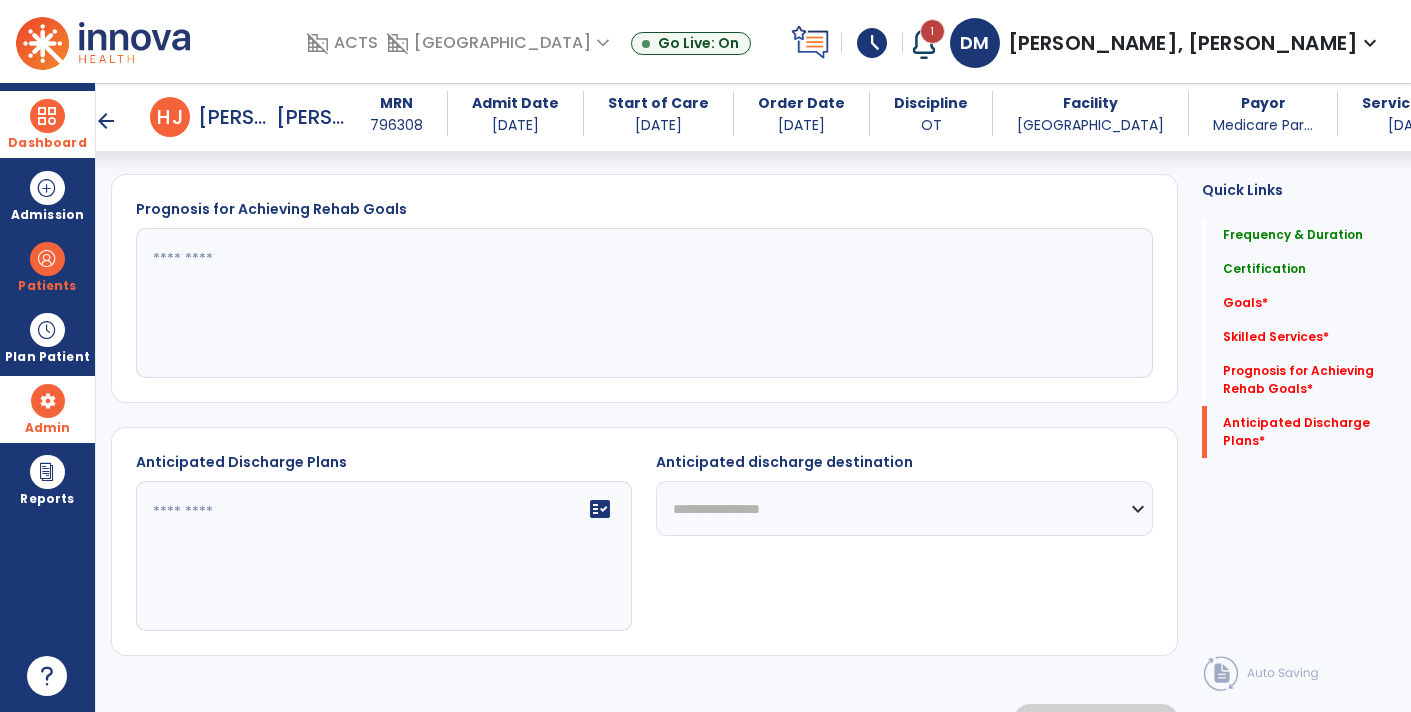 scroll, scrollTop: 1072, scrollLeft: 0, axis: vertical 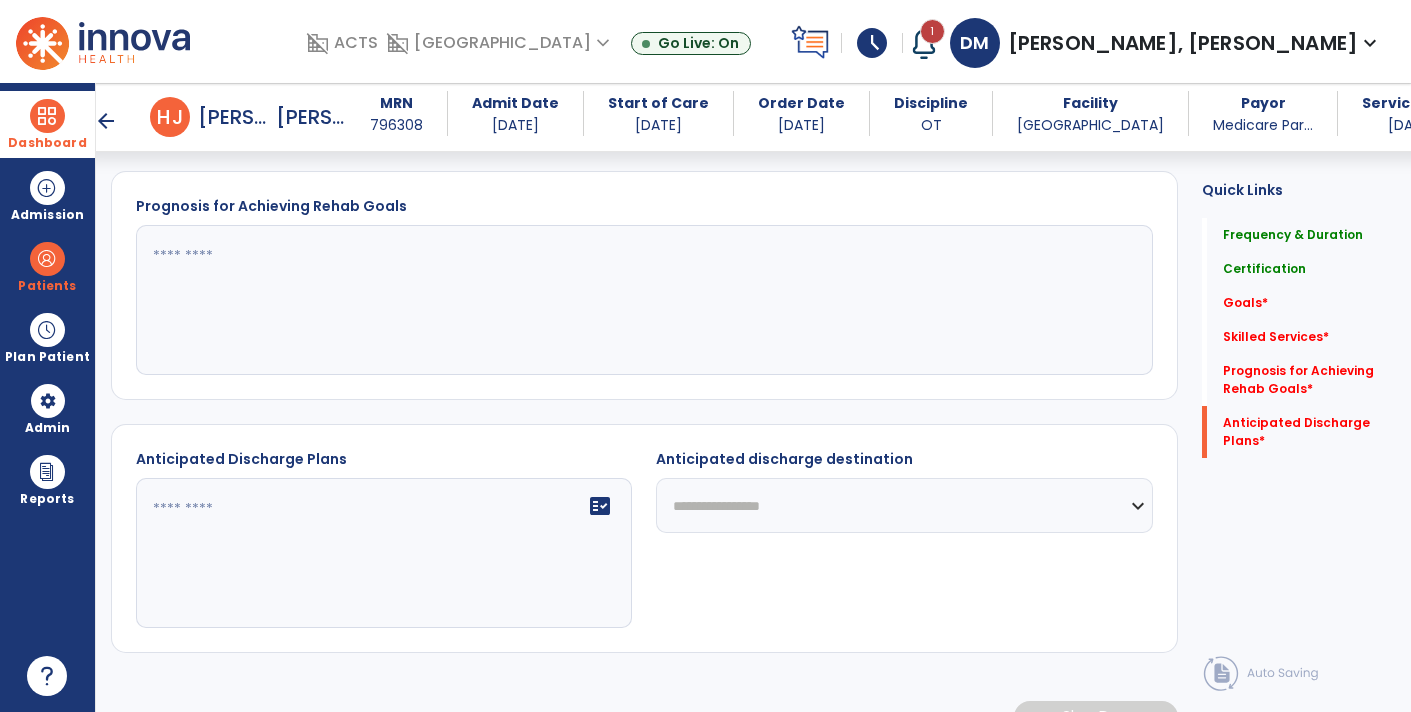 click on "**********" 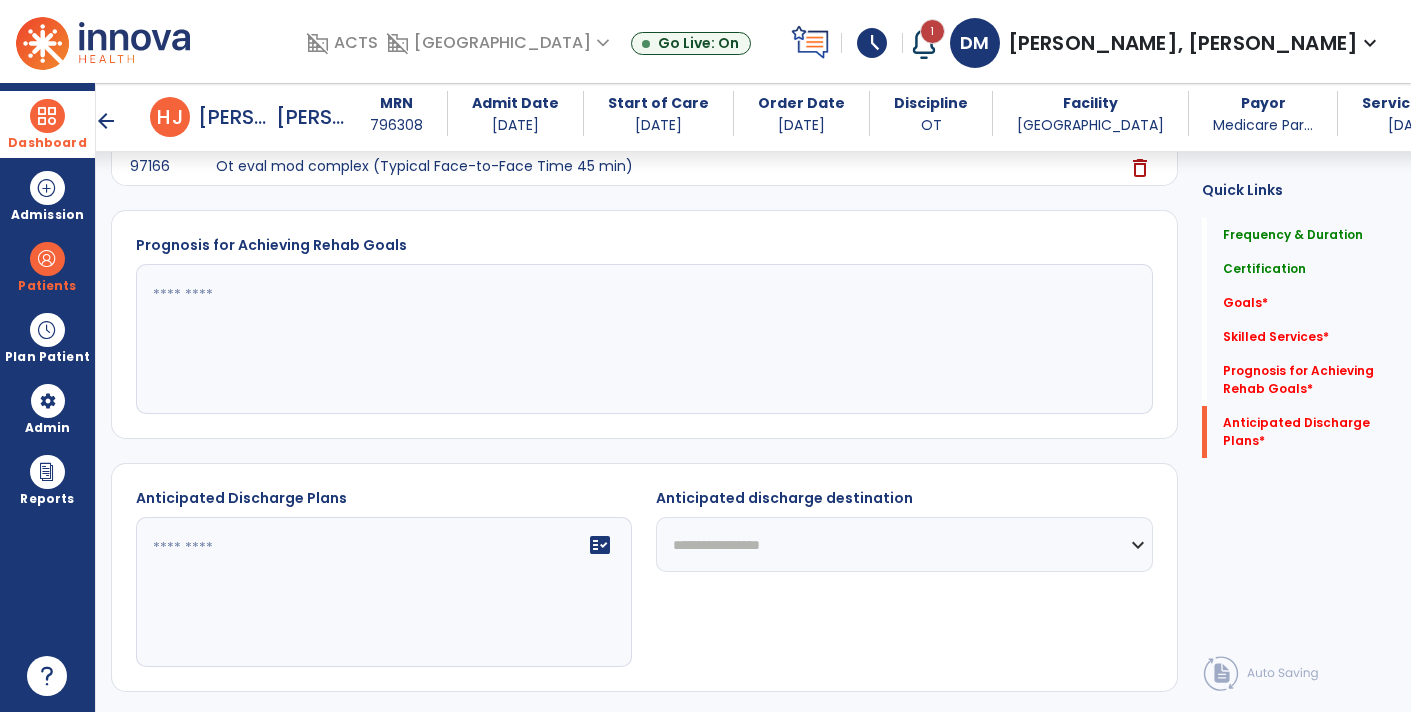 scroll, scrollTop: 1104, scrollLeft: 0, axis: vertical 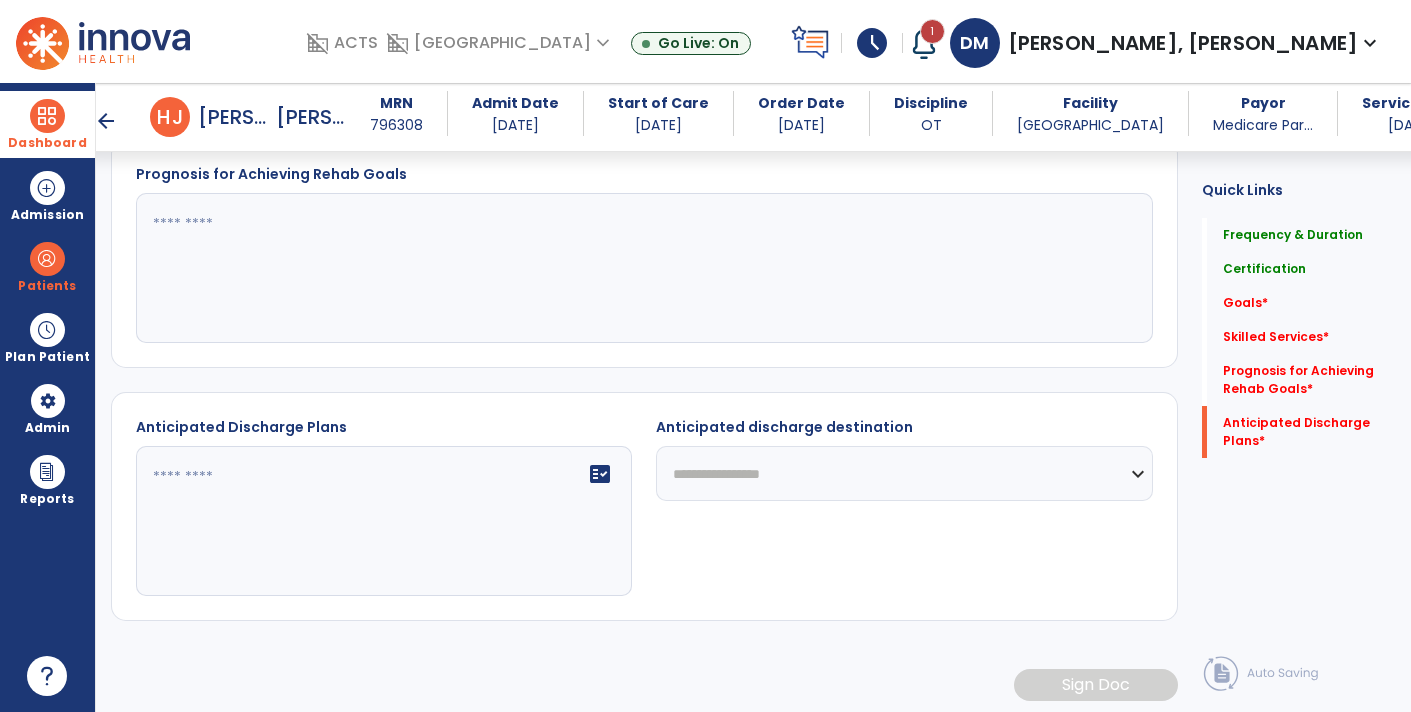 click on "**********" 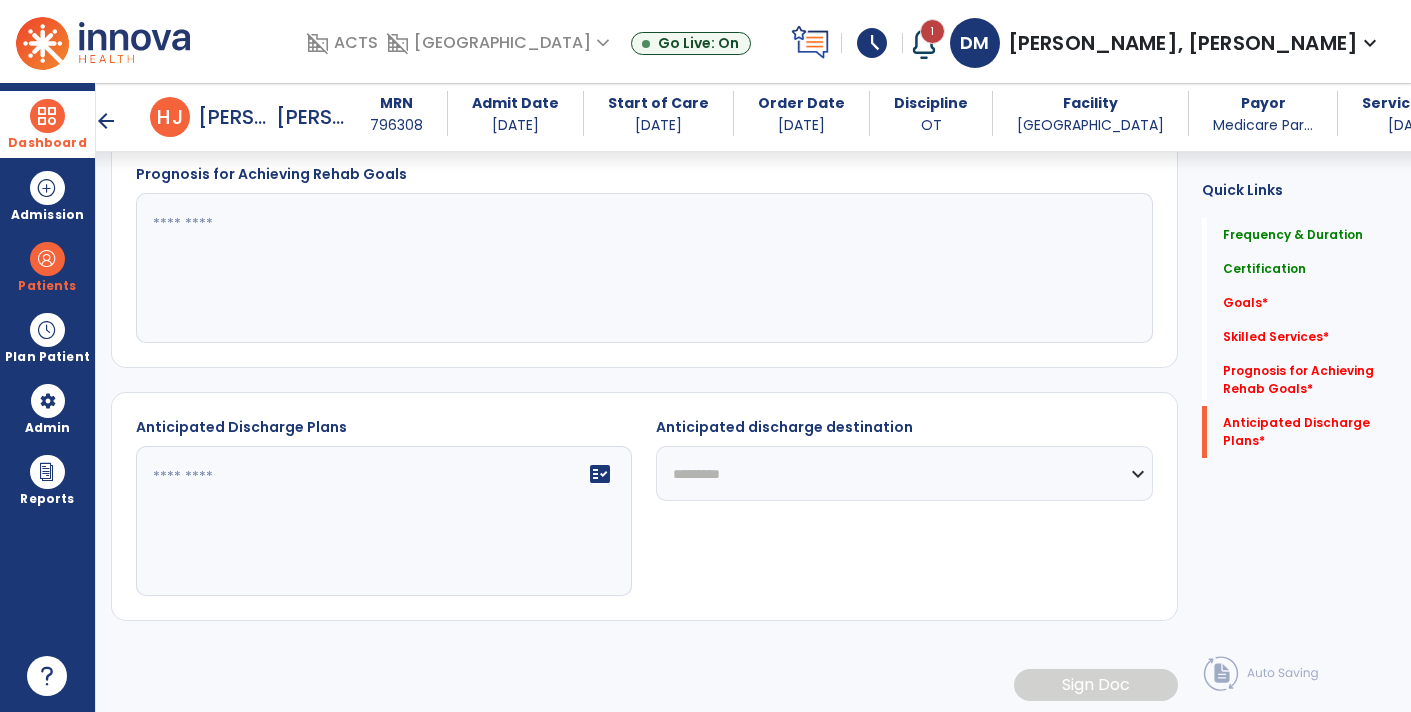 click on "**********" 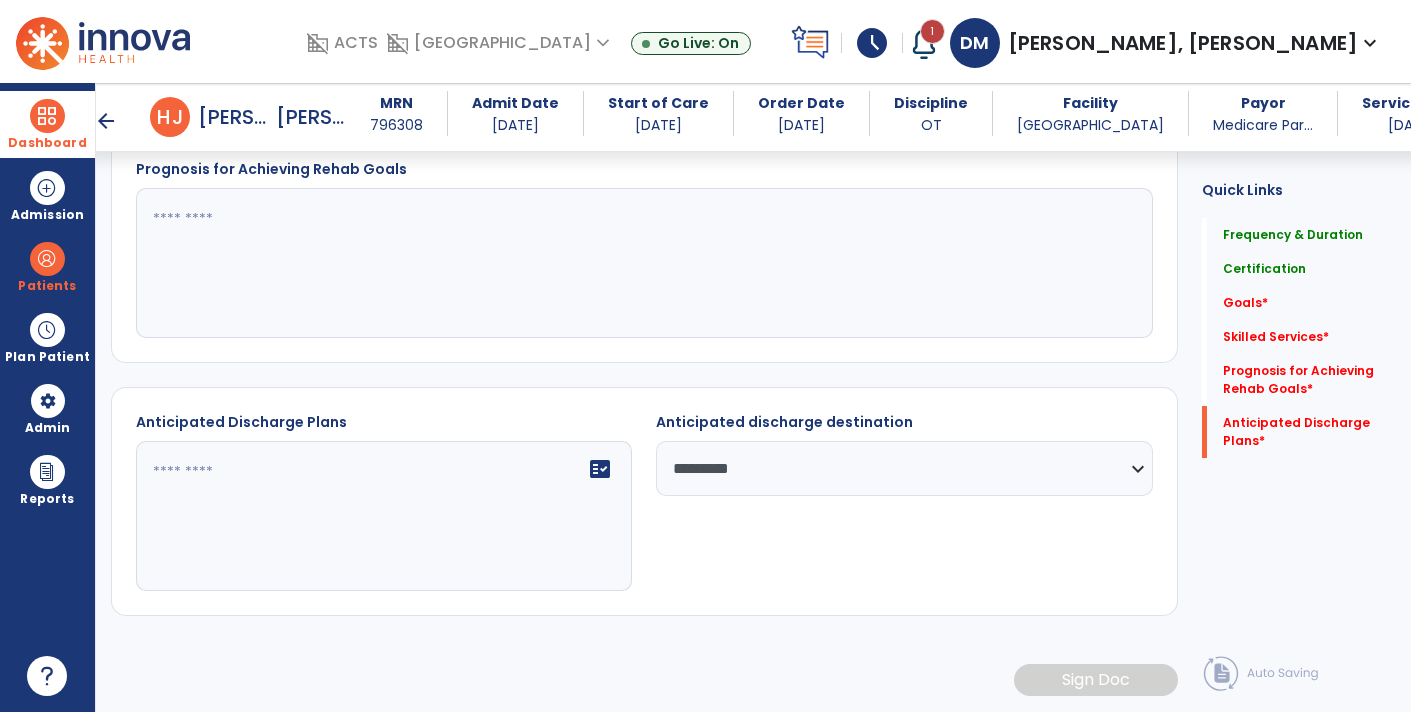scroll, scrollTop: 841, scrollLeft: 0, axis: vertical 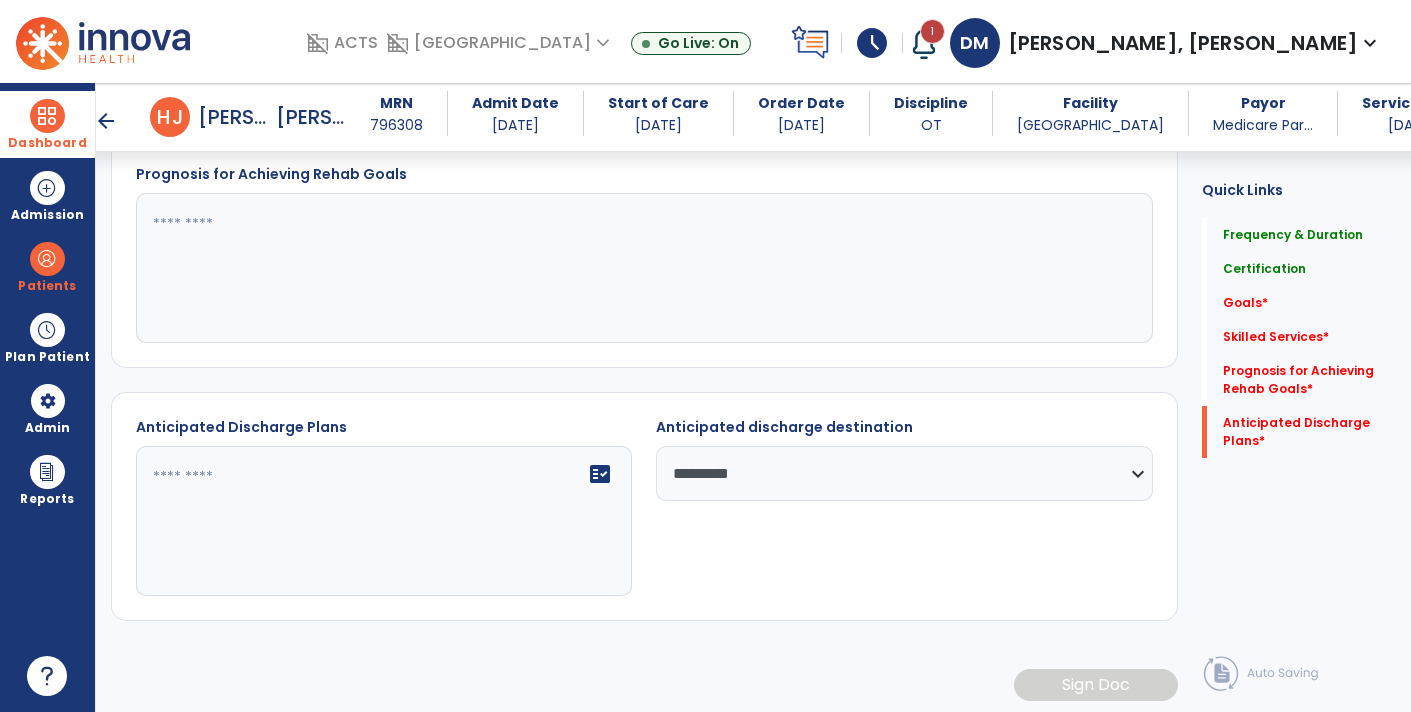 click on "**********" 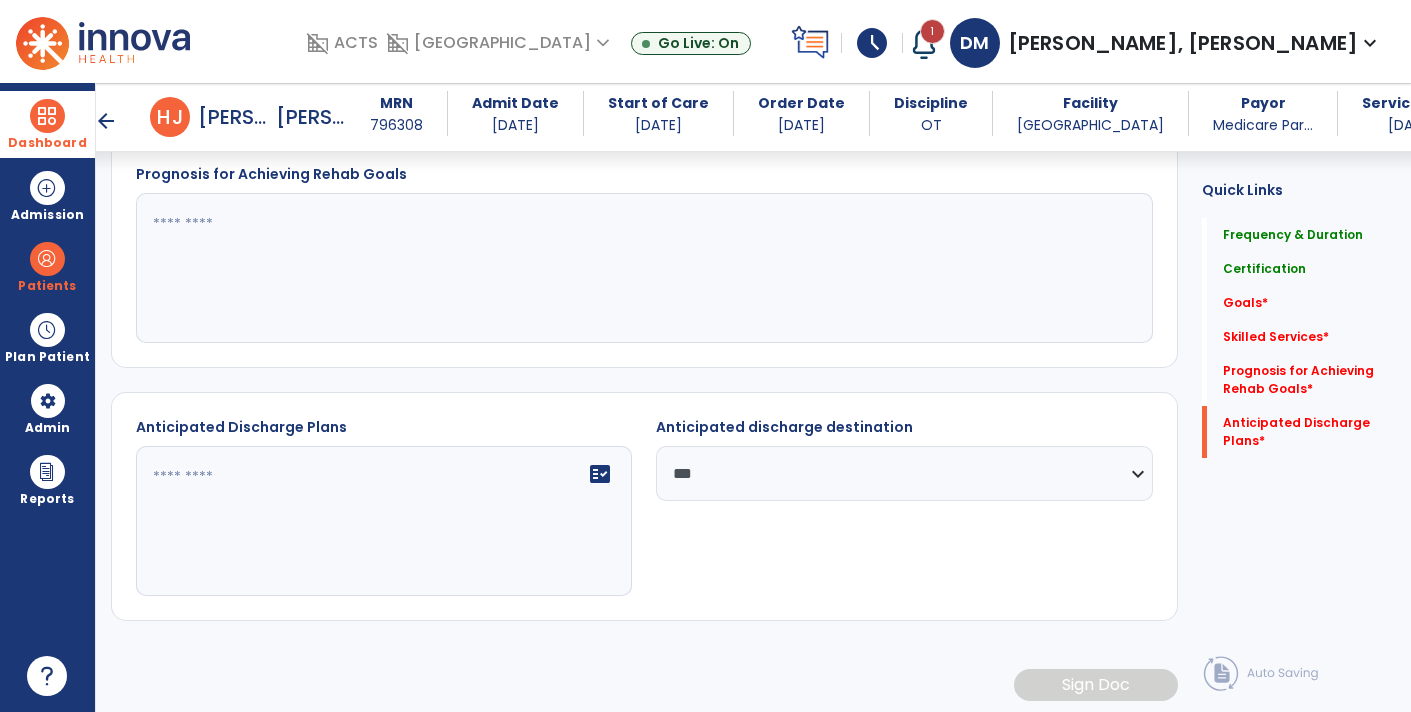 click on "**********" 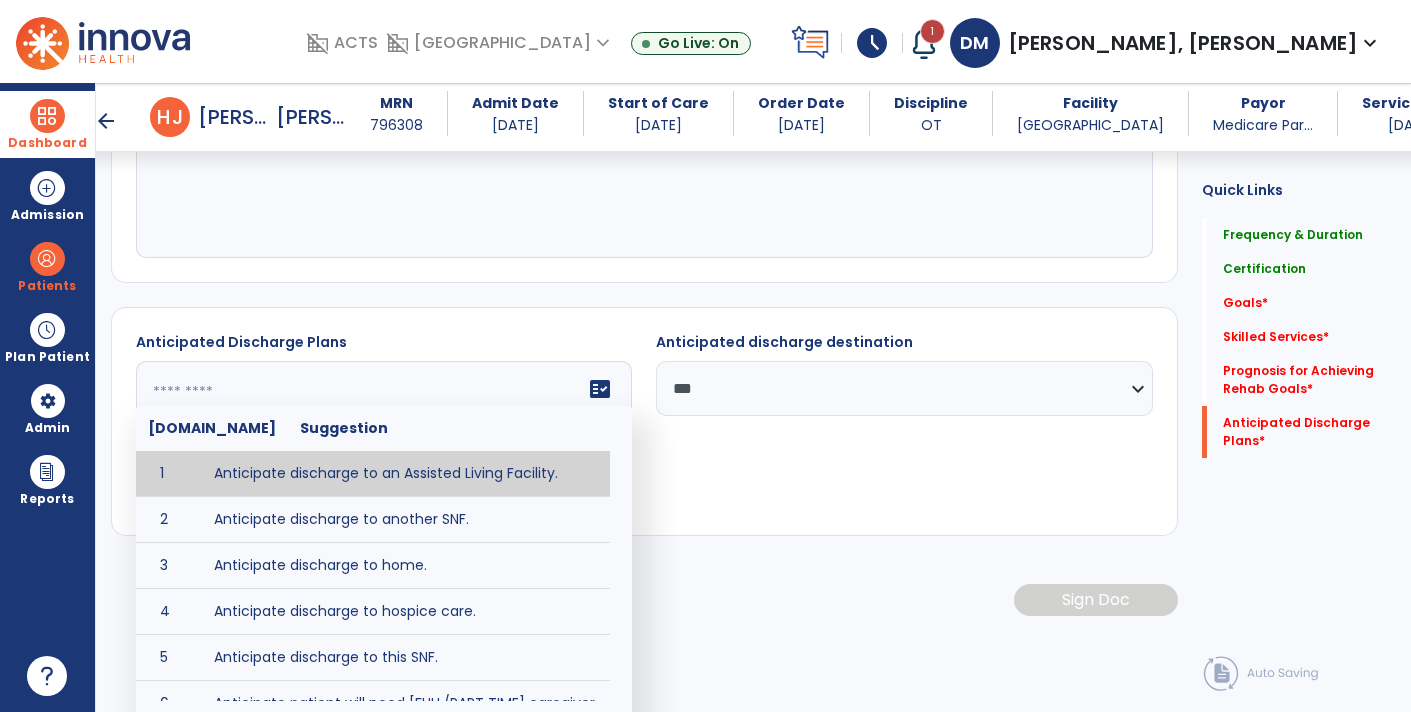 scroll, scrollTop: 926, scrollLeft: 0, axis: vertical 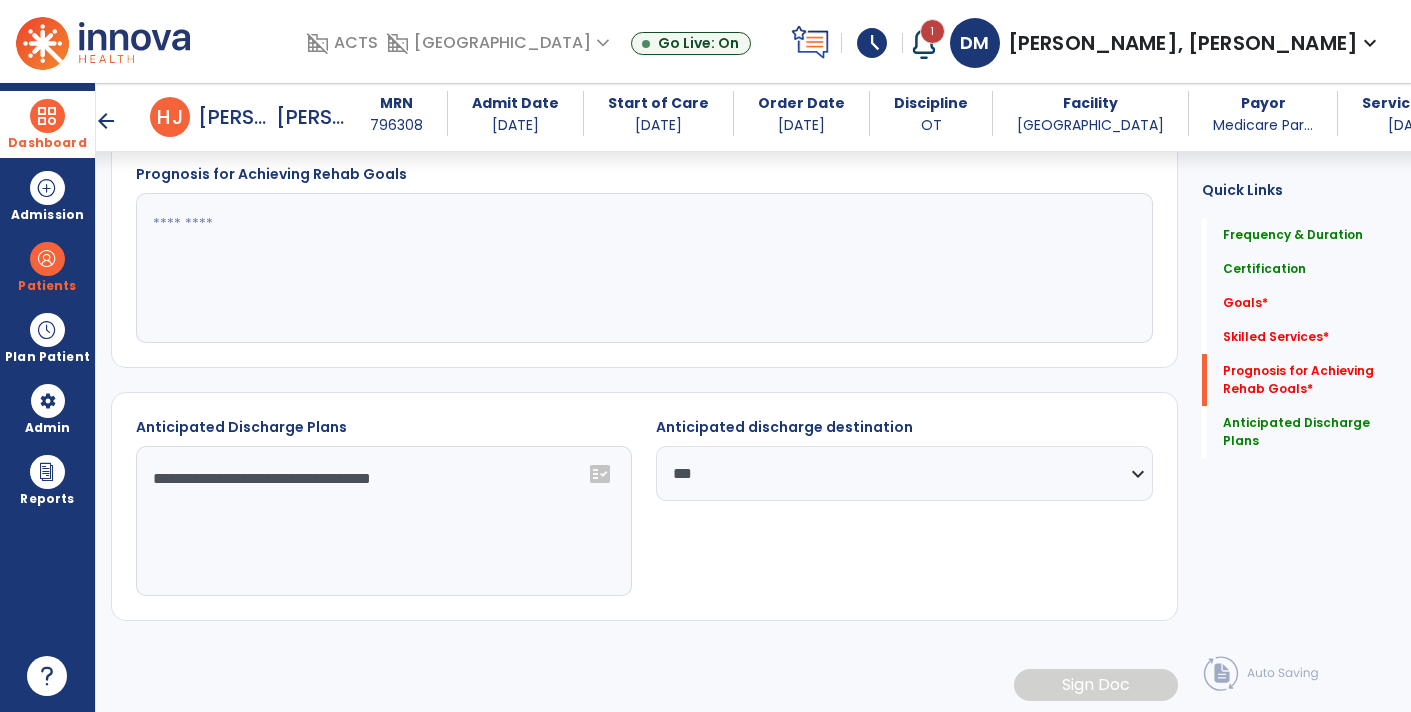 click on "fact_check" 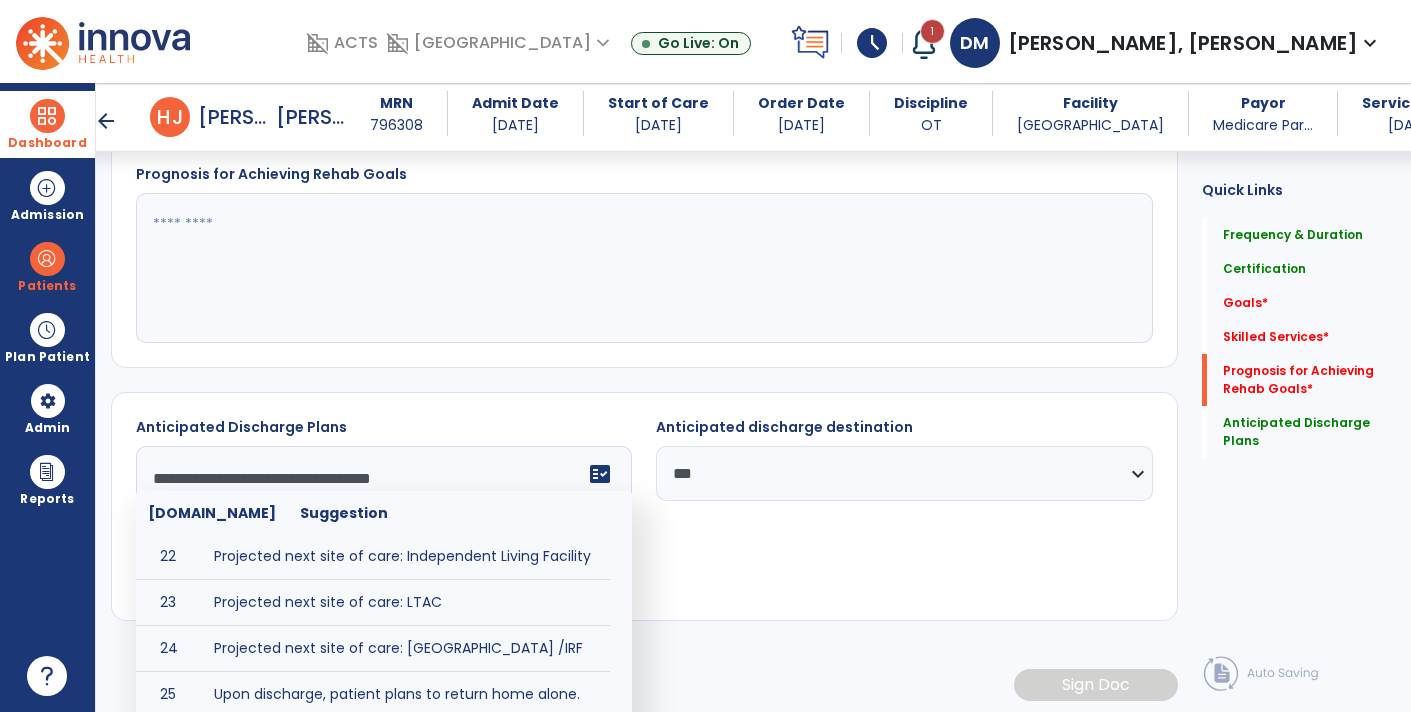 scroll, scrollTop: 1152, scrollLeft: 0, axis: vertical 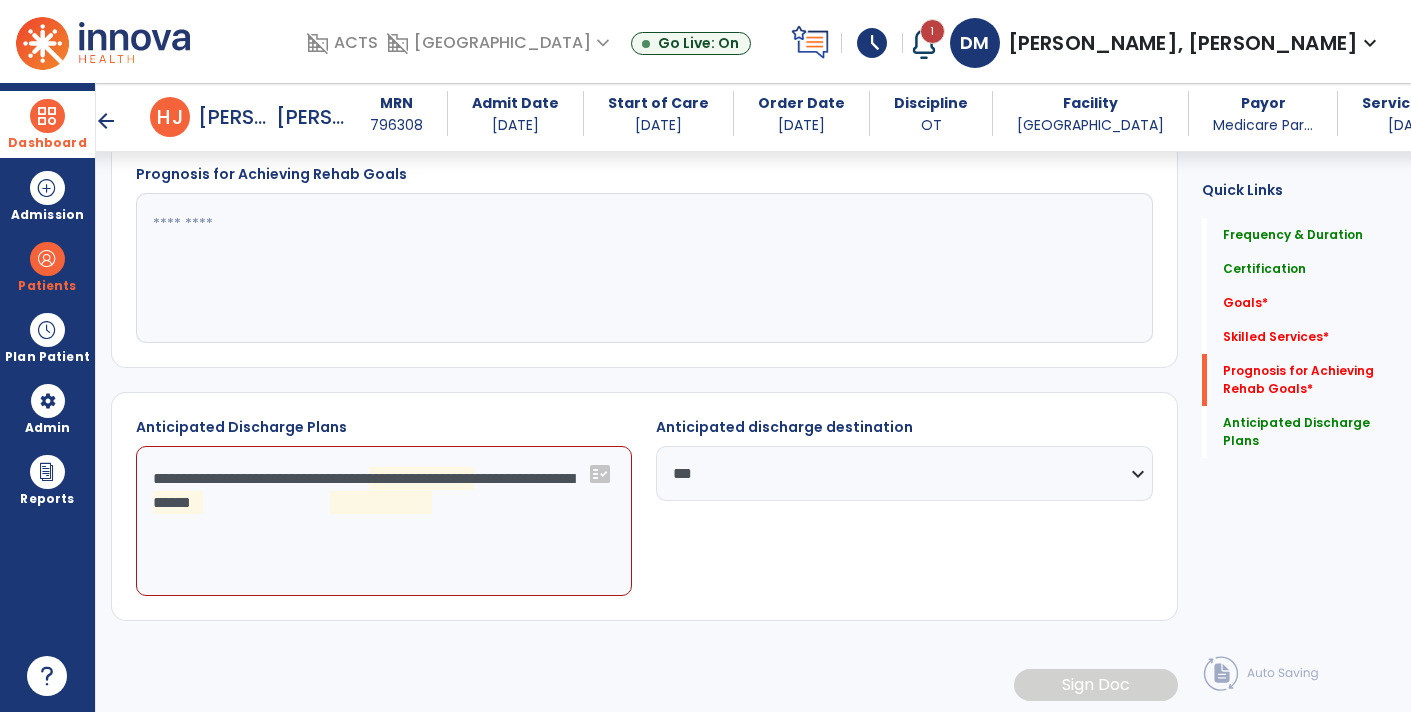 click on "**********" 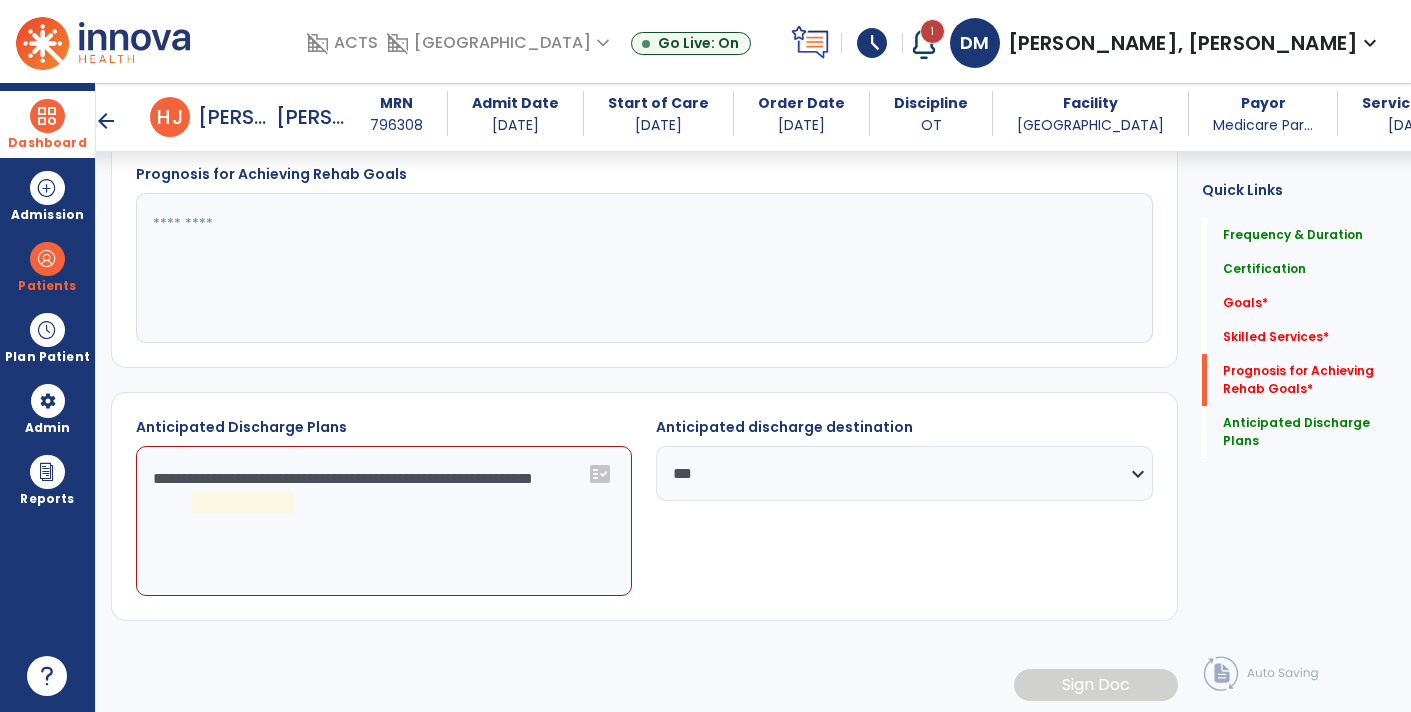 click on "**********" 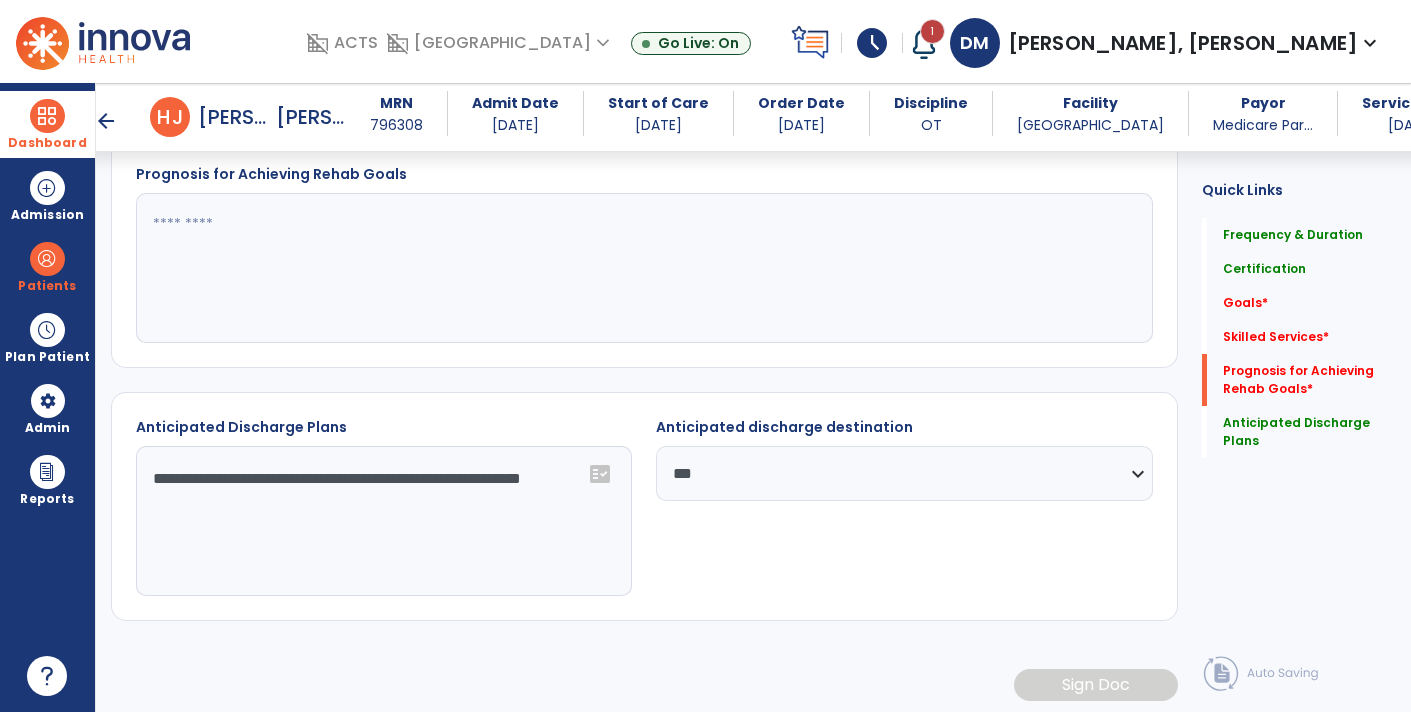 click on "**********" 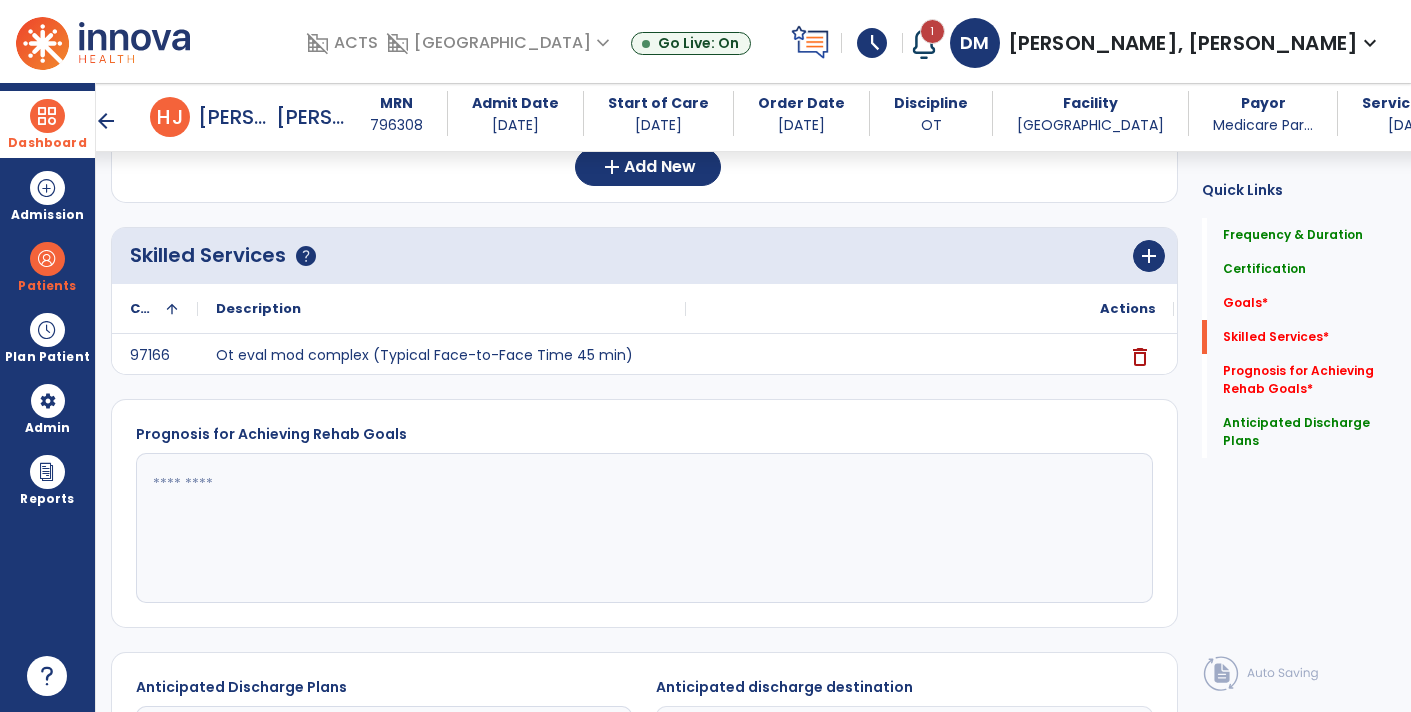 scroll, scrollTop: 582, scrollLeft: 0, axis: vertical 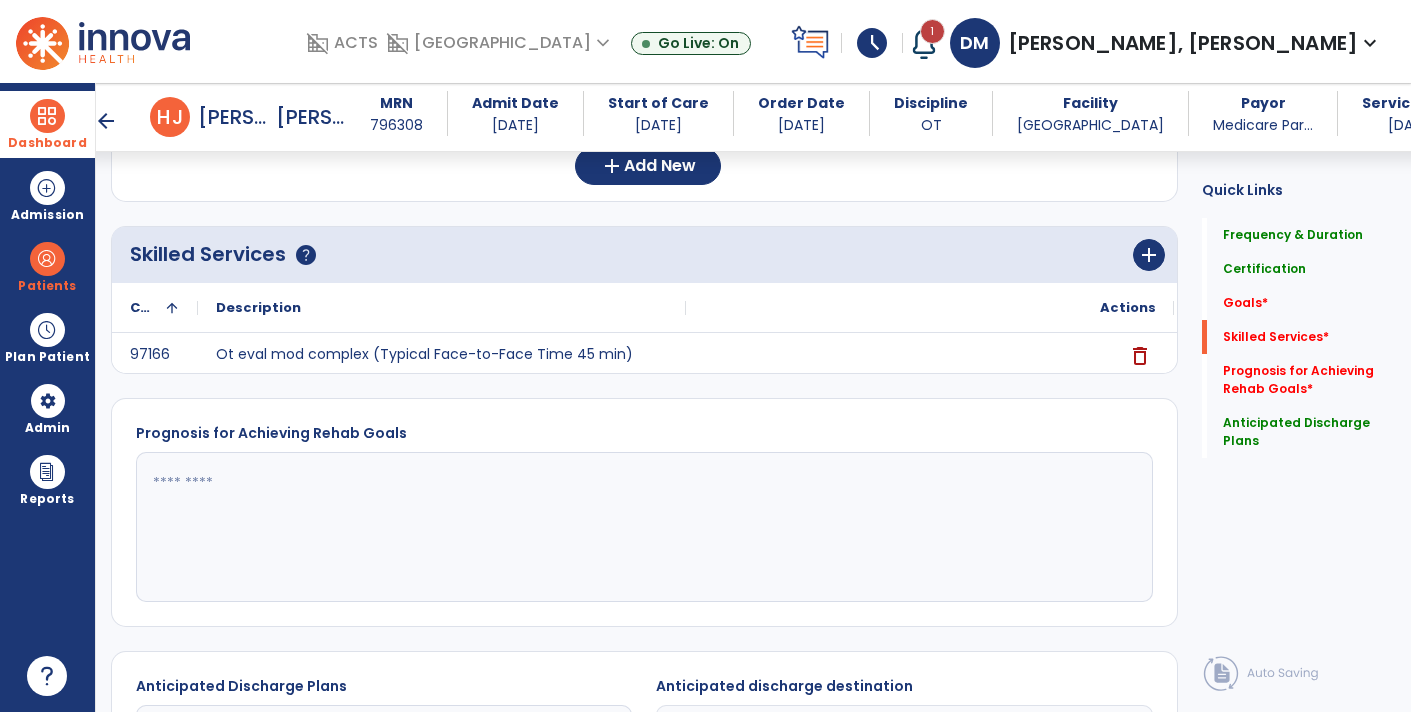type on "**********" 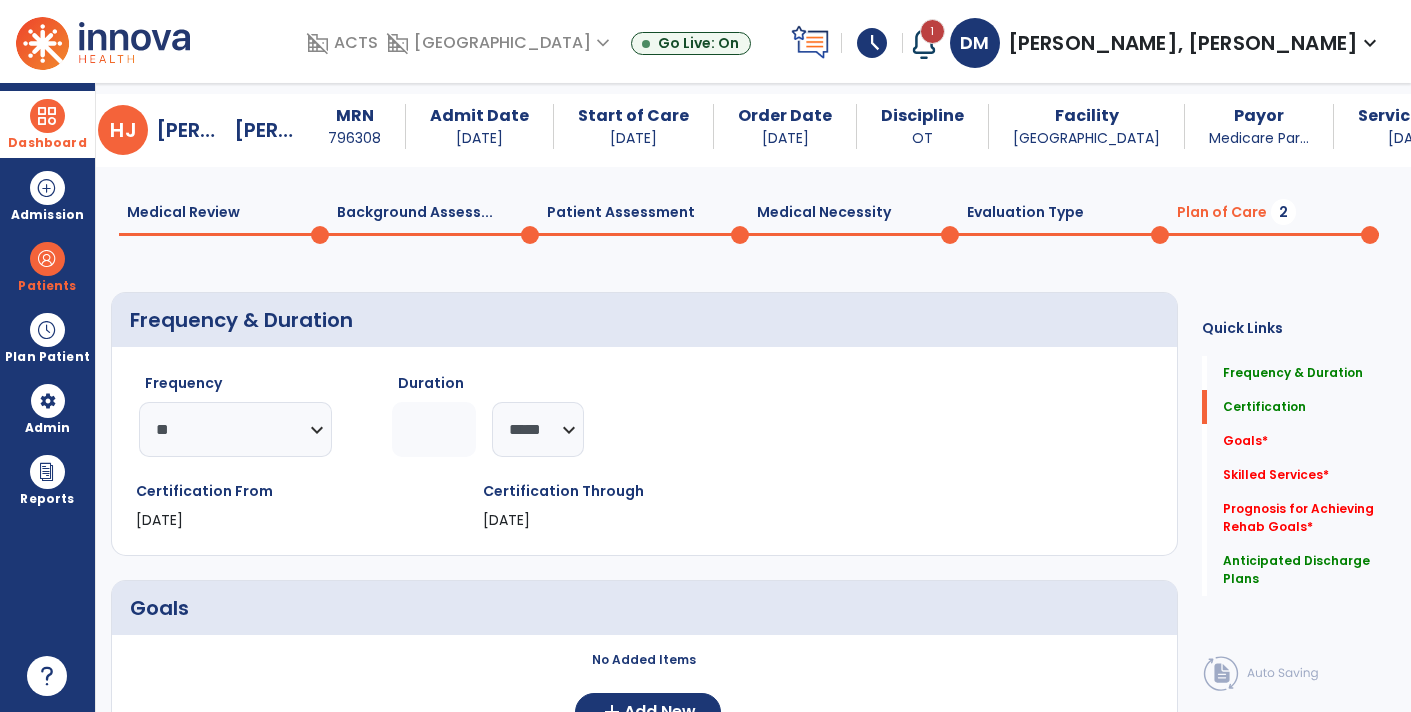 scroll, scrollTop: 0, scrollLeft: 0, axis: both 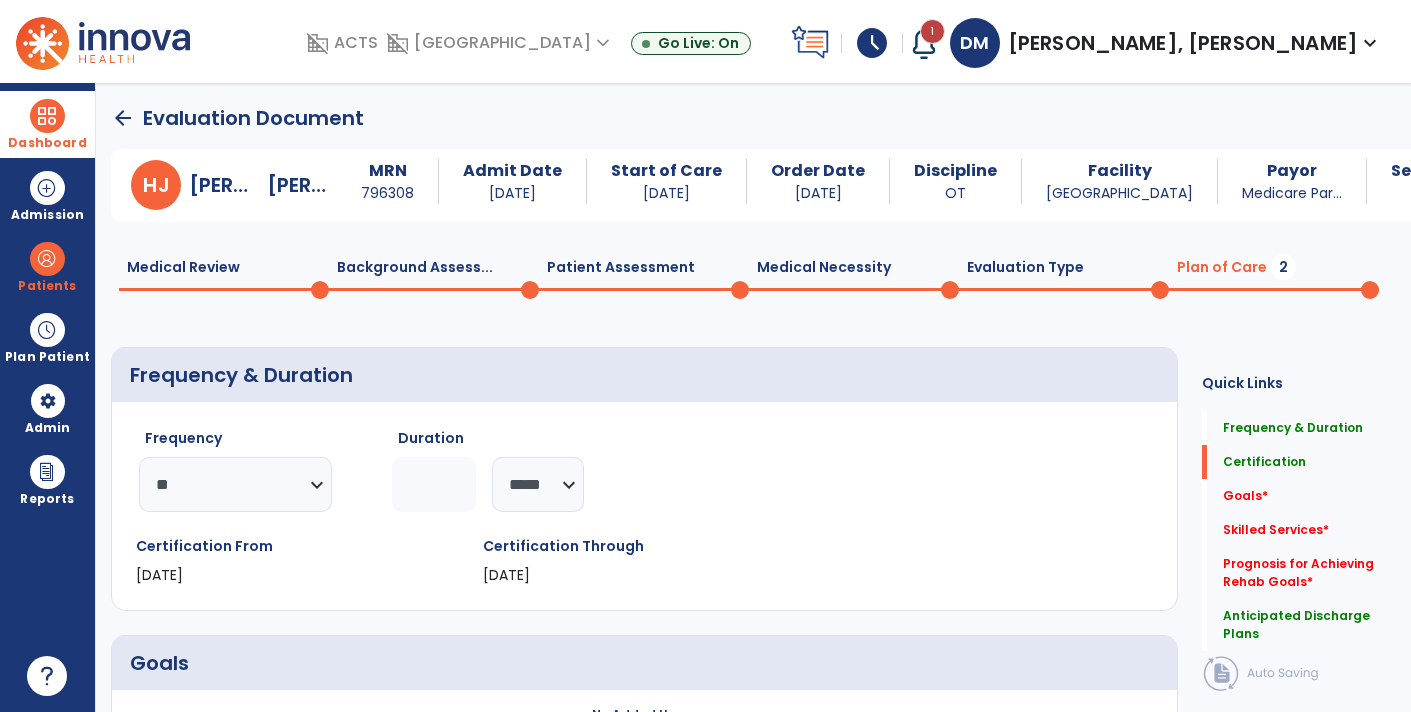 click on "arrow_back" 